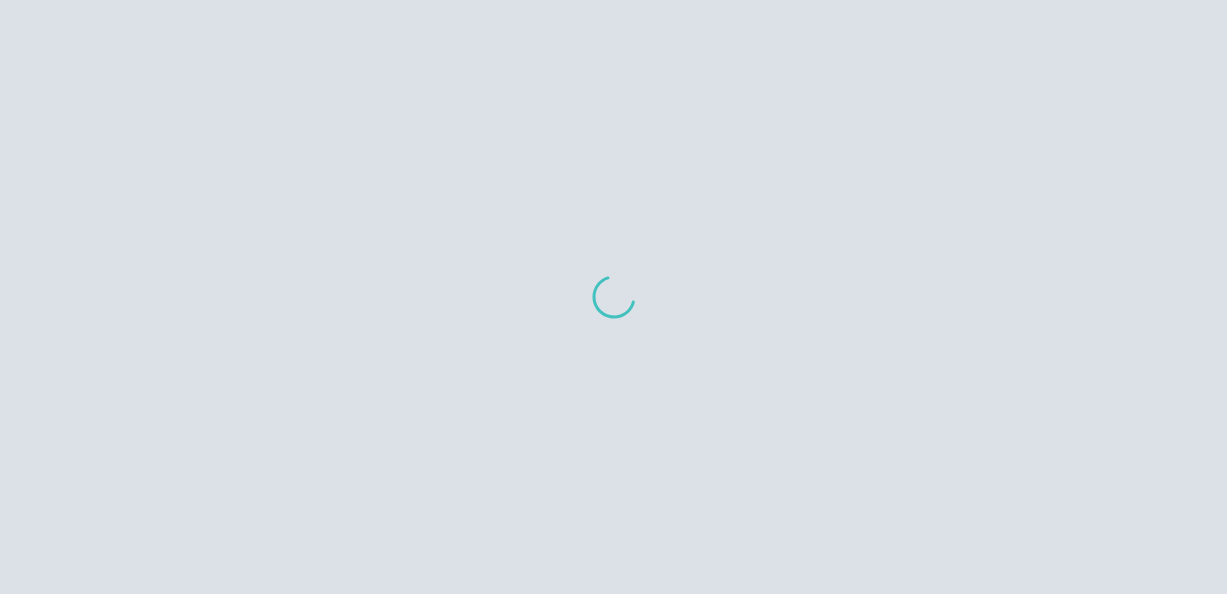 scroll, scrollTop: 0, scrollLeft: 0, axis: both 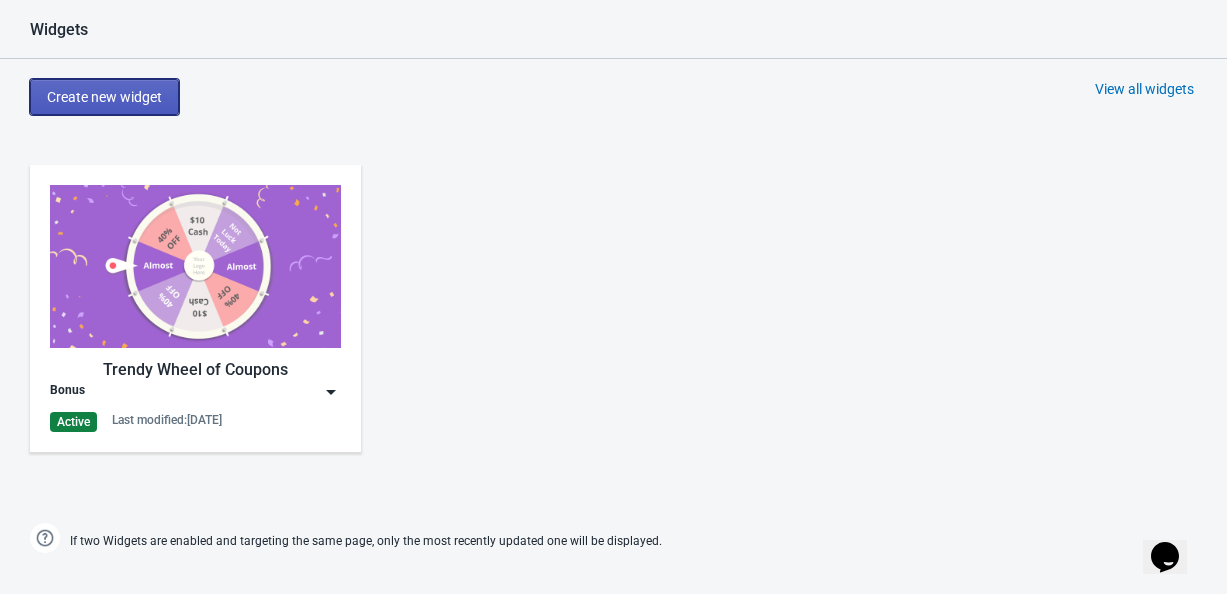 click on "Create new widget" at bounding box center (104, 97) 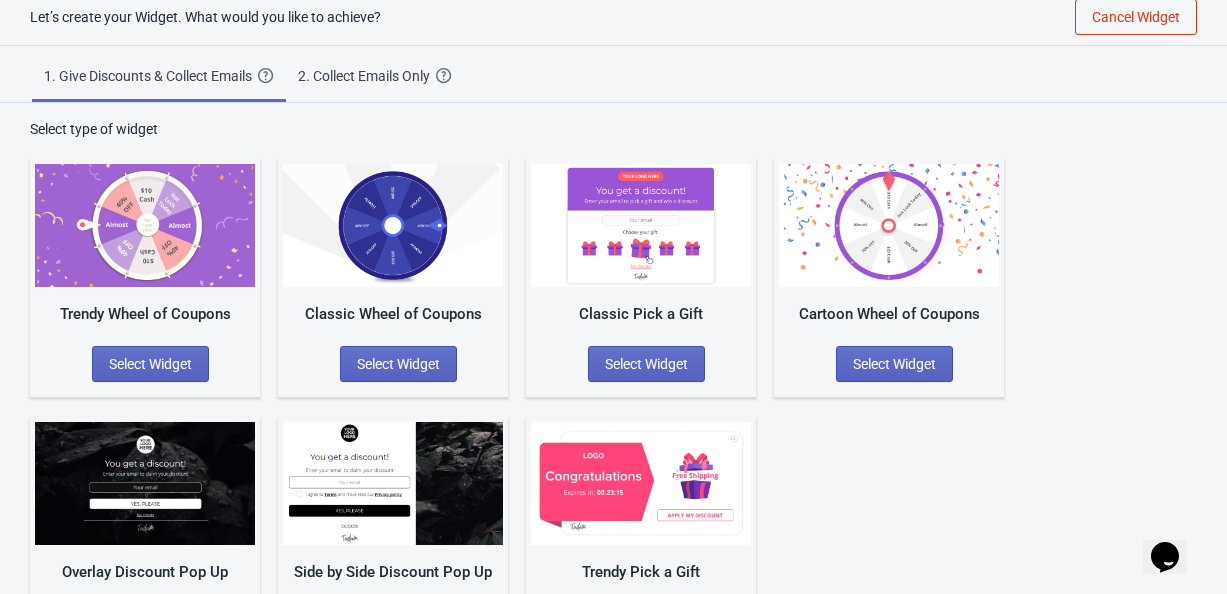 scroll, scrollTop: 0, scrollLeft: 0, axis: both 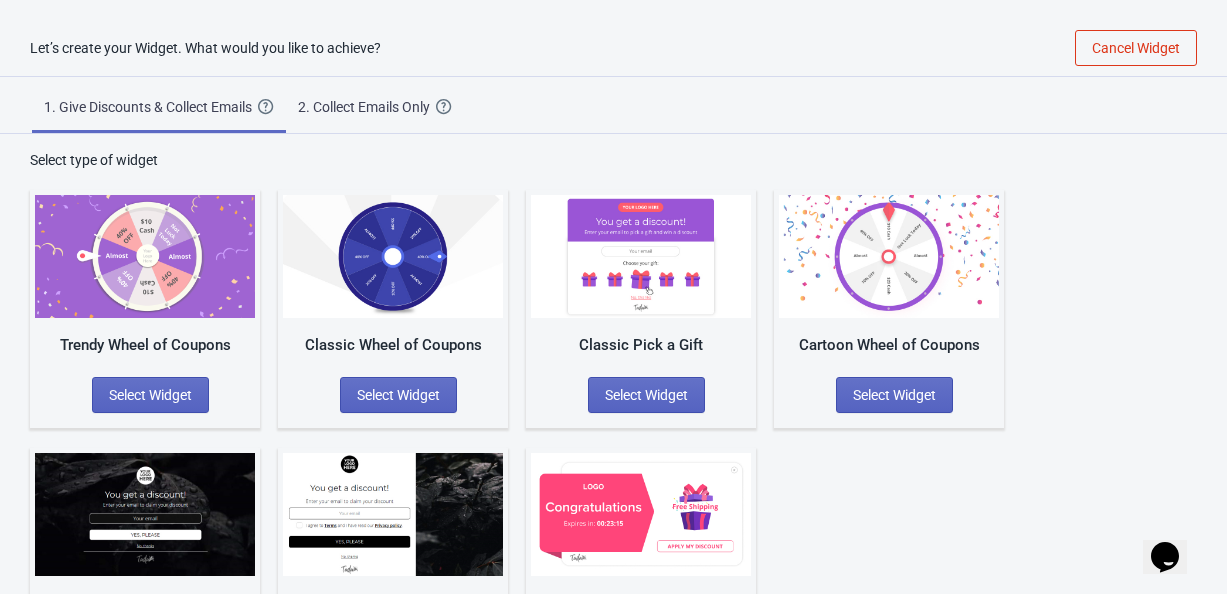 click on "2. Collect Emails Only" at bounding box center [367, 107] 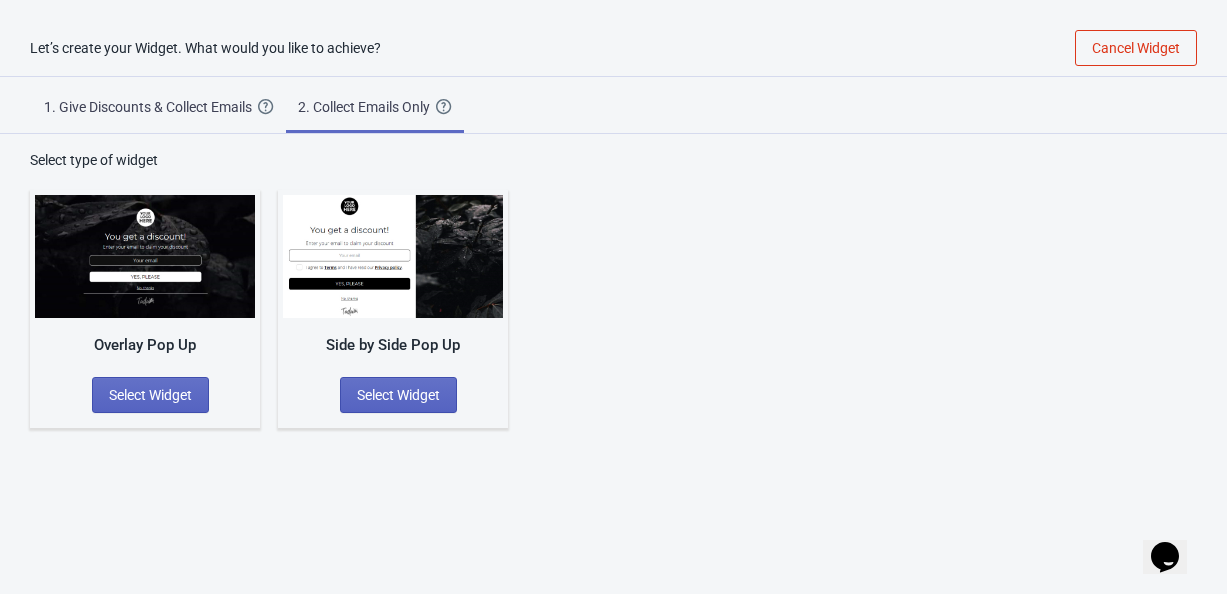 click on "1. Give Discounts & Collect Emails" at bounding box center [151, 107] 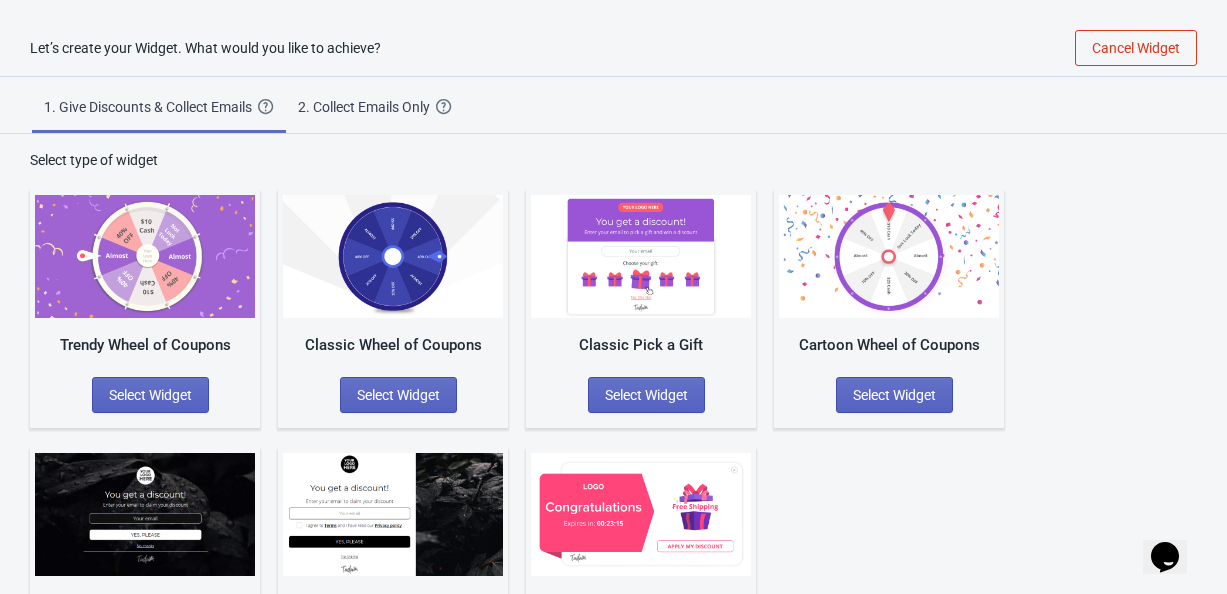 click at bounding box center [393, 256] 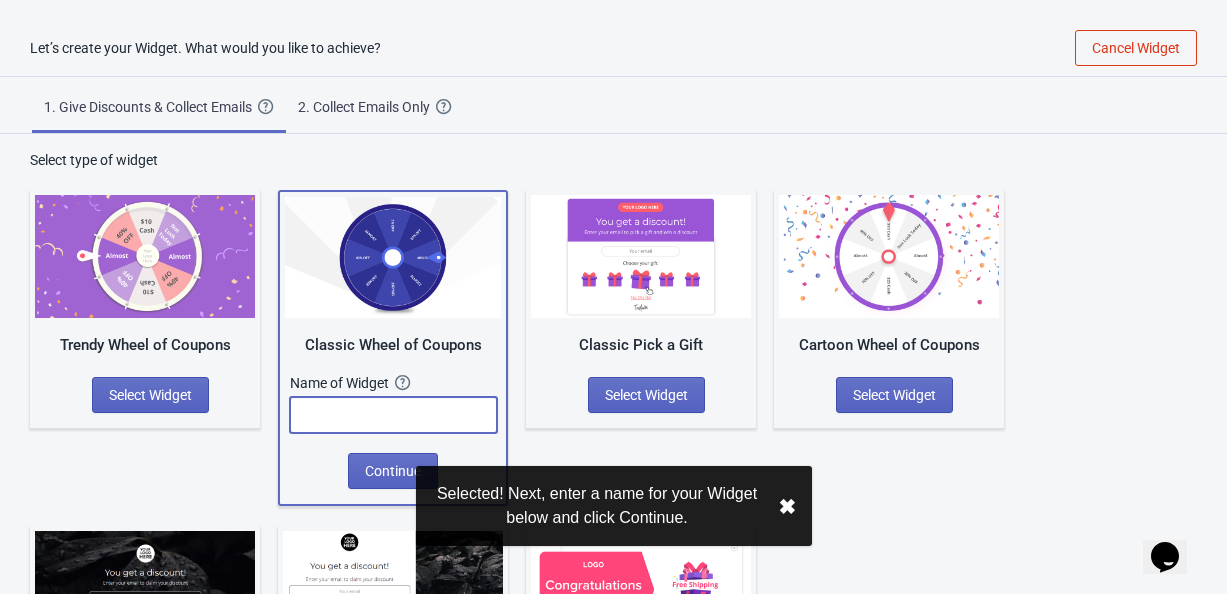 click at bounding box center [393, 415] 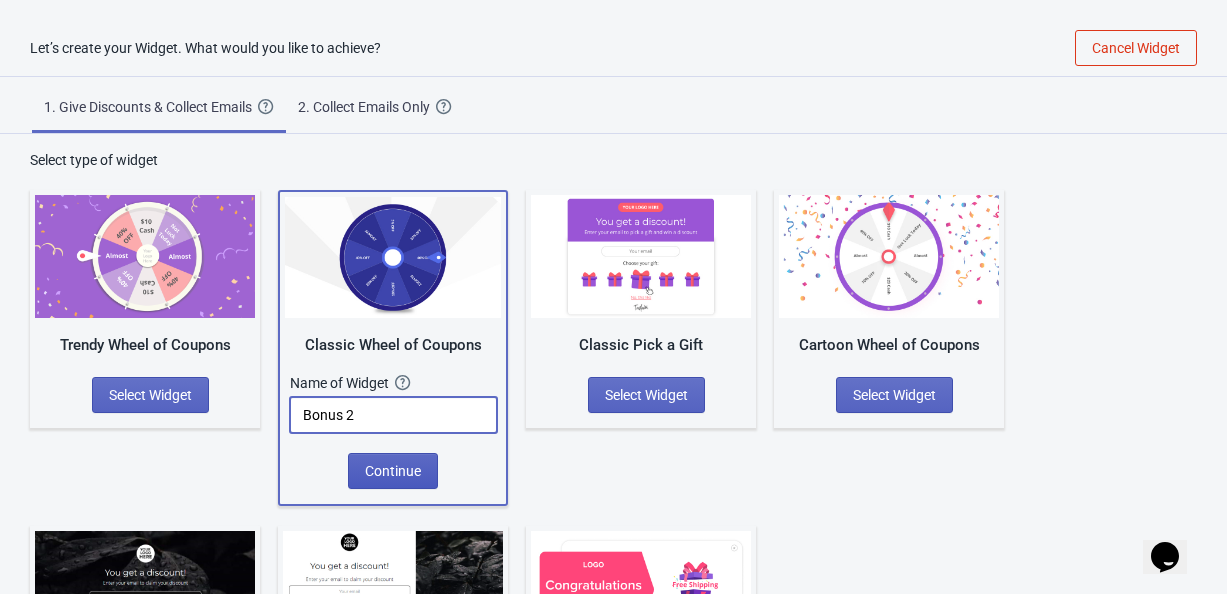 type on "Bonus 2" 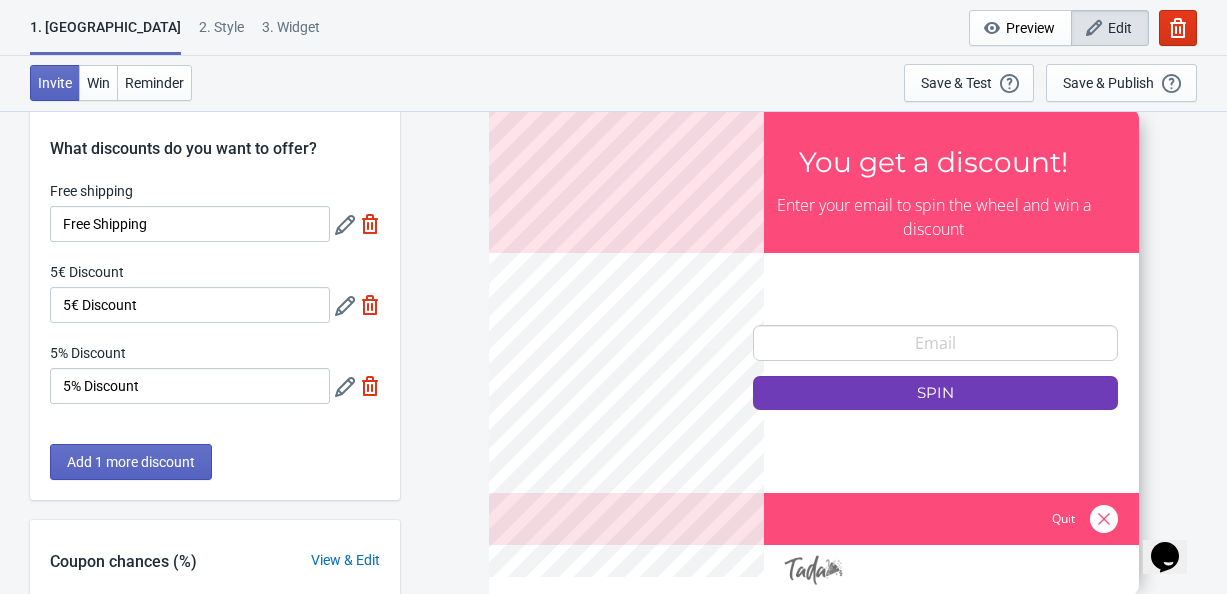 scroll, scrollTop: 0, scrollLeft: 0, axis: both 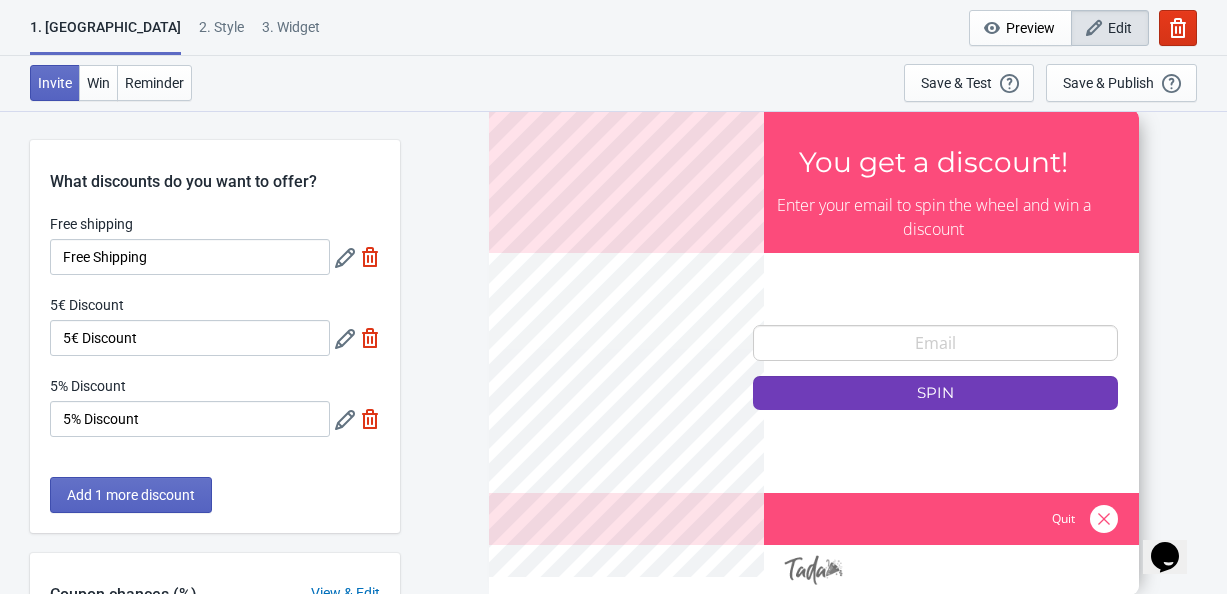click at bounding box center [814, 352] 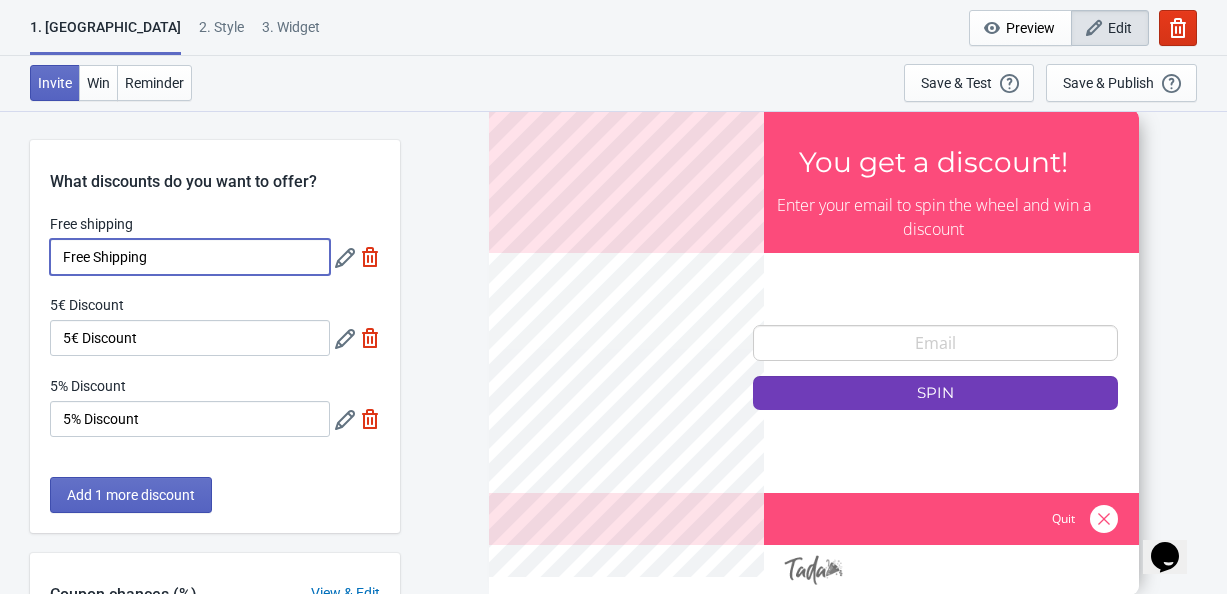 click on "Free Shipping" at bounding box center (190, 257) 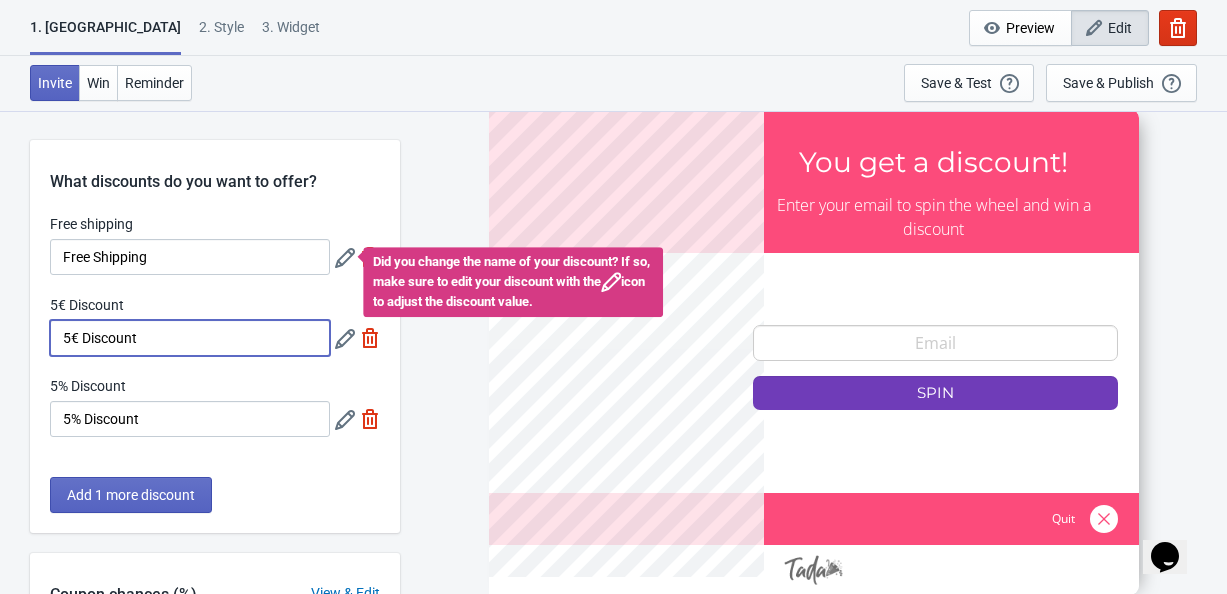 drag, startPoint x: 153, startPoint y: 328, endPoint x: 60, endPoint y: 325, distance: 93.04838 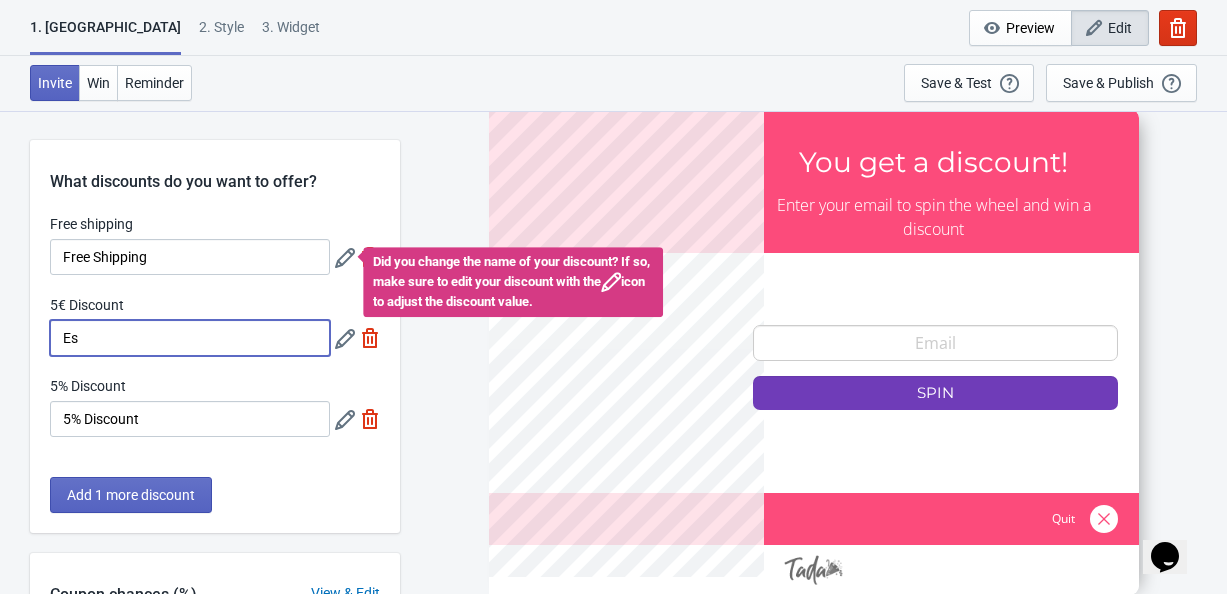 type on "E" 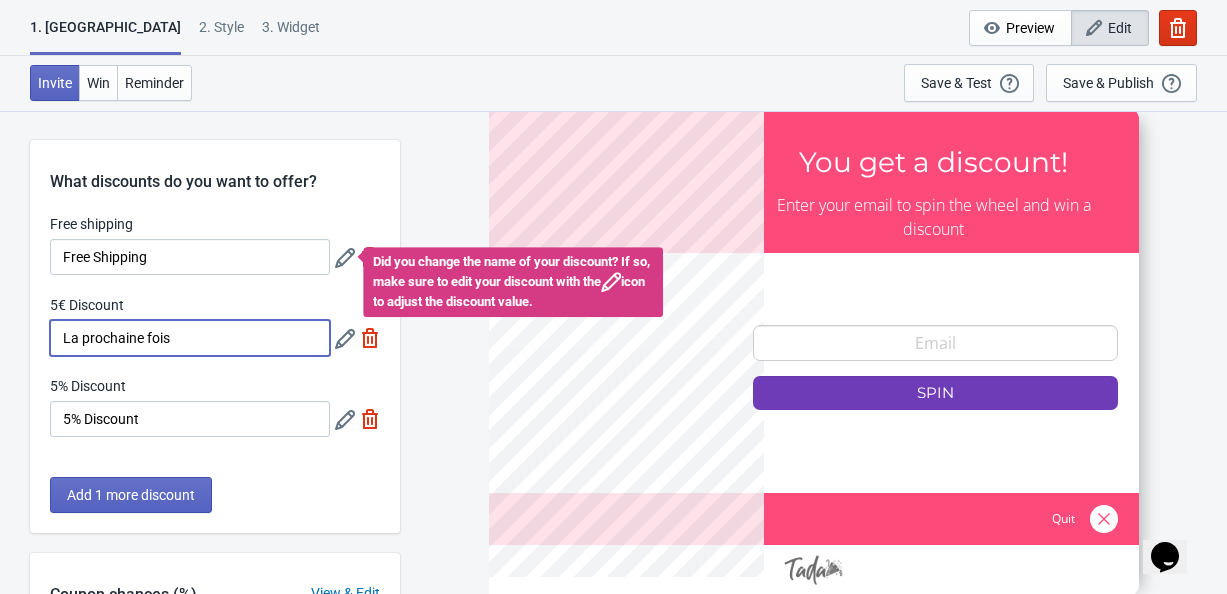 type on "La prochaine fois" 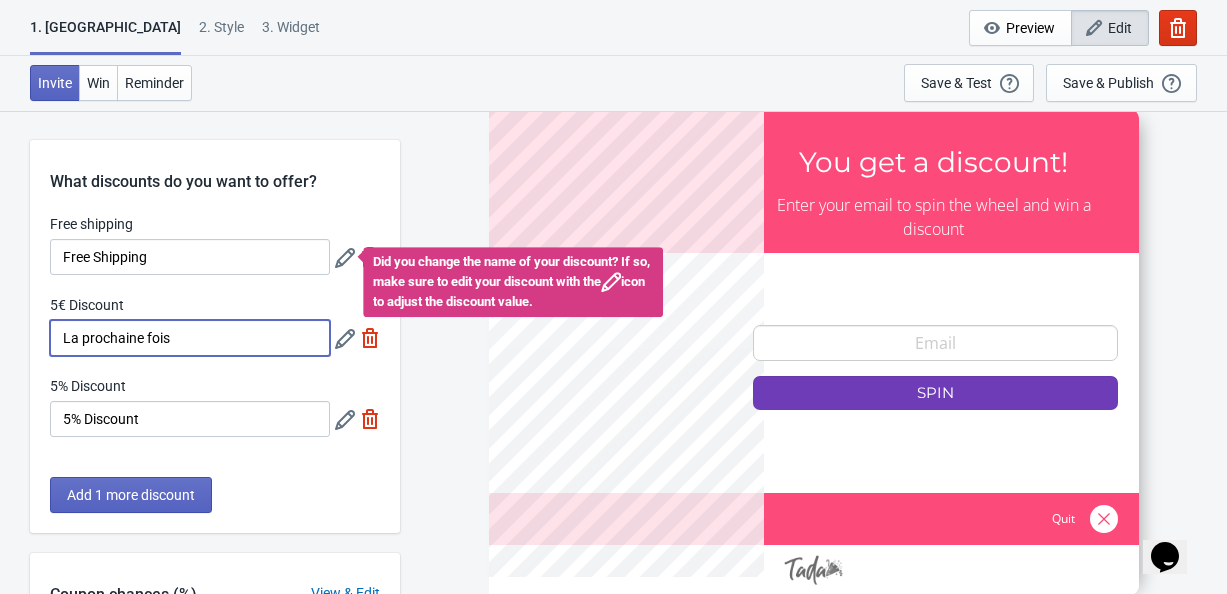 drag, startPoint x: 194, startPoint y: 334, endPoint x: 40, endPoint y: 338, distance: 154.05194 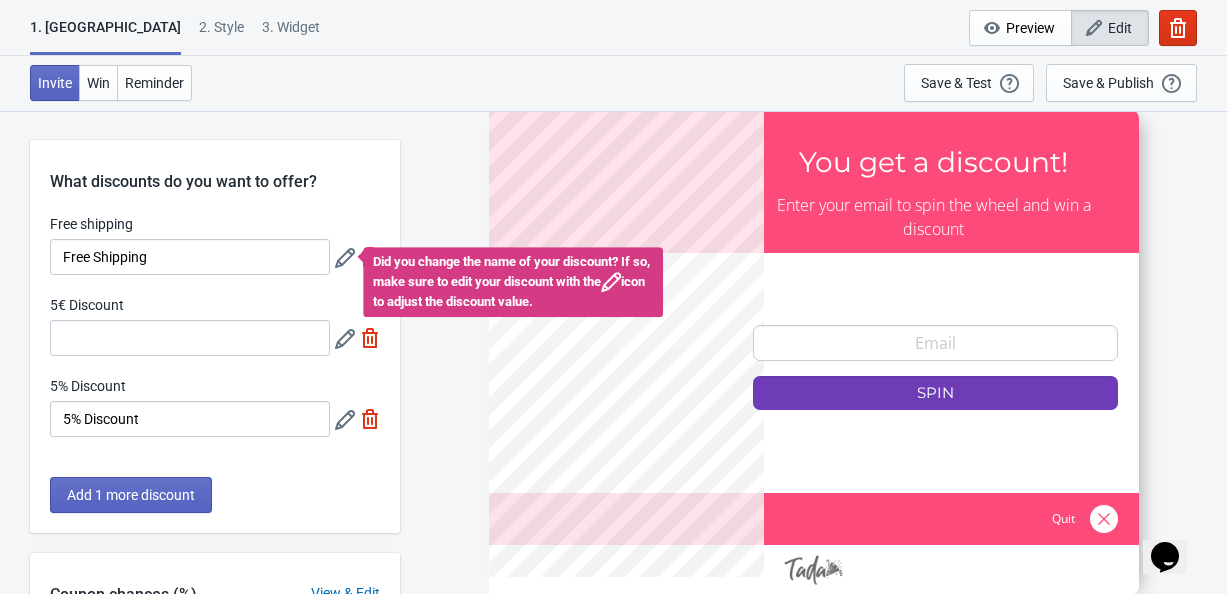 click on "What discounts do you want to offer?" at bounding box center [215, 167] 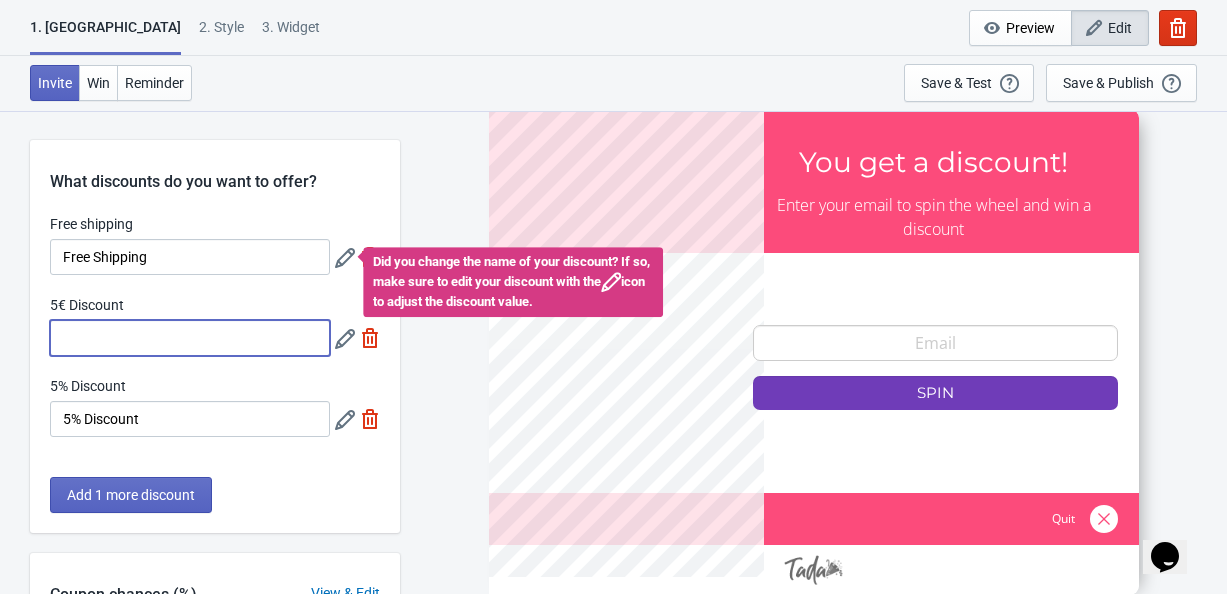 click on "5€ Discount" at bounding box center (190, 338) 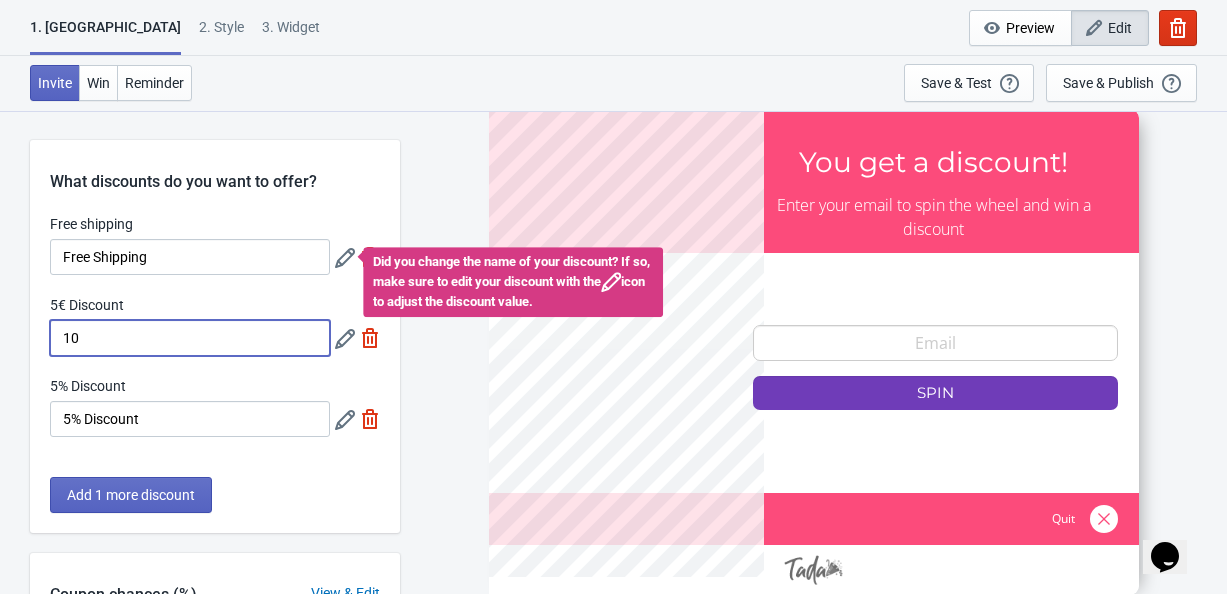 type on "1" 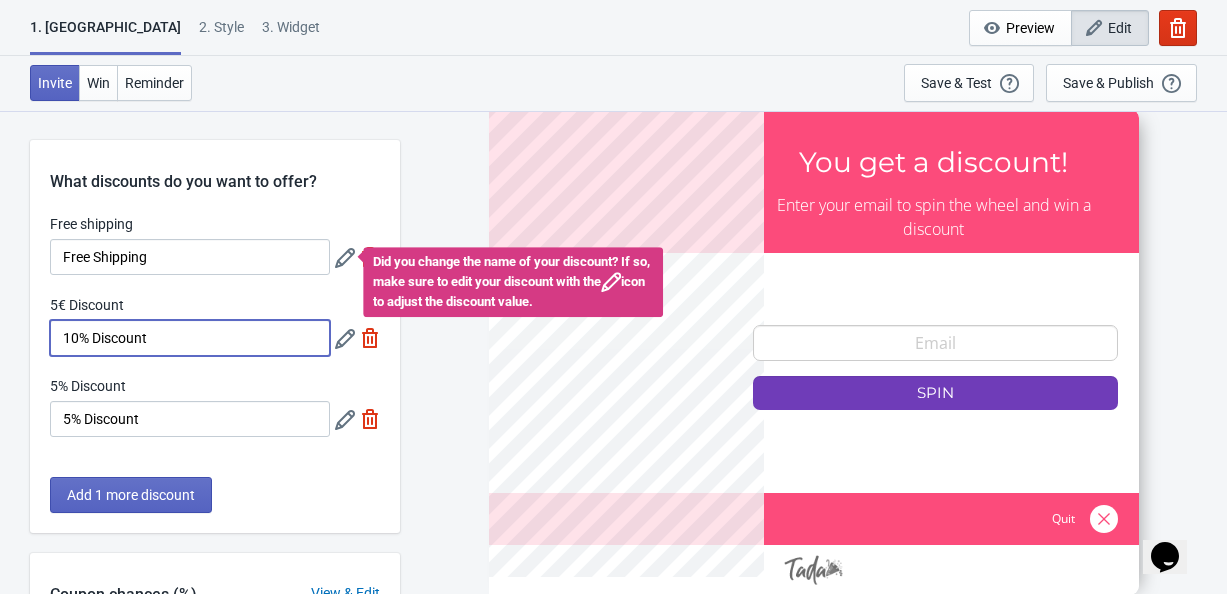 type on "10% Discount" 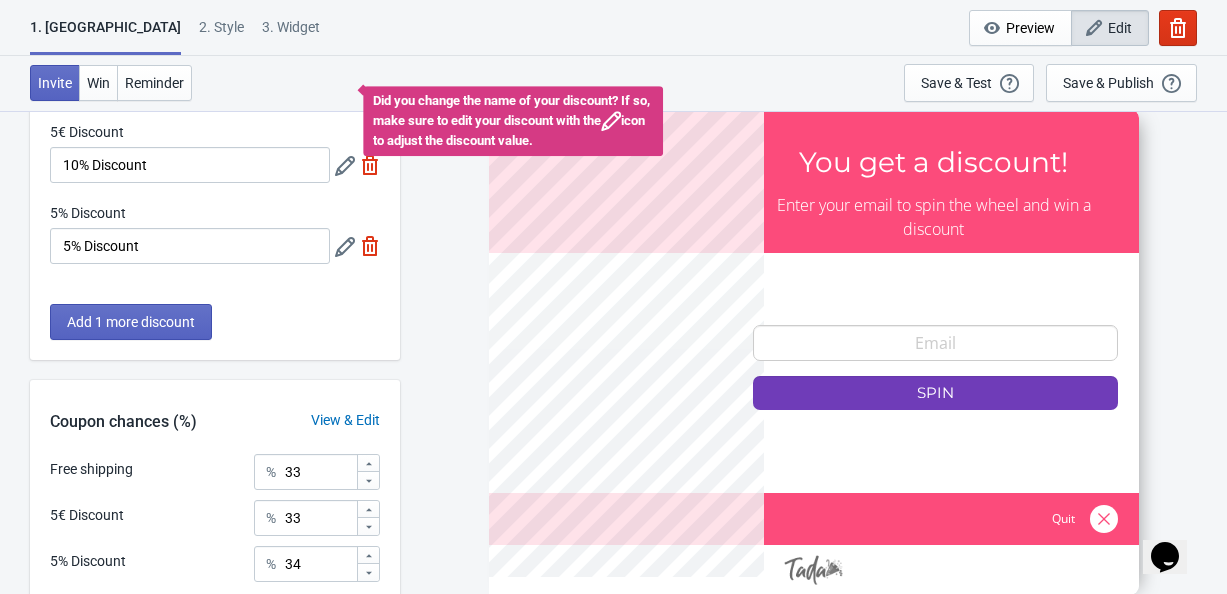 scroll, scrollTop: 0, scrollLeft: 0, axis: both 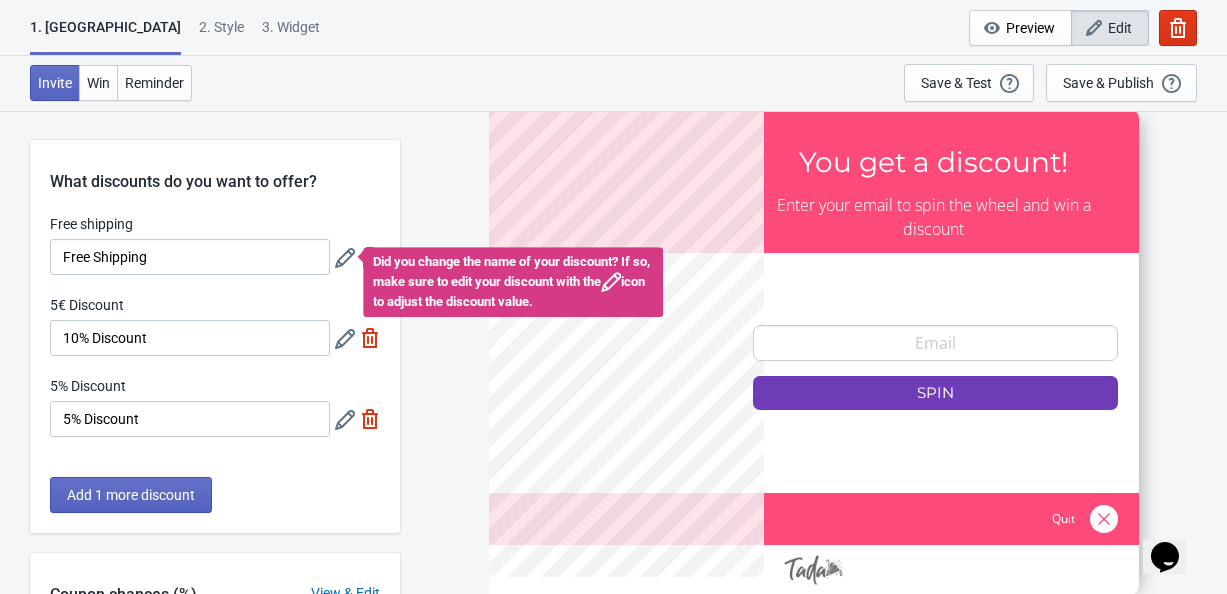 click on "Free shipping Free Shipping Did you change the name of your discount? If so, make sure to edit your discount with the   icon to adjust the discount value. 5€ Discount 10% Discount 5% Discount 5% Discount" at bounding box center (215, 335) 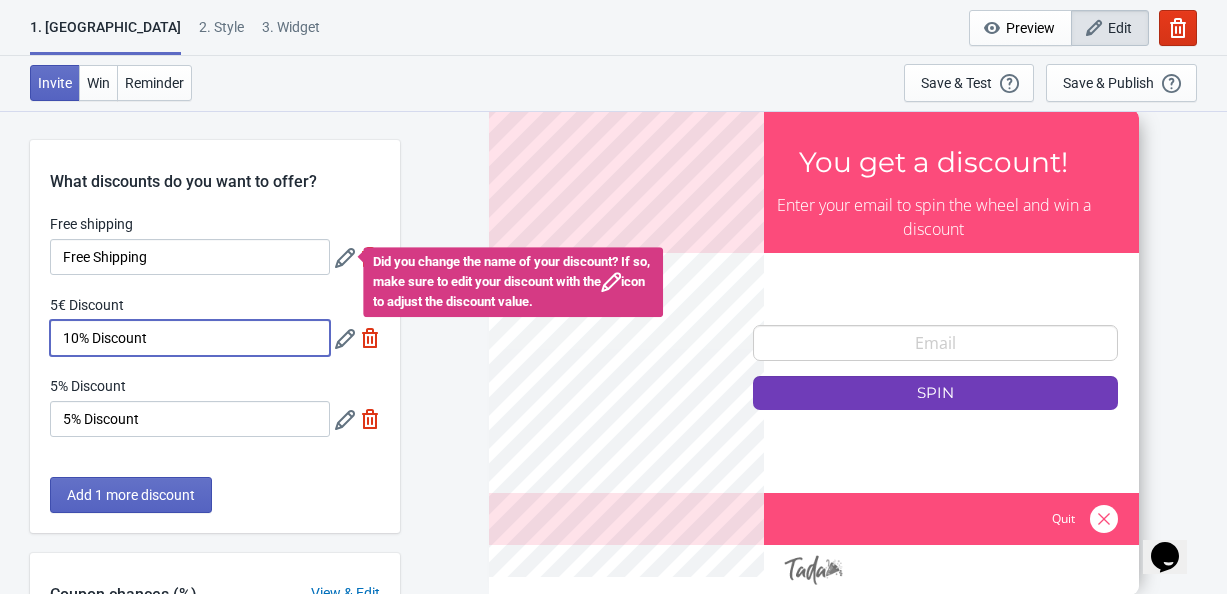 click on "10% Discount" at bounding box center (190, 338) 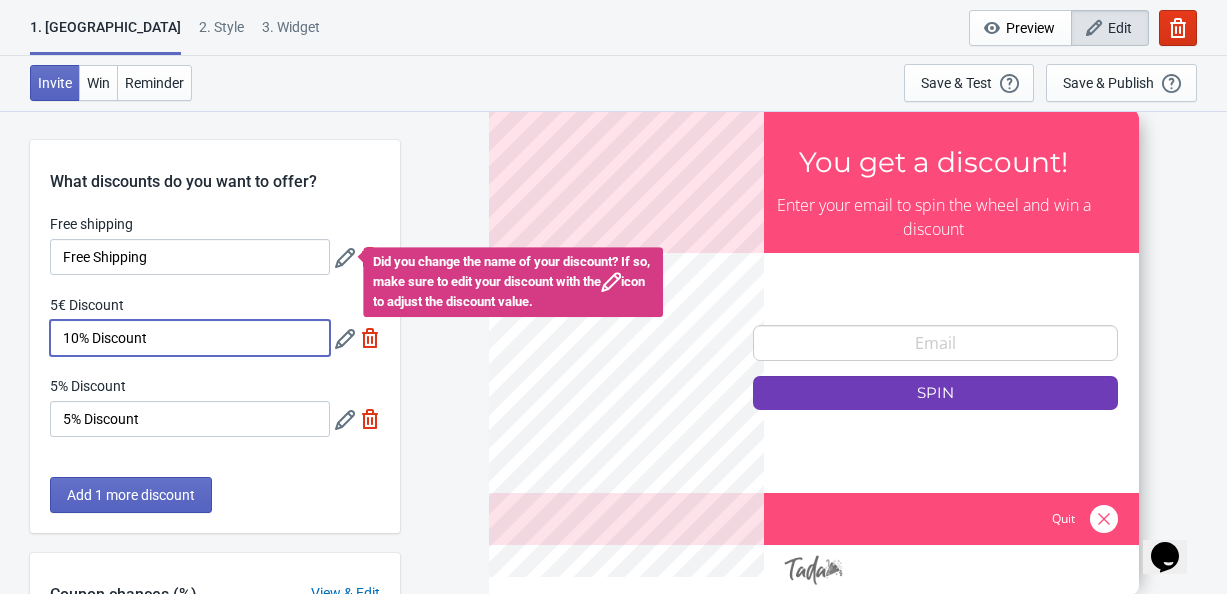 click 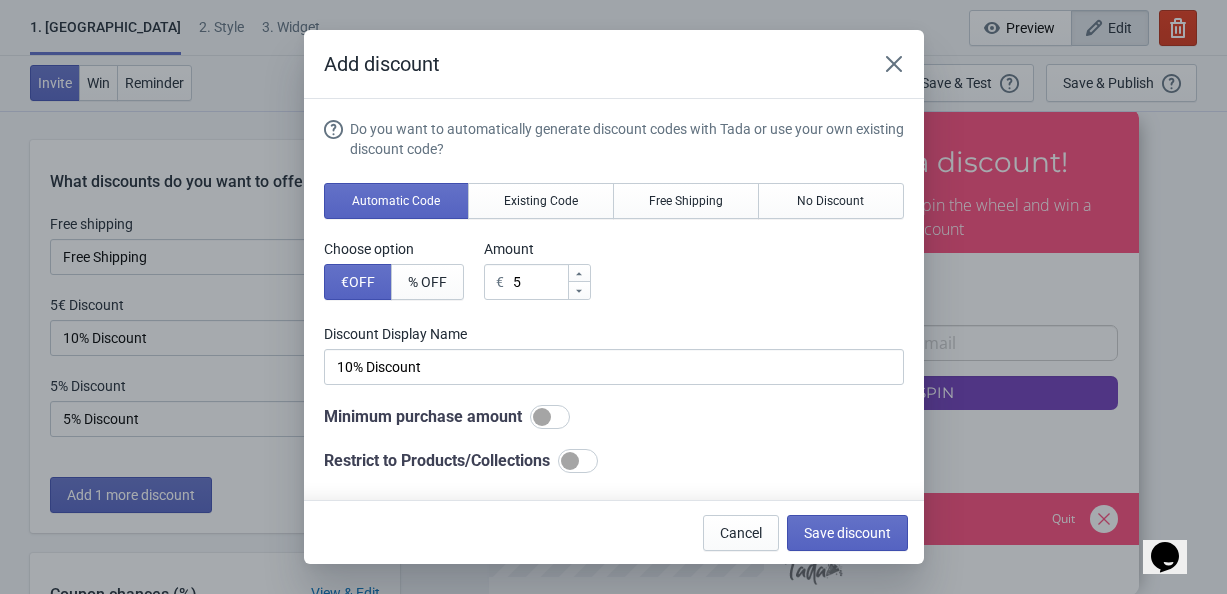 click at bounding box center (579, 290) 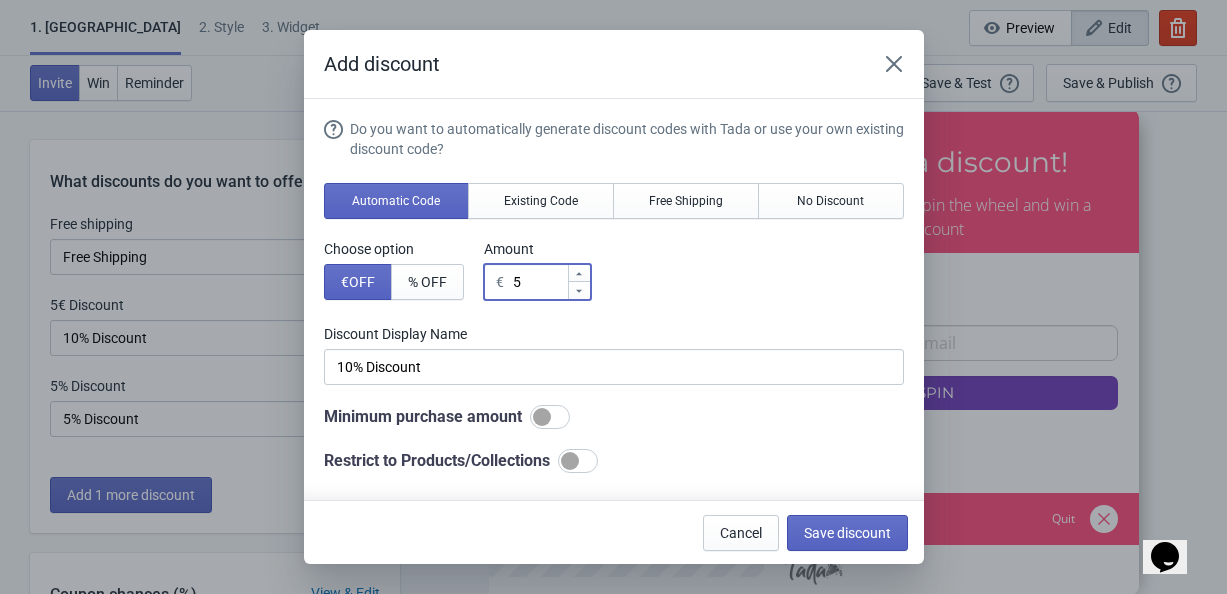 type on "4" 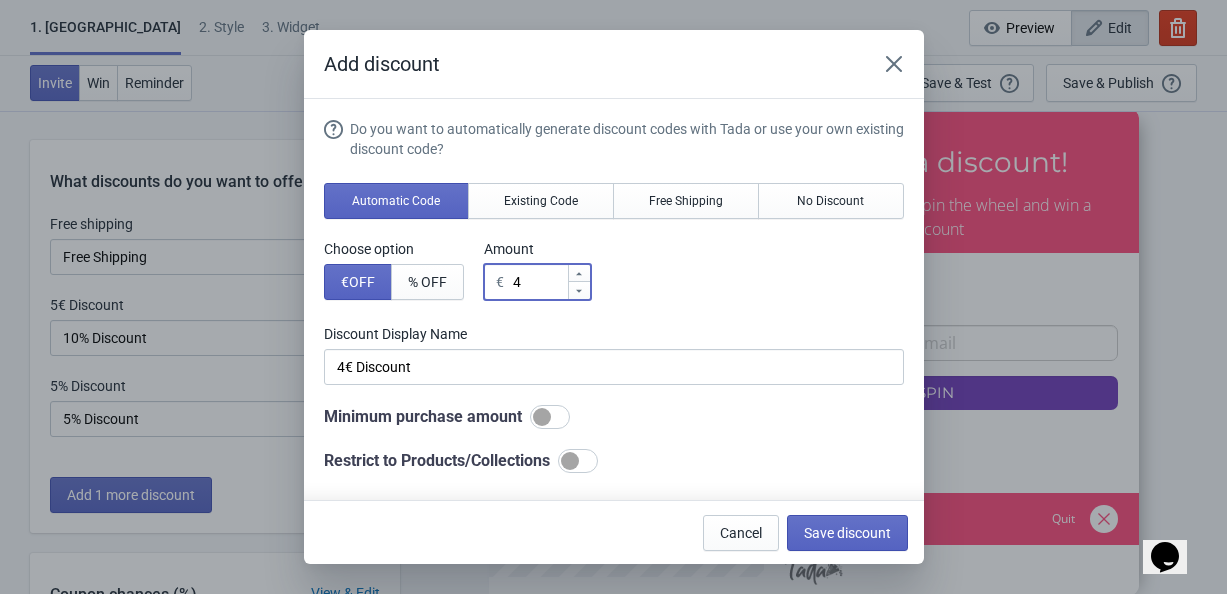 click at bounding box center (579, 290) 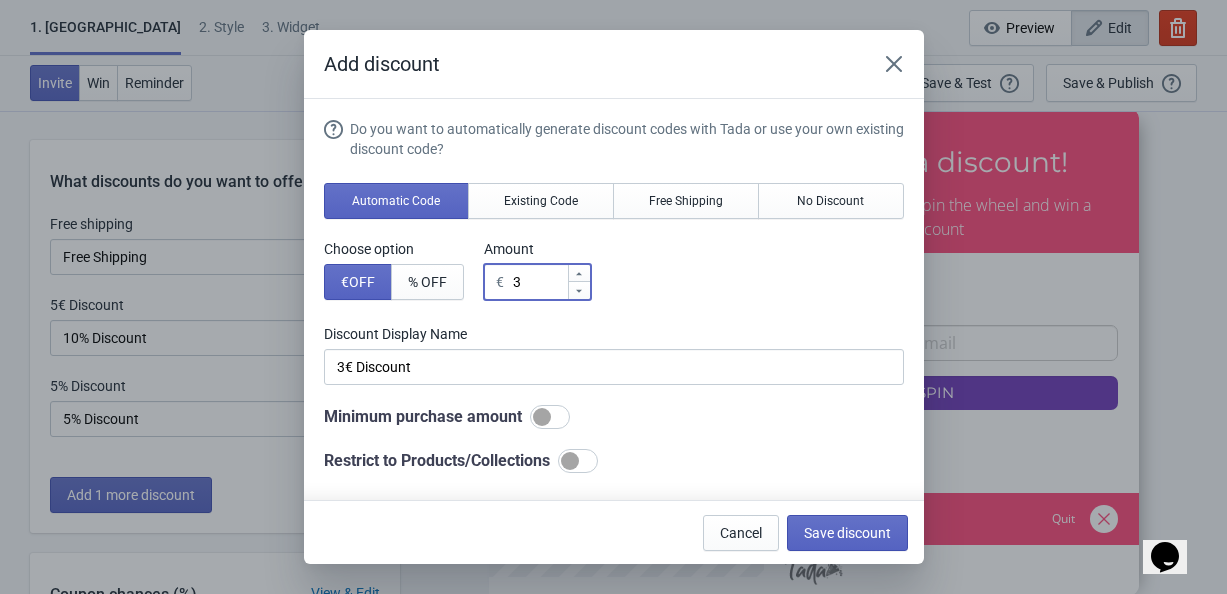 click at bounding box center [579, 290] 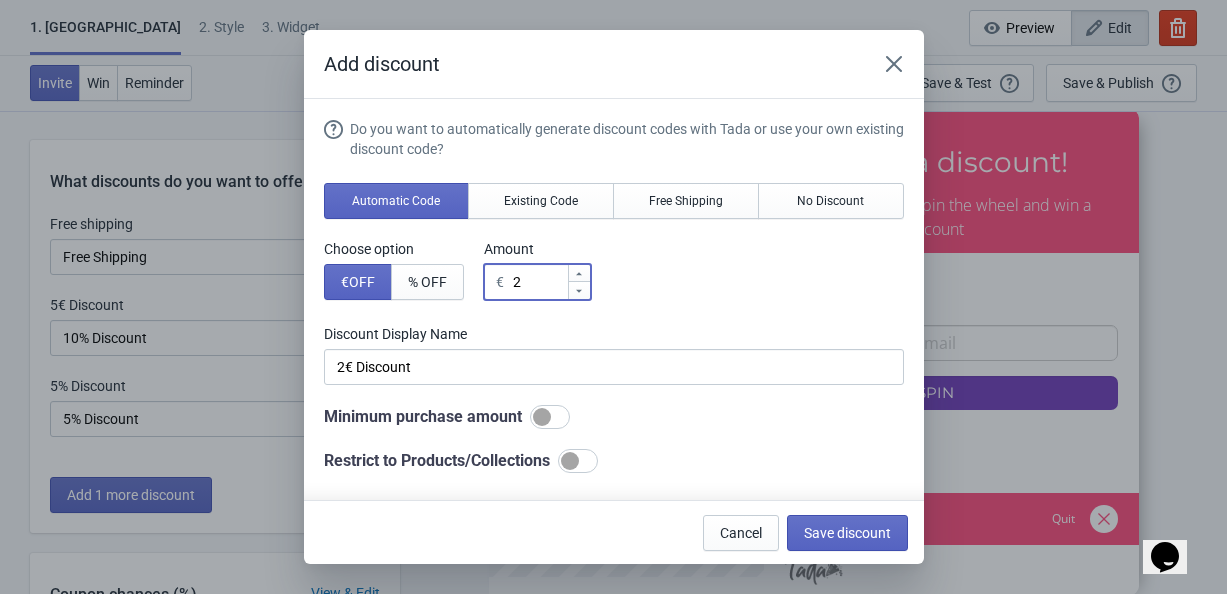 click at bounding box center [579, 290] 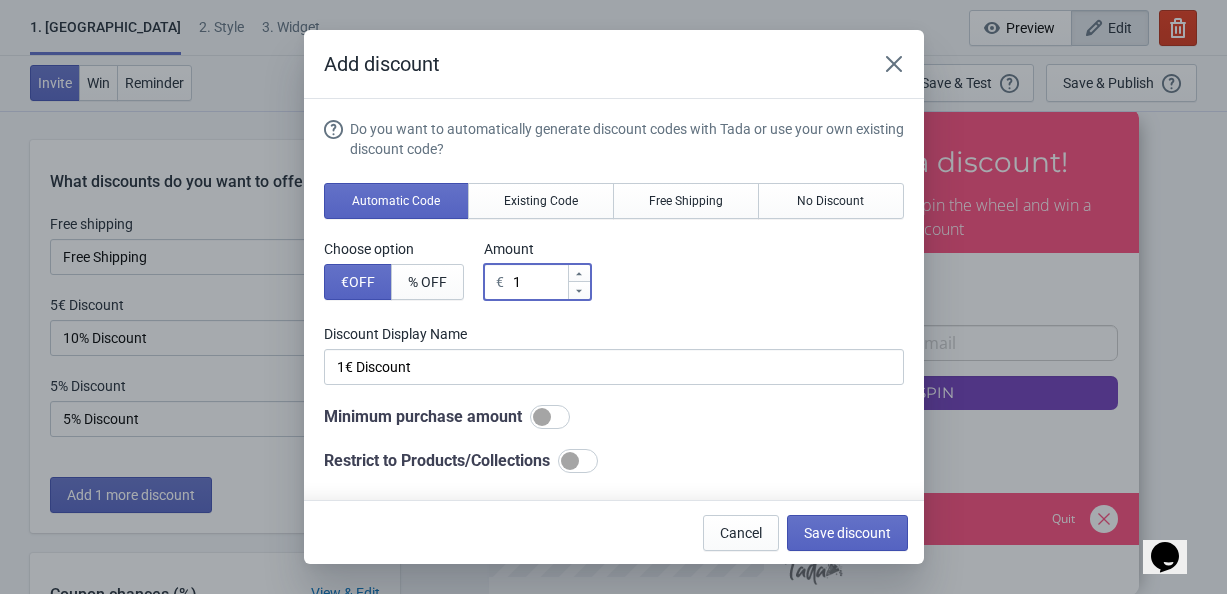 click at bounding box center [579, 290] 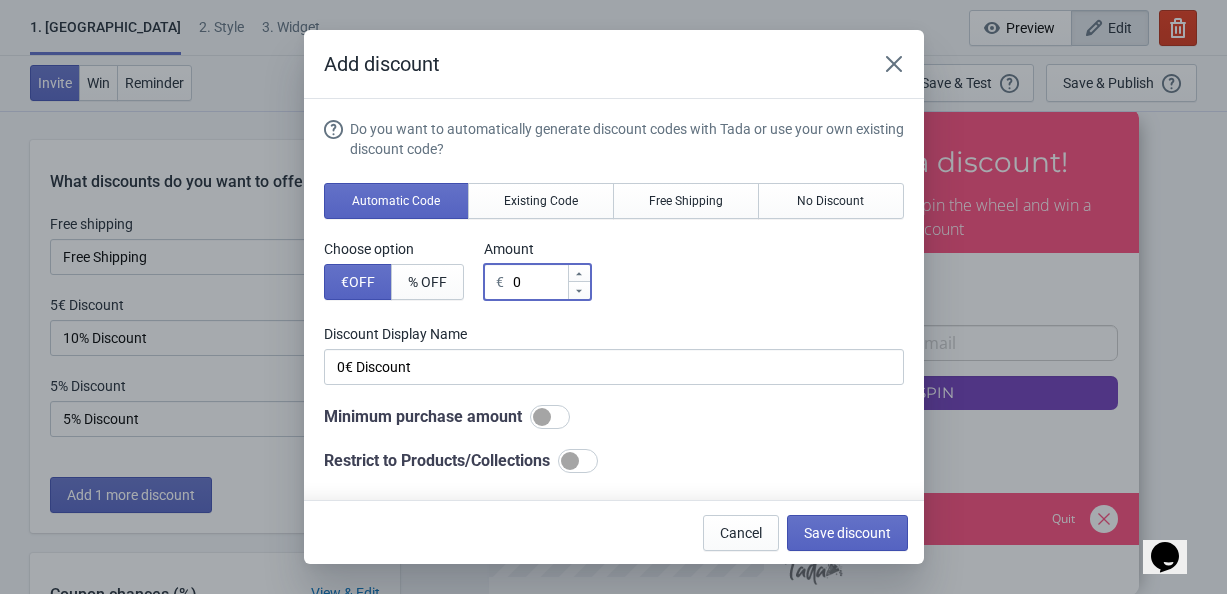click on "Choose option €  OFF % OFF Amount € 0" at bounding box center (614, 269) 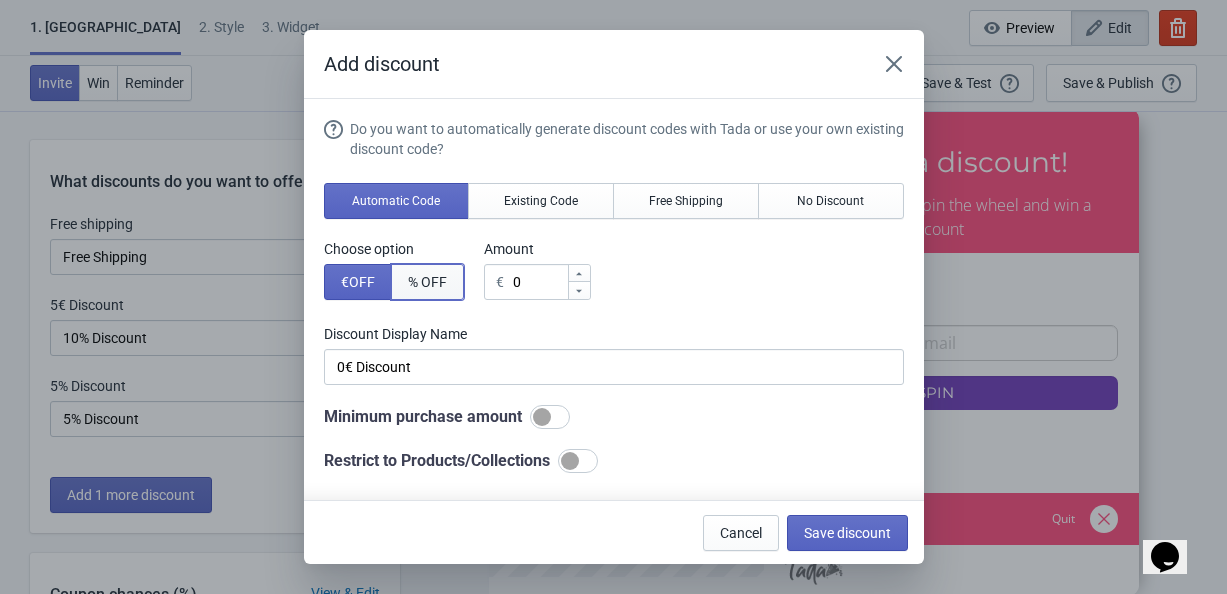 click on "% OFF" at bounding box center [427, 282] 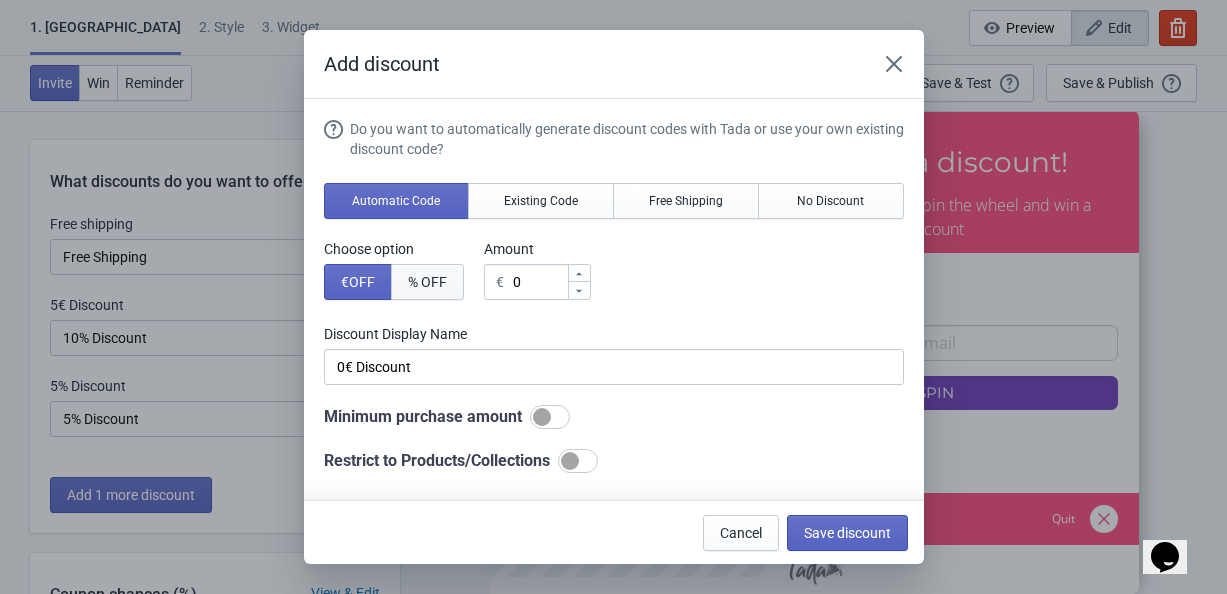 type on "0% Discount" 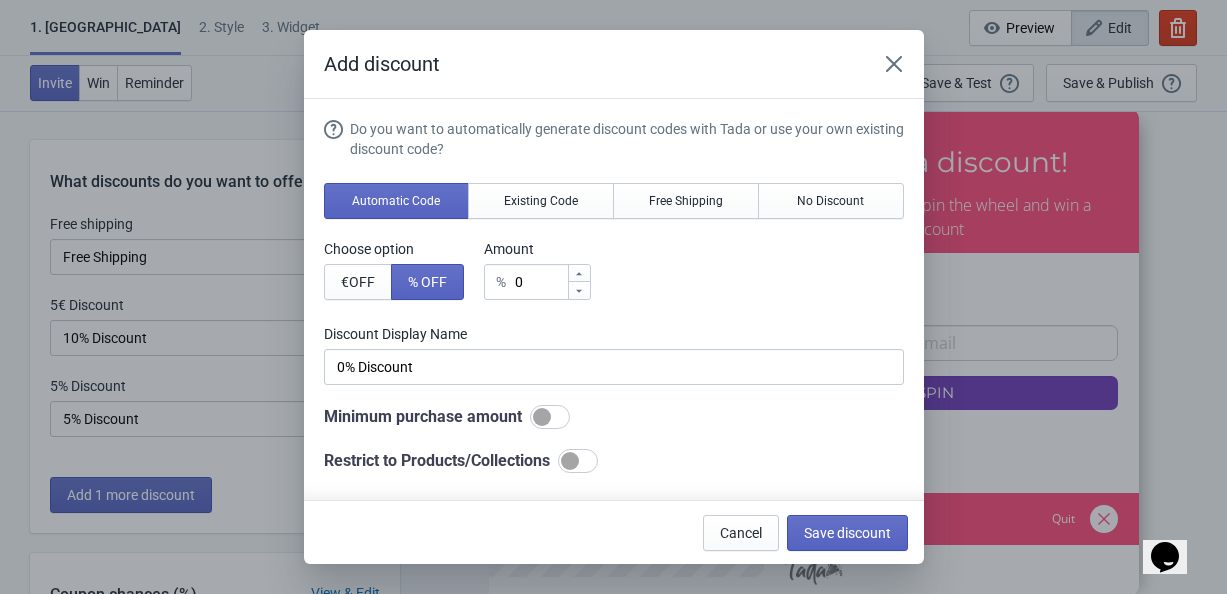 click 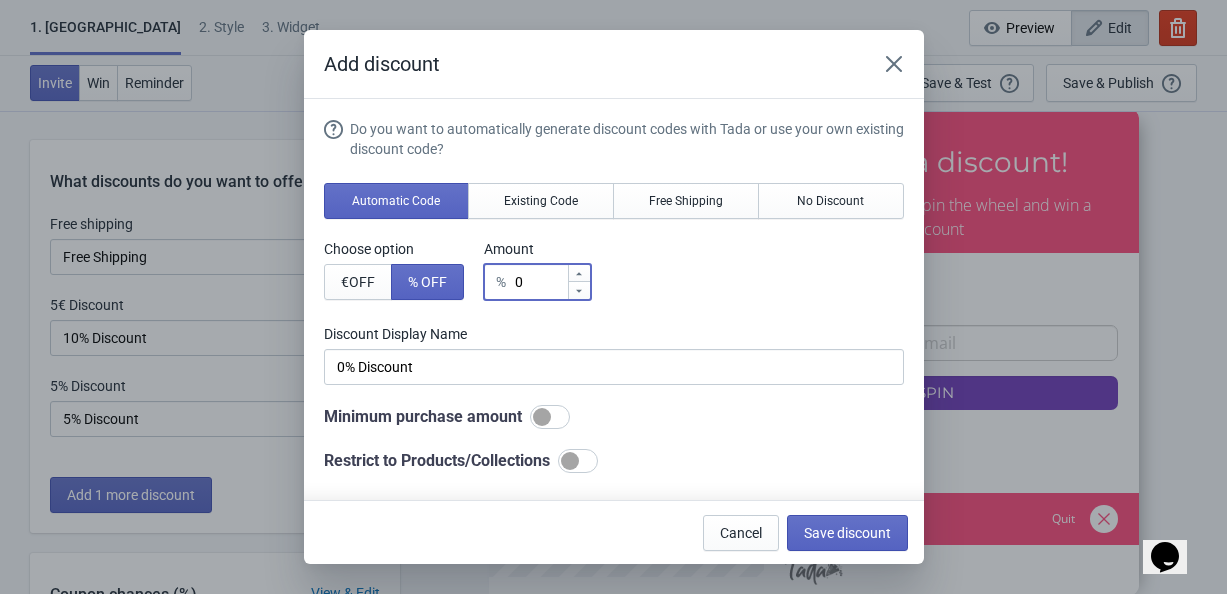 type on "1" 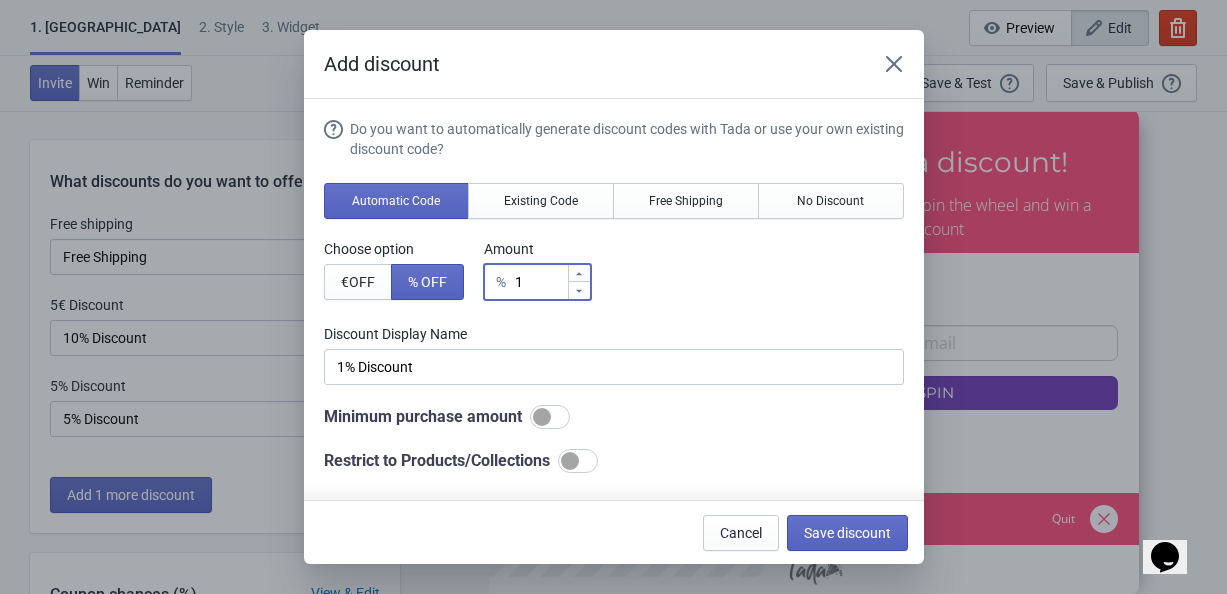 click 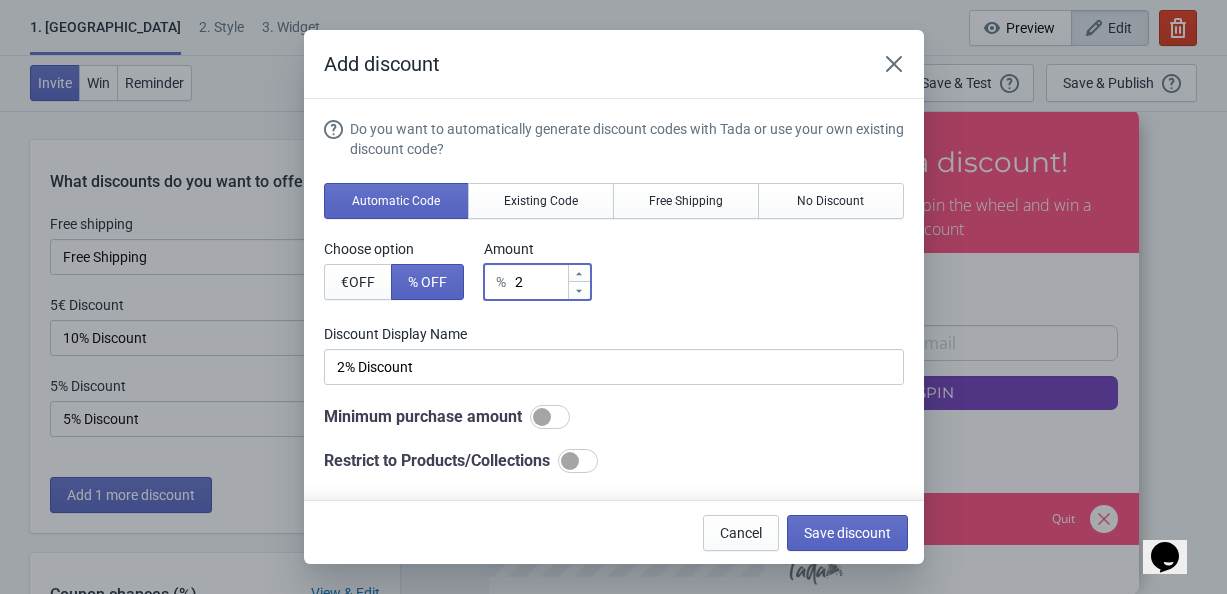 click 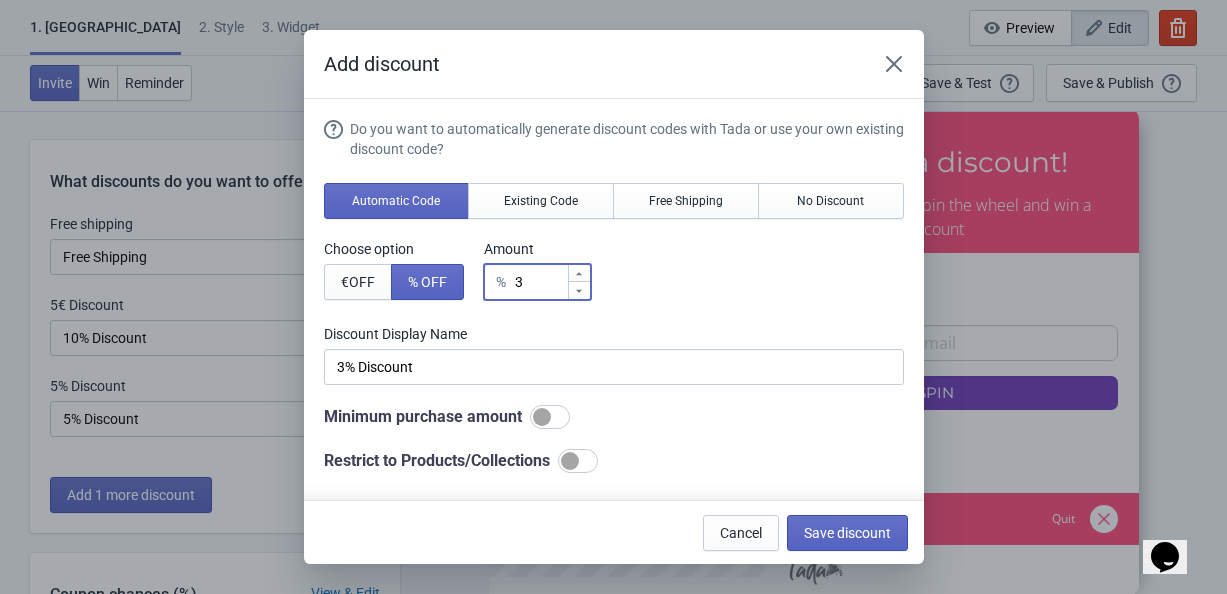 click 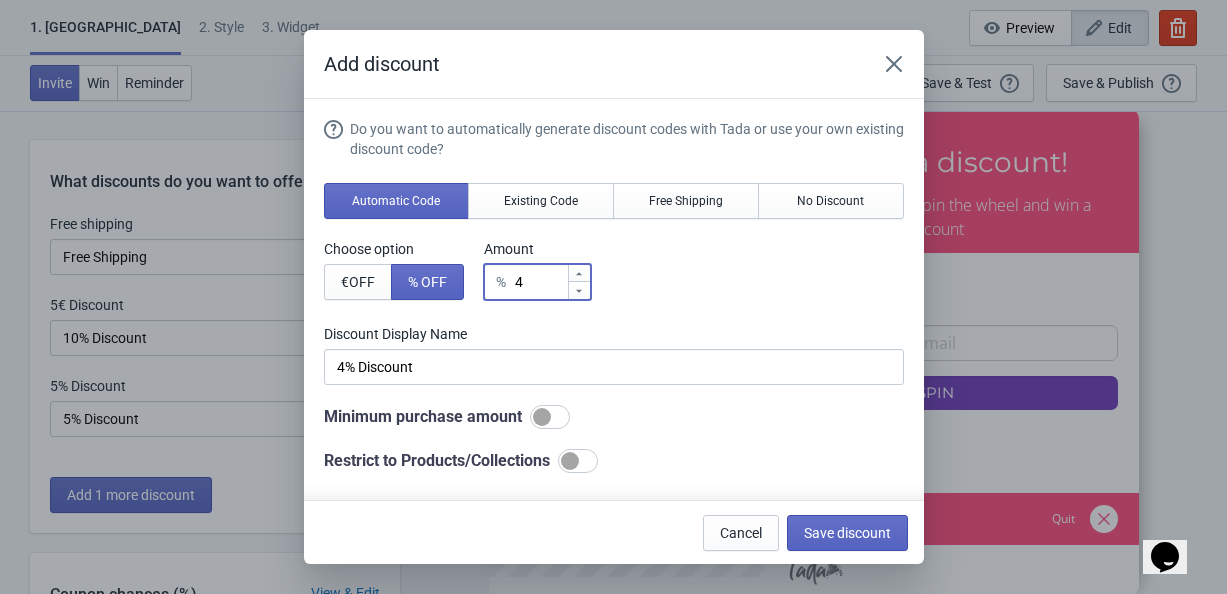 click 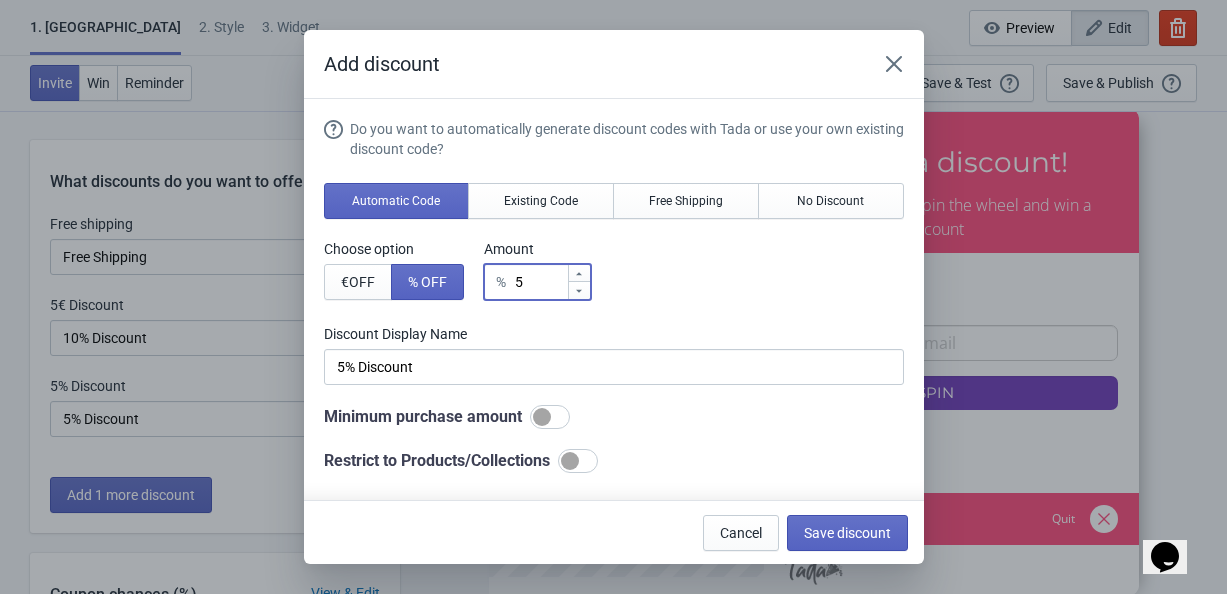 click 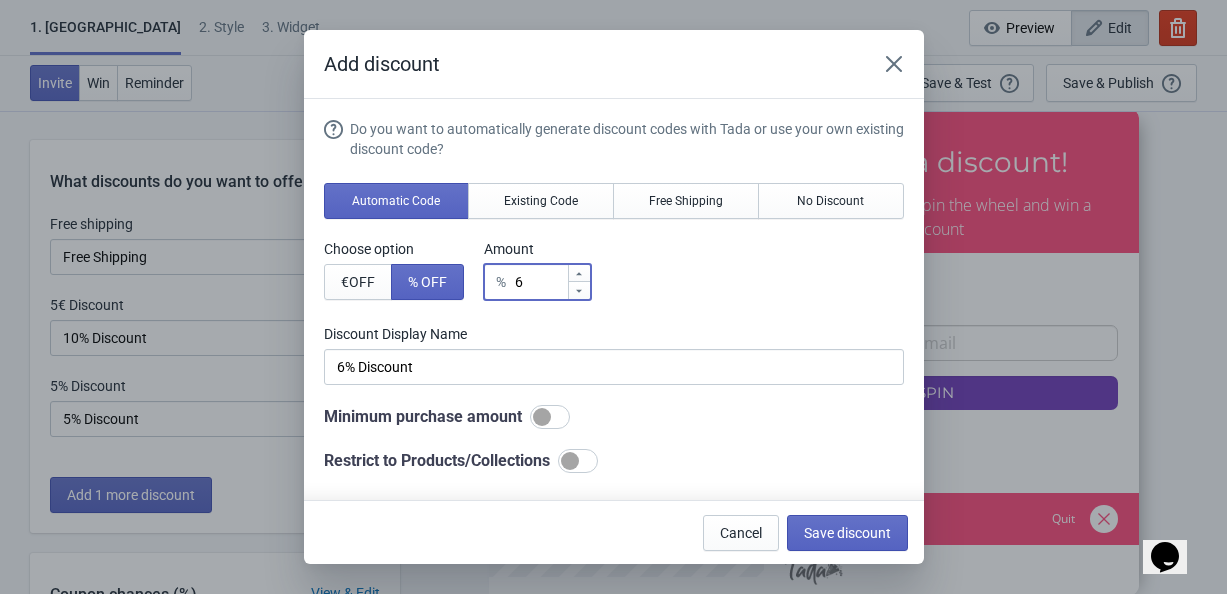 click 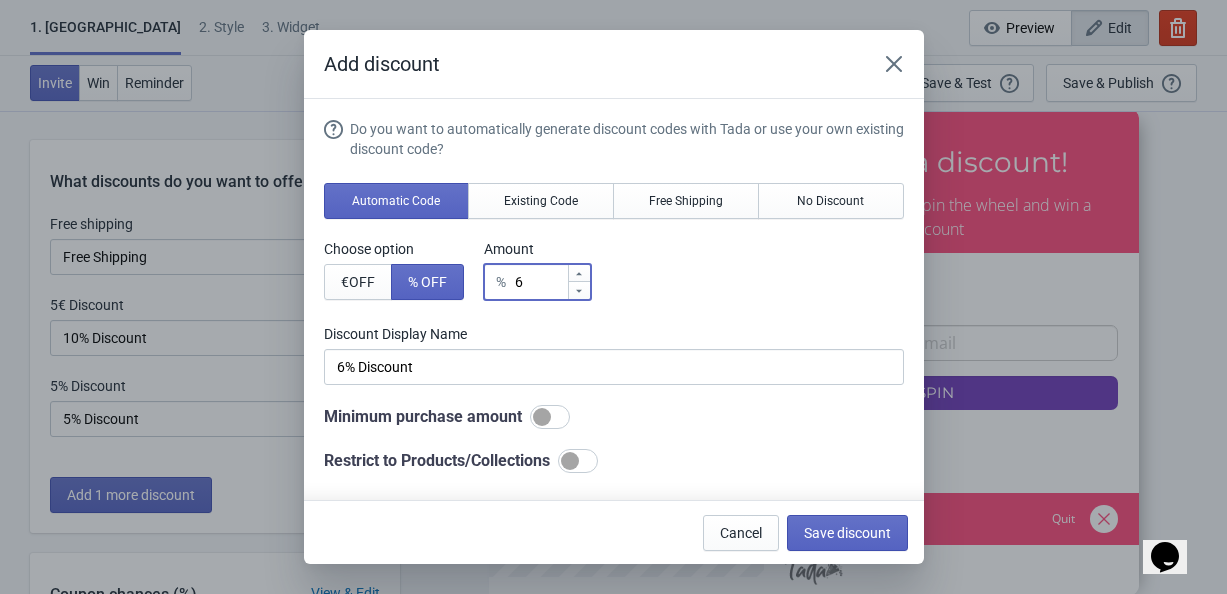 type on "7" 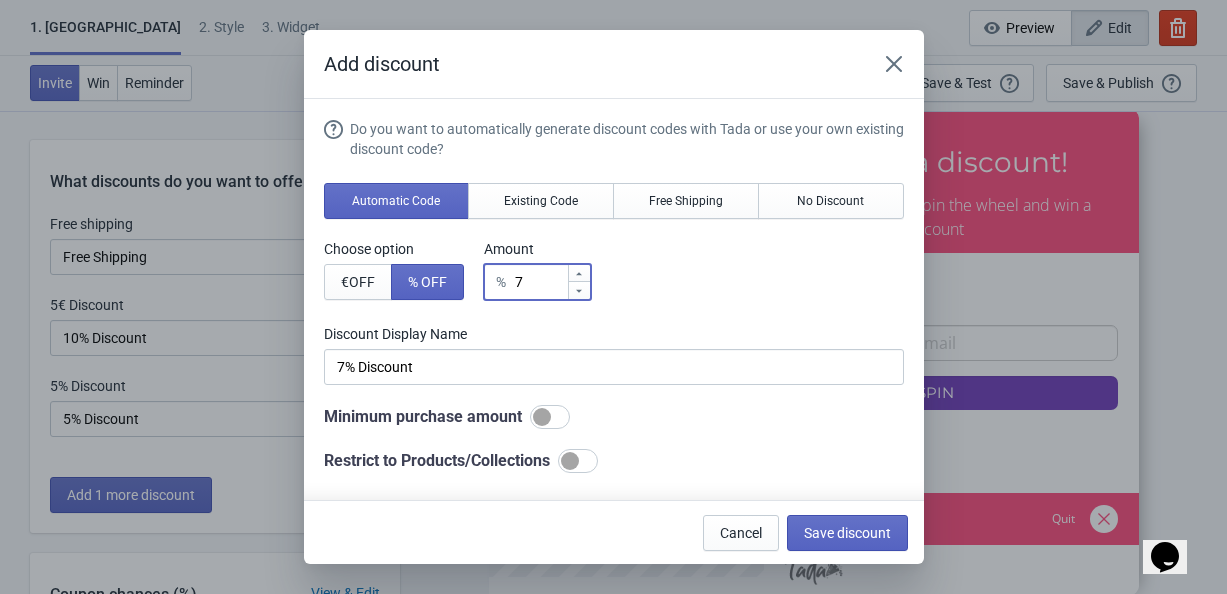 click 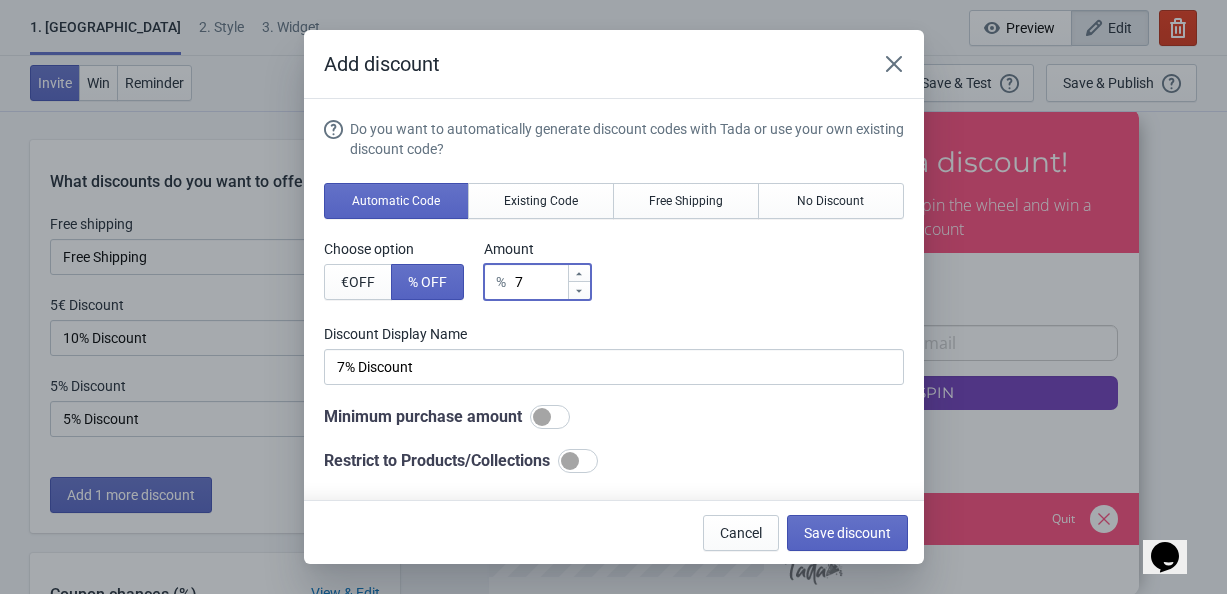 type on "8" 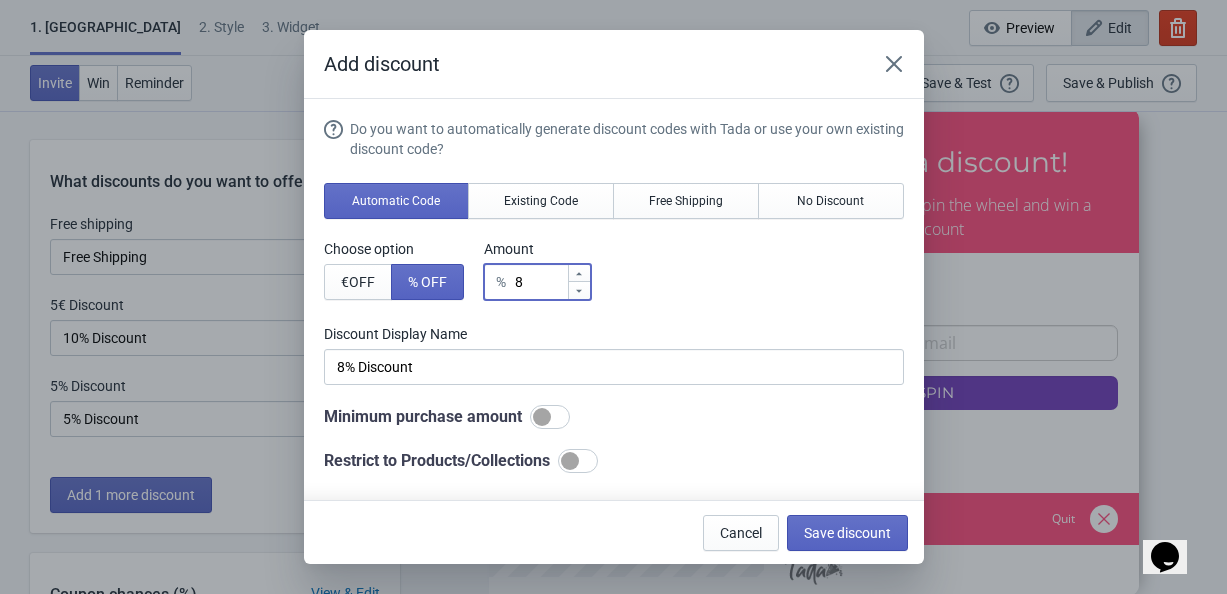 click 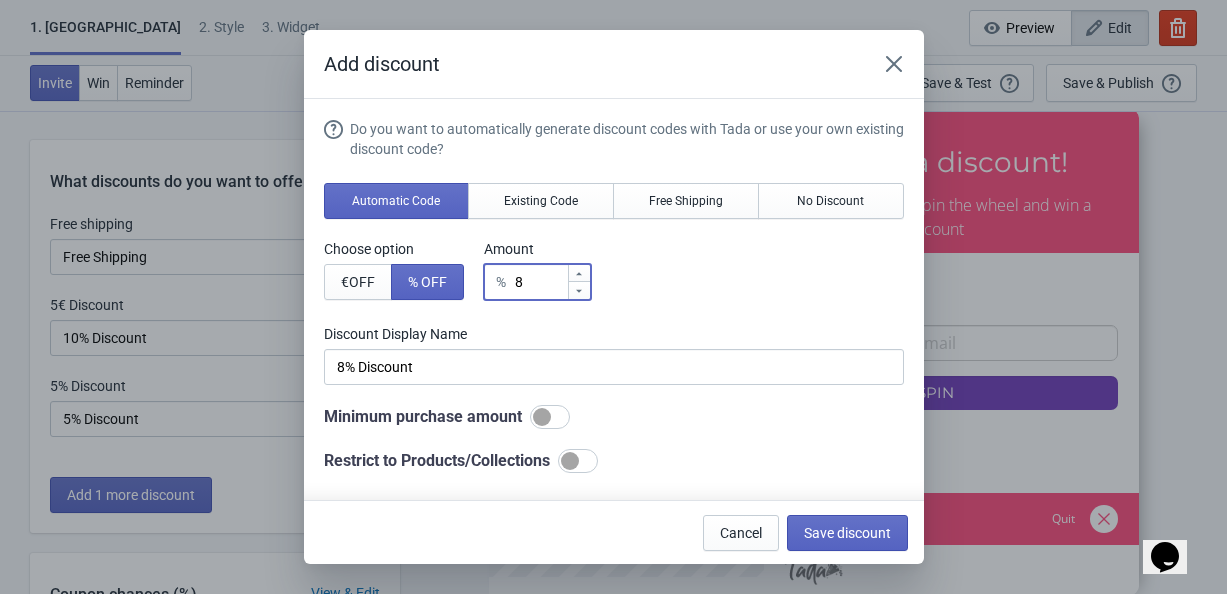 type on "9" 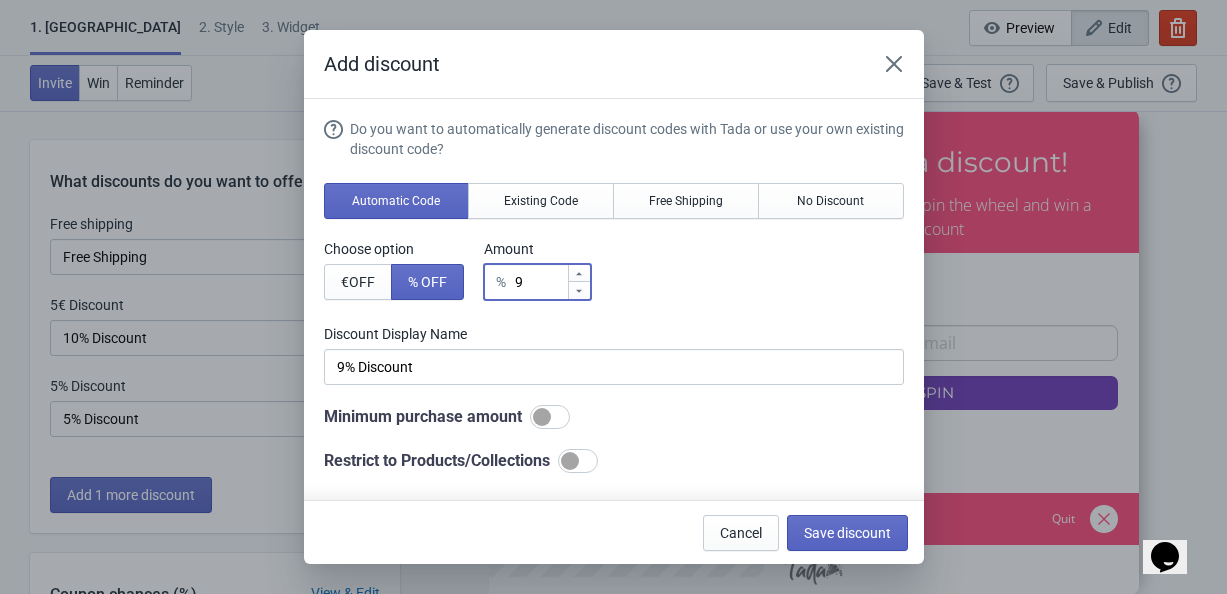 click 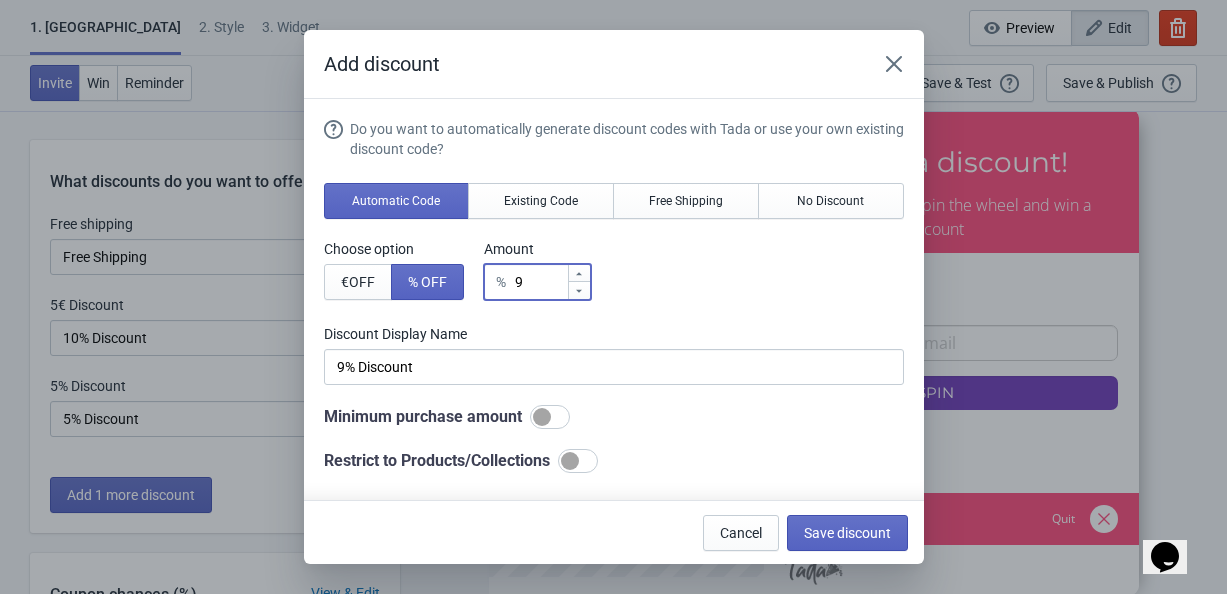 type on "10" 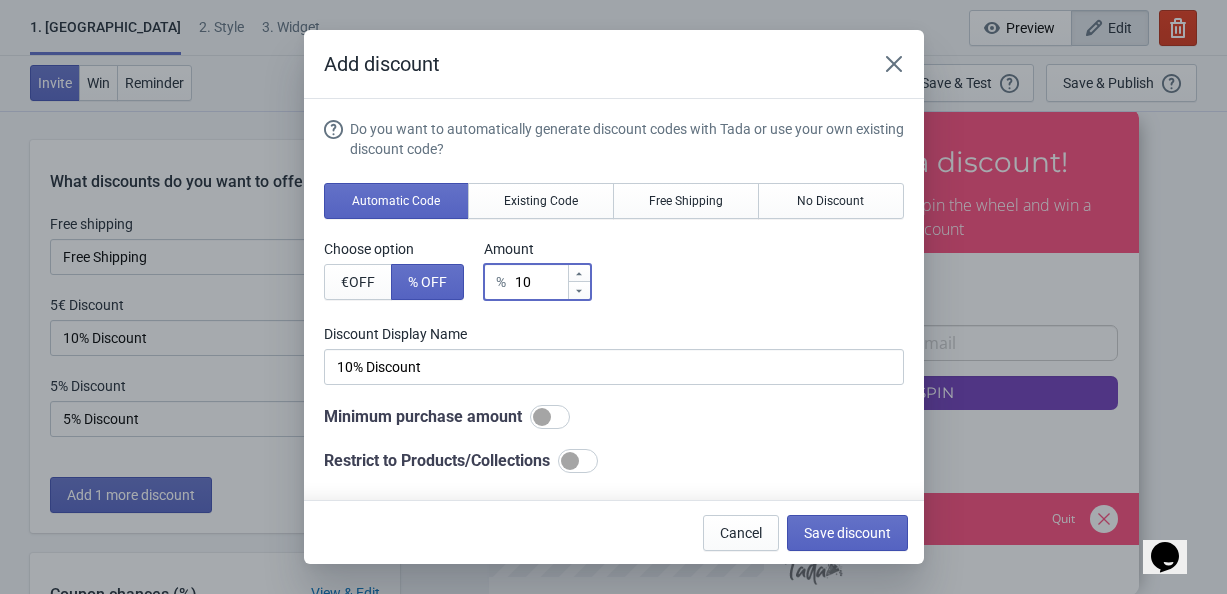 click 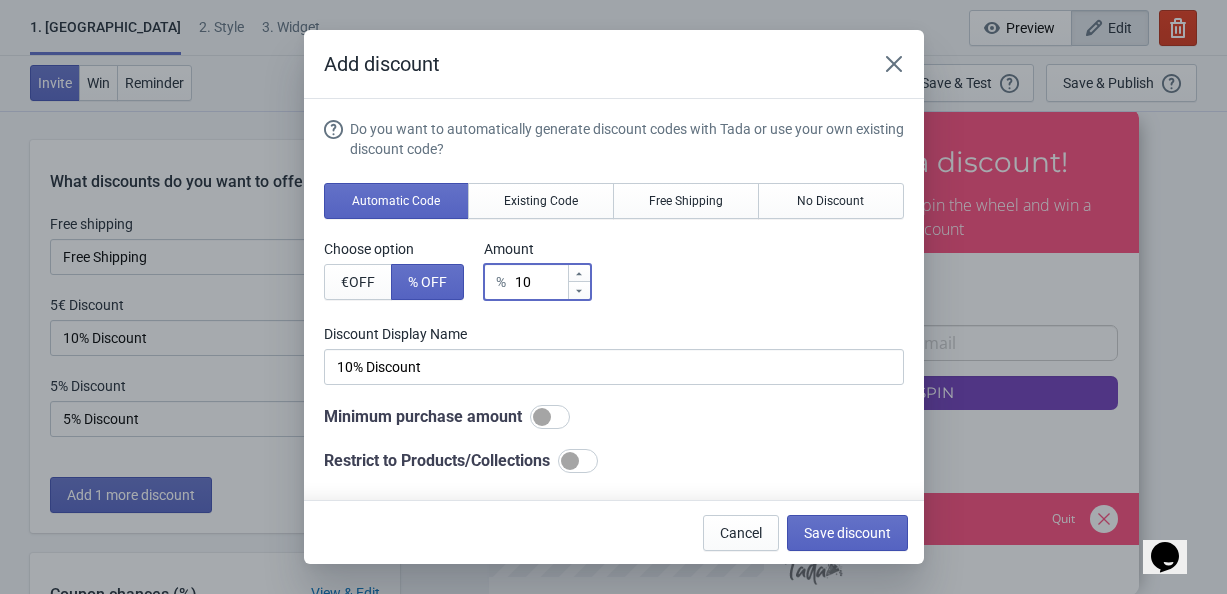 type on "11" 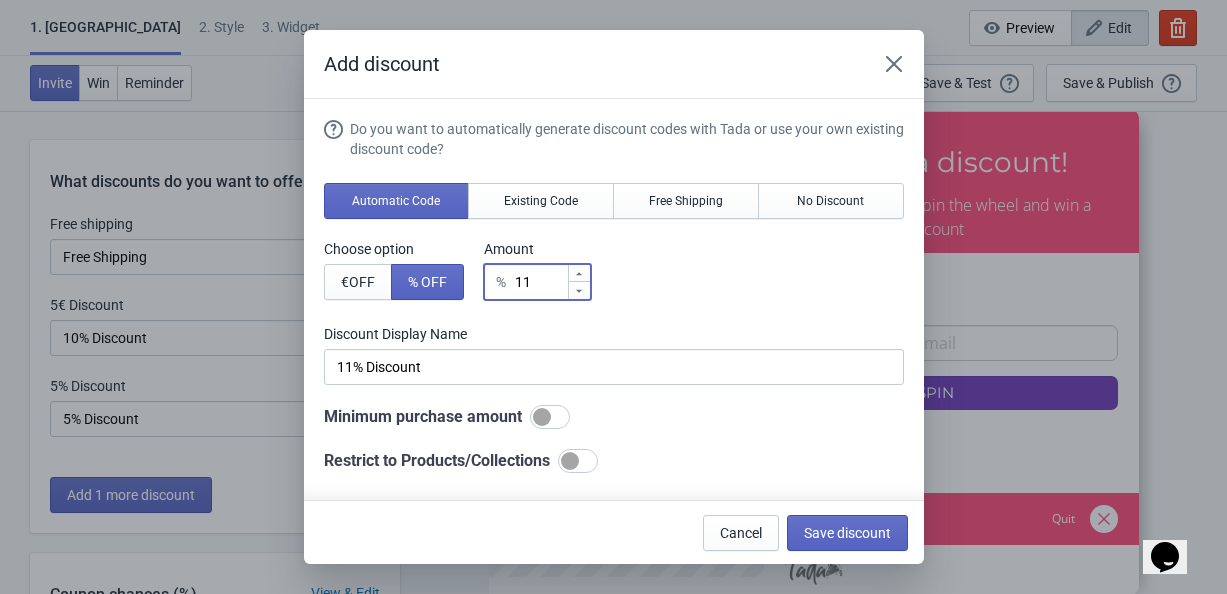 click 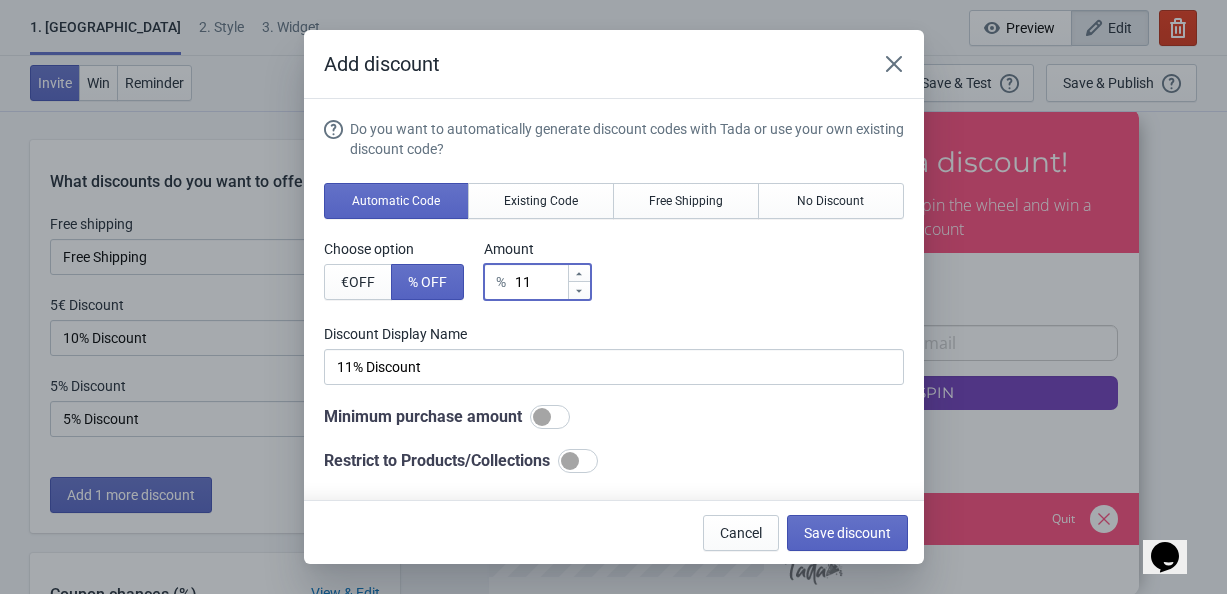 type on "10" 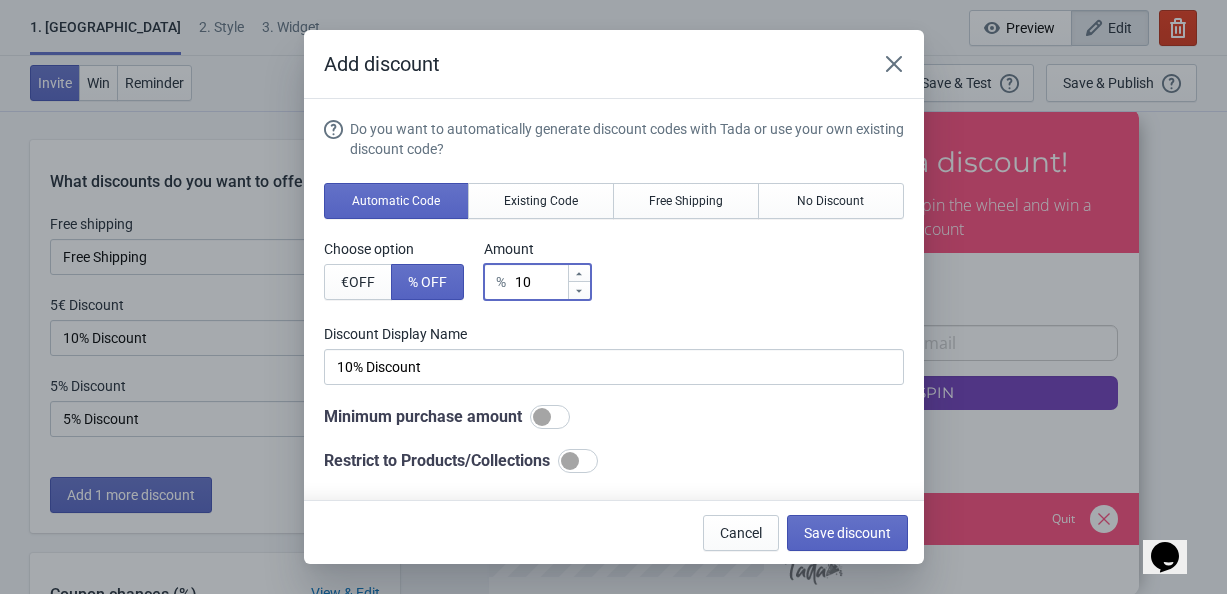 click on "Do you want to automatically generate discount codes with Tada or use your own existing discount code?  Automatic Code Existing Code Free Shipping No Discount Choose option €  OFF % OFF Amount % 10 Discount Display Name   10% Discount Minimum purchase amount  Restrict to Products/Collections" at bounding box center (614, 296) 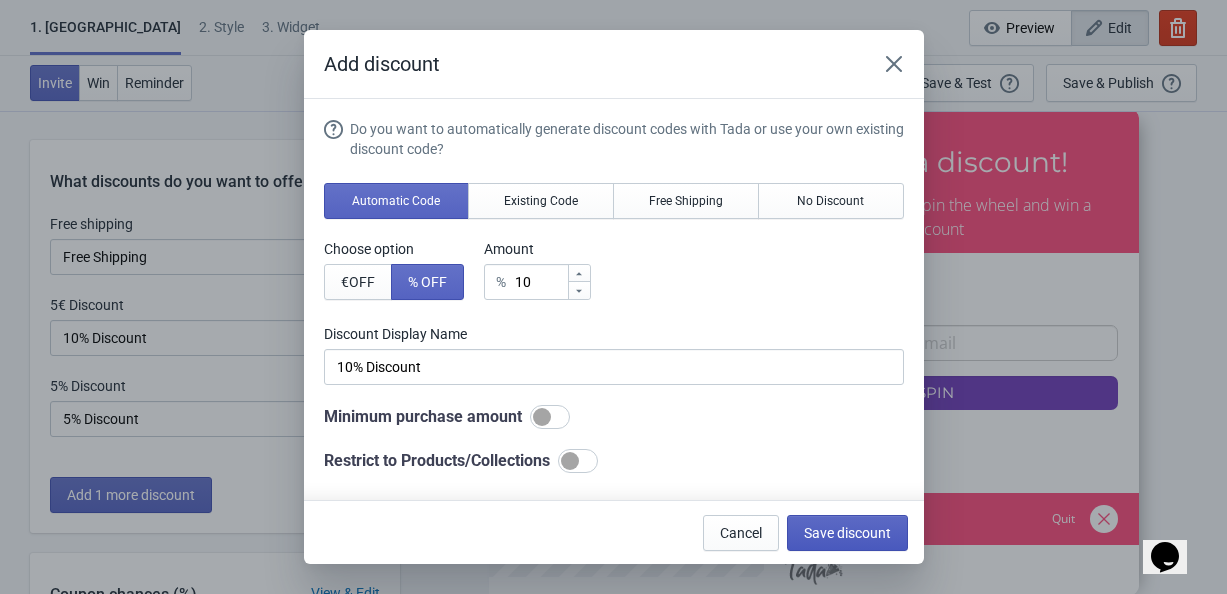 click on "Save discount" at bounding box center (847, 533) 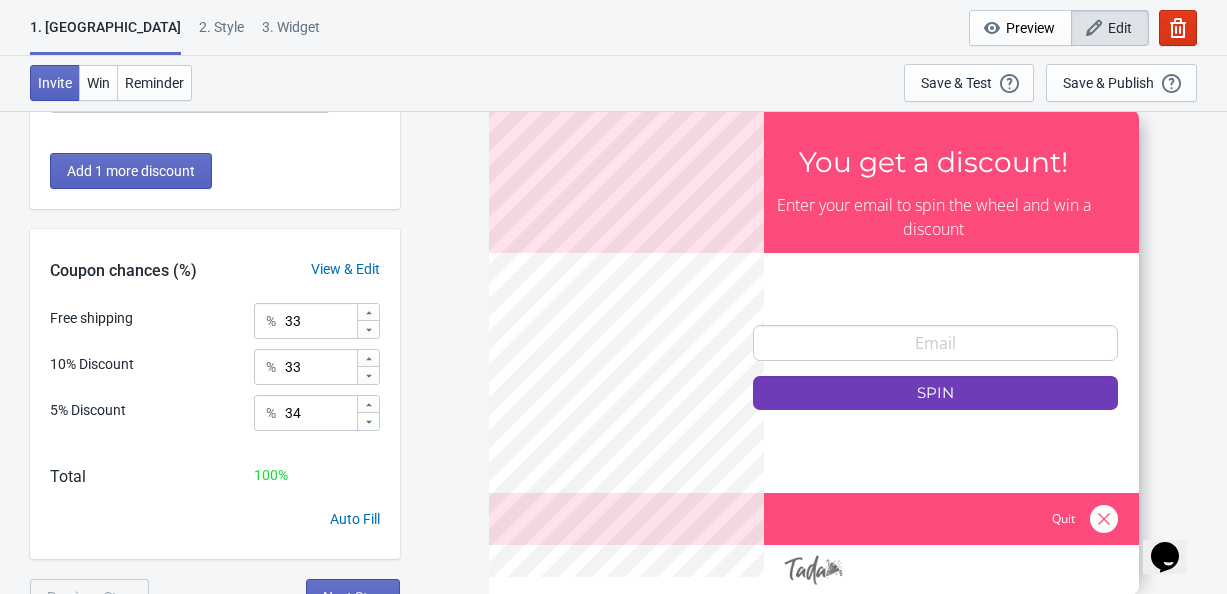 scroll, scrollTop: 344, scrollLeft: 0, axis: vertical 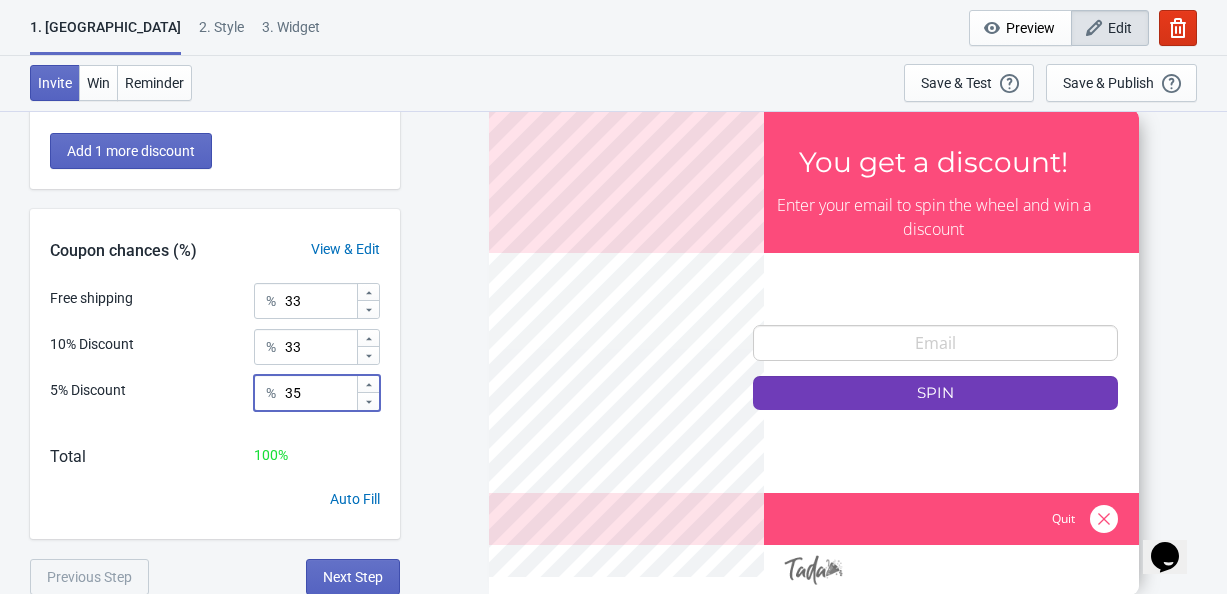 drag, startPoint x: 374, startPoint y: 378, endPoint x: 363, endPoint y: 381, distance: 11.401754 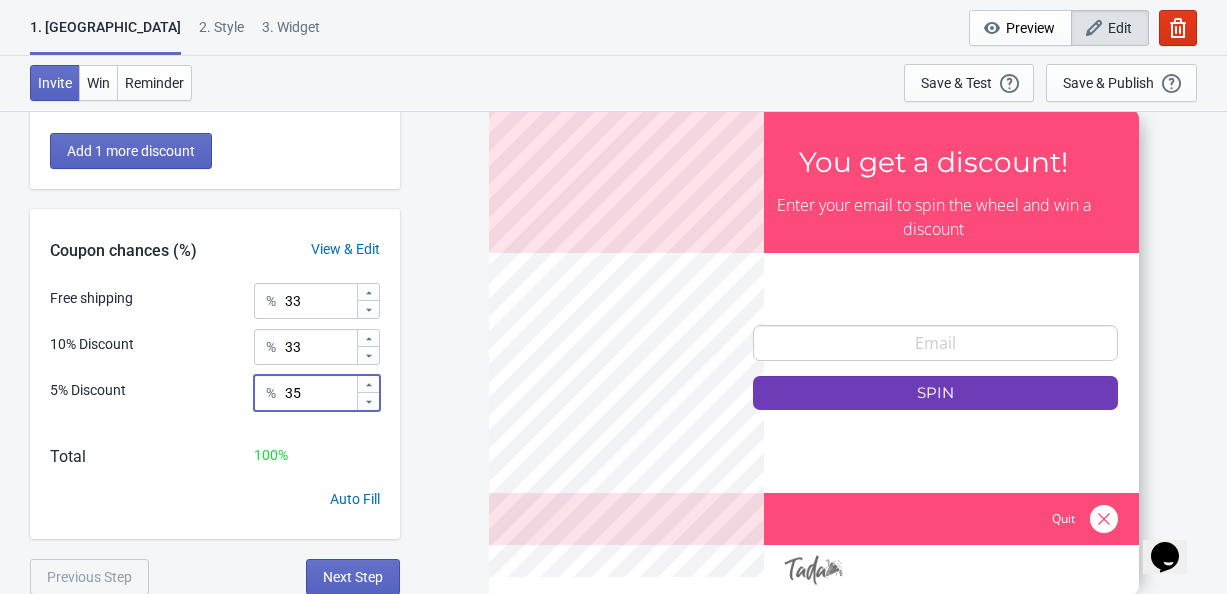 click at bounding box center (368, 384) 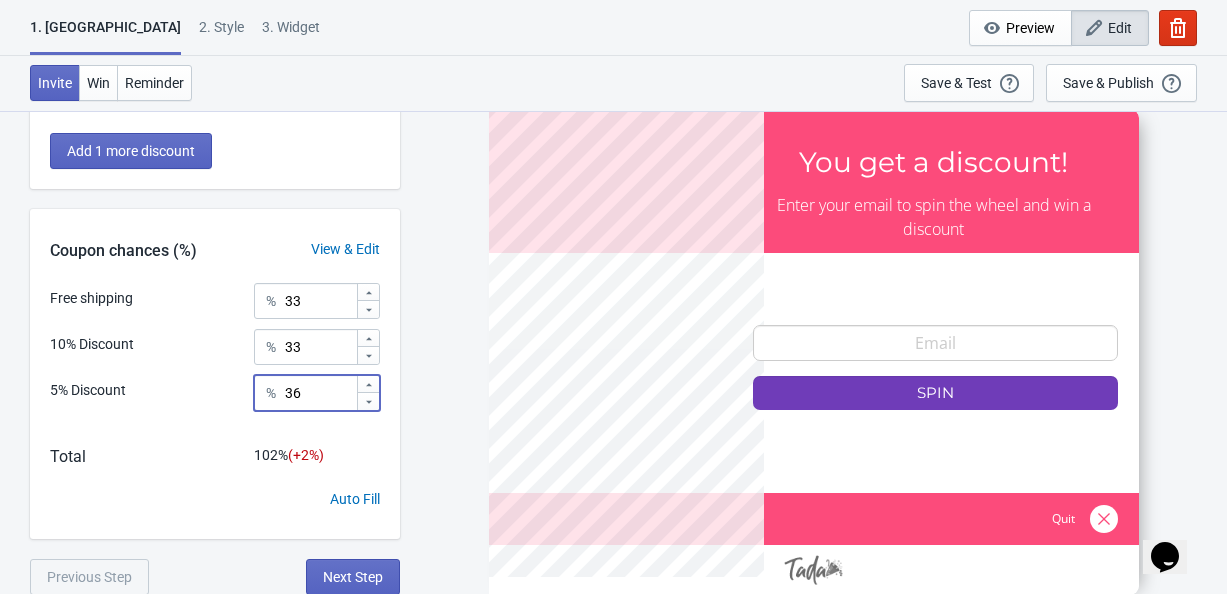 click 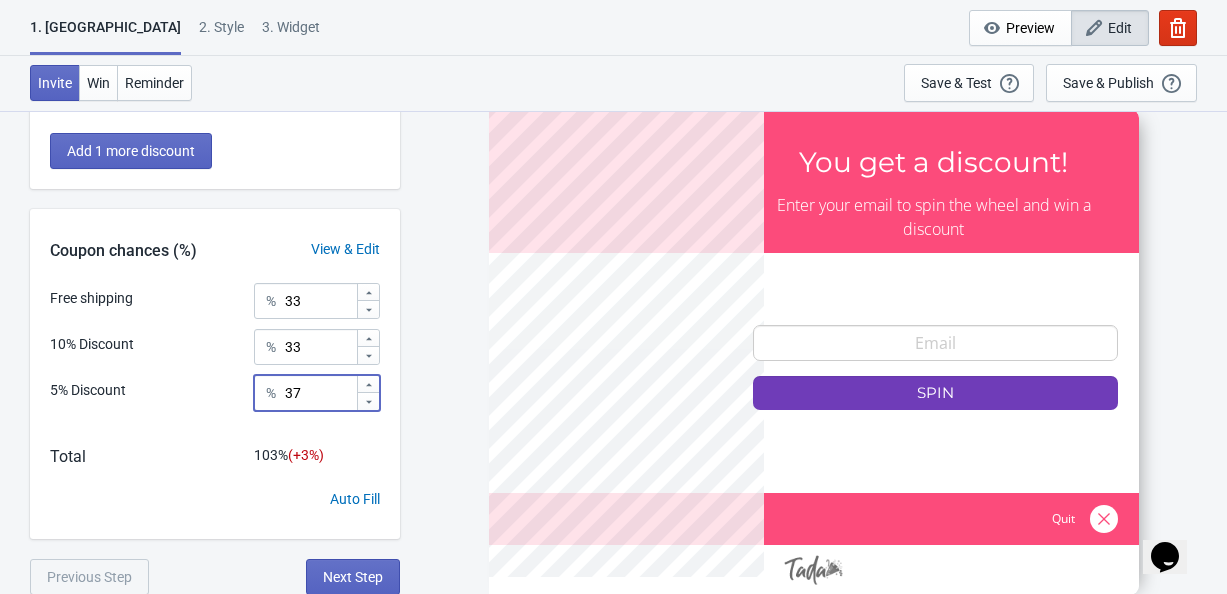 click 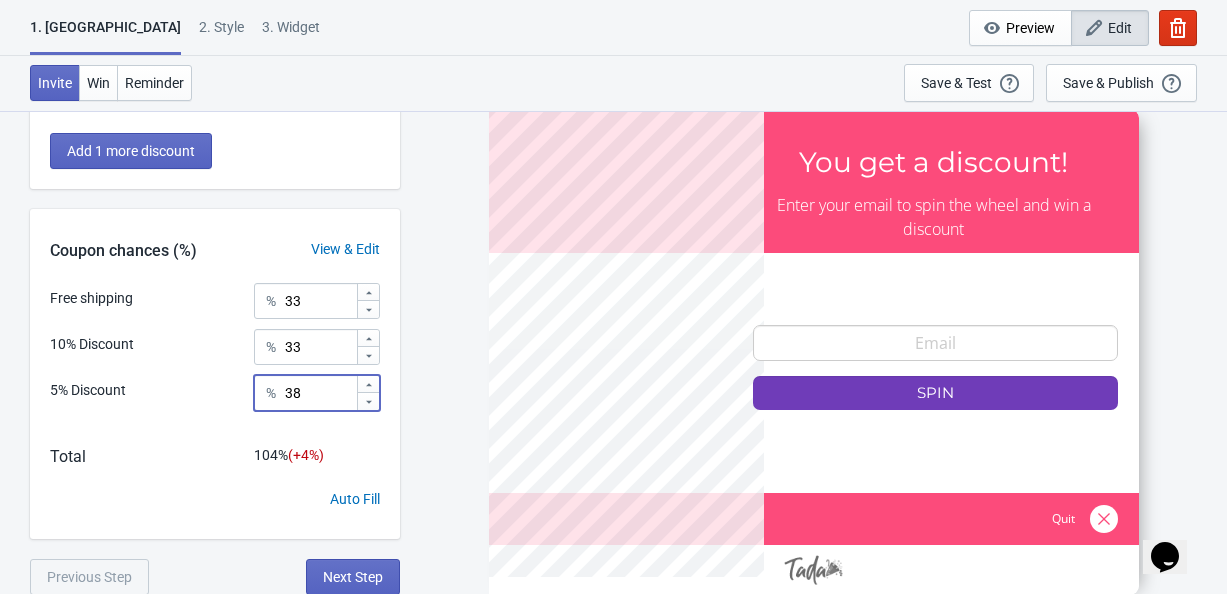 click 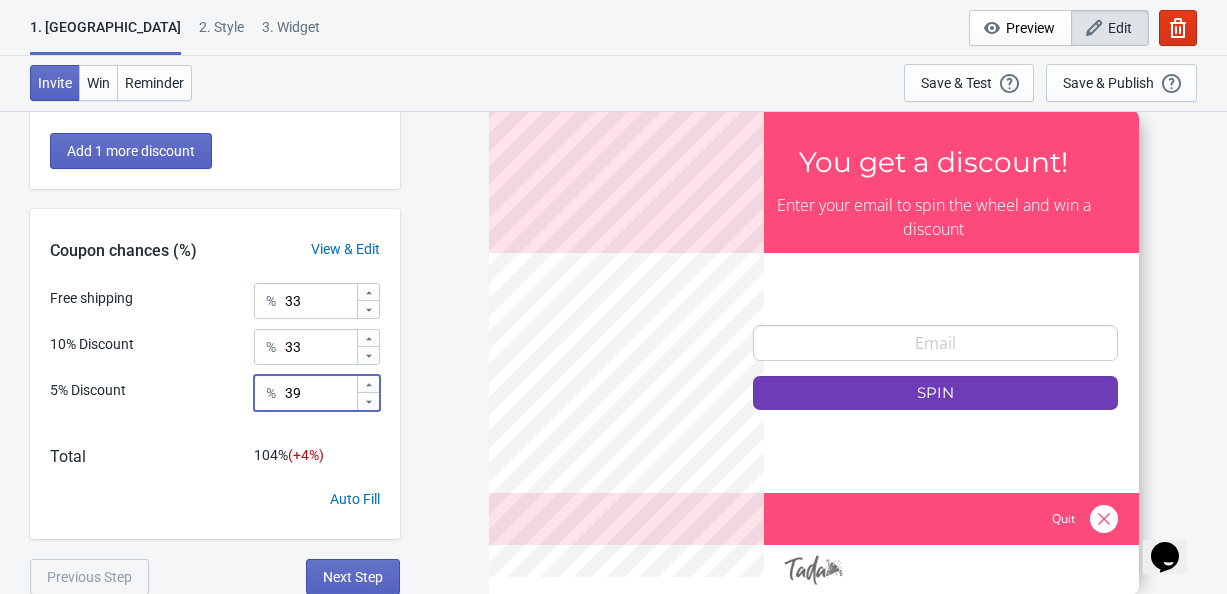 click 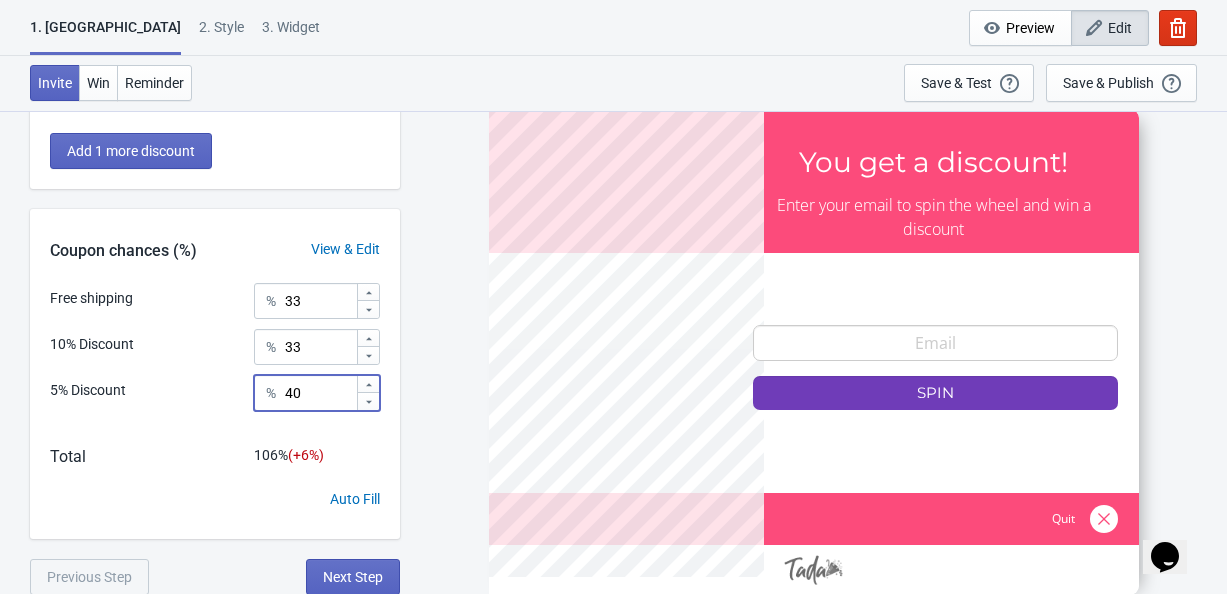 click 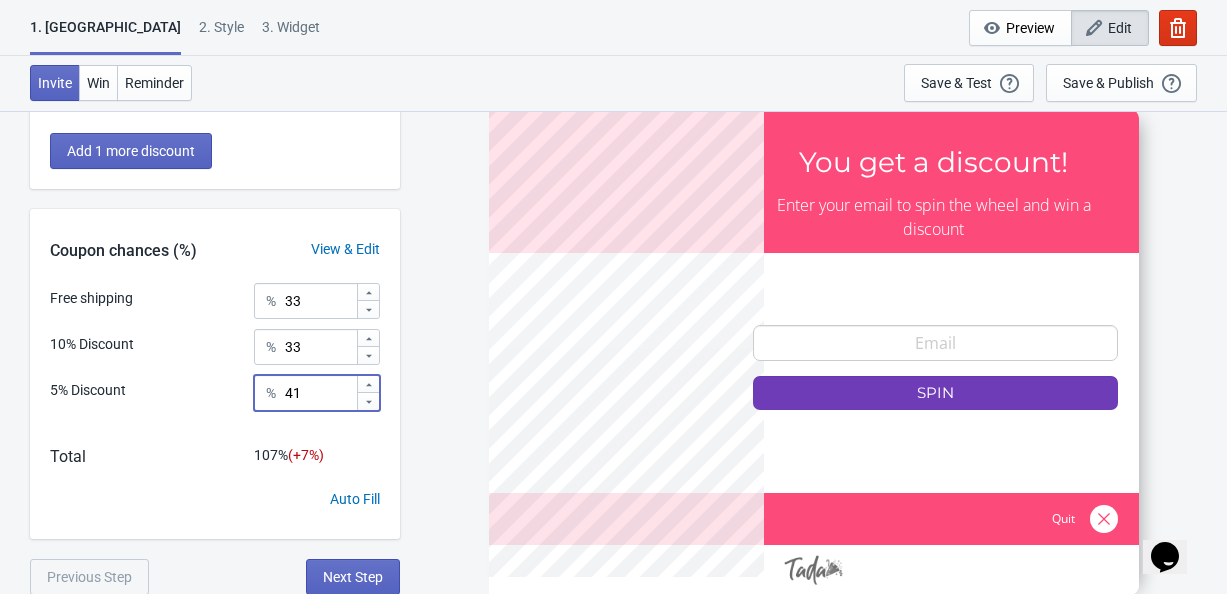 click 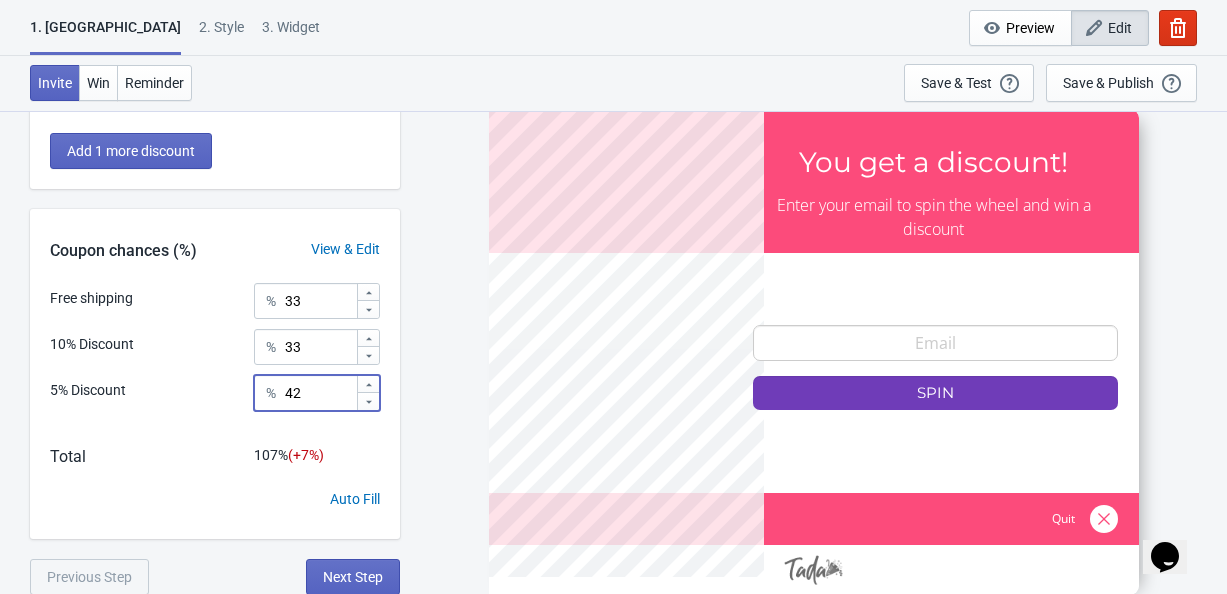 click 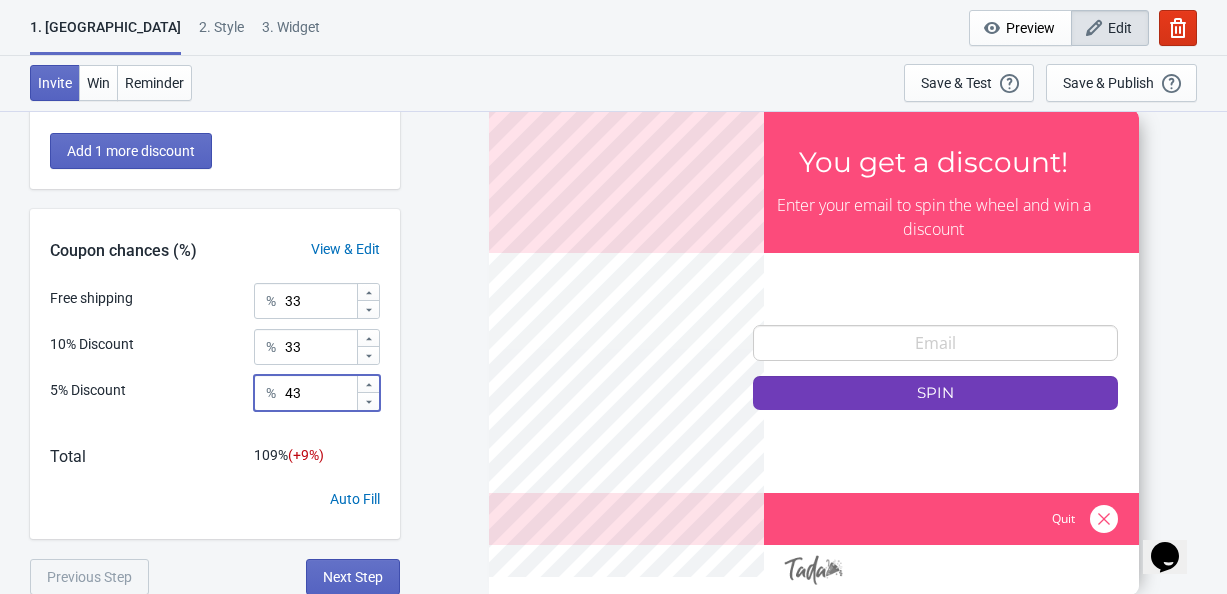 click 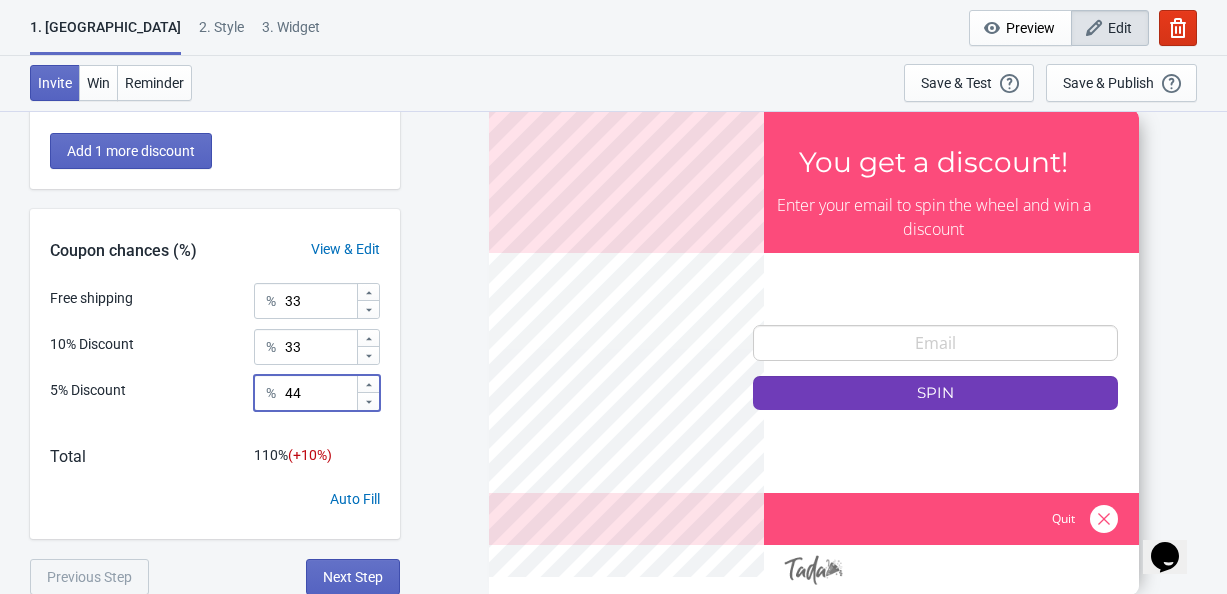 click 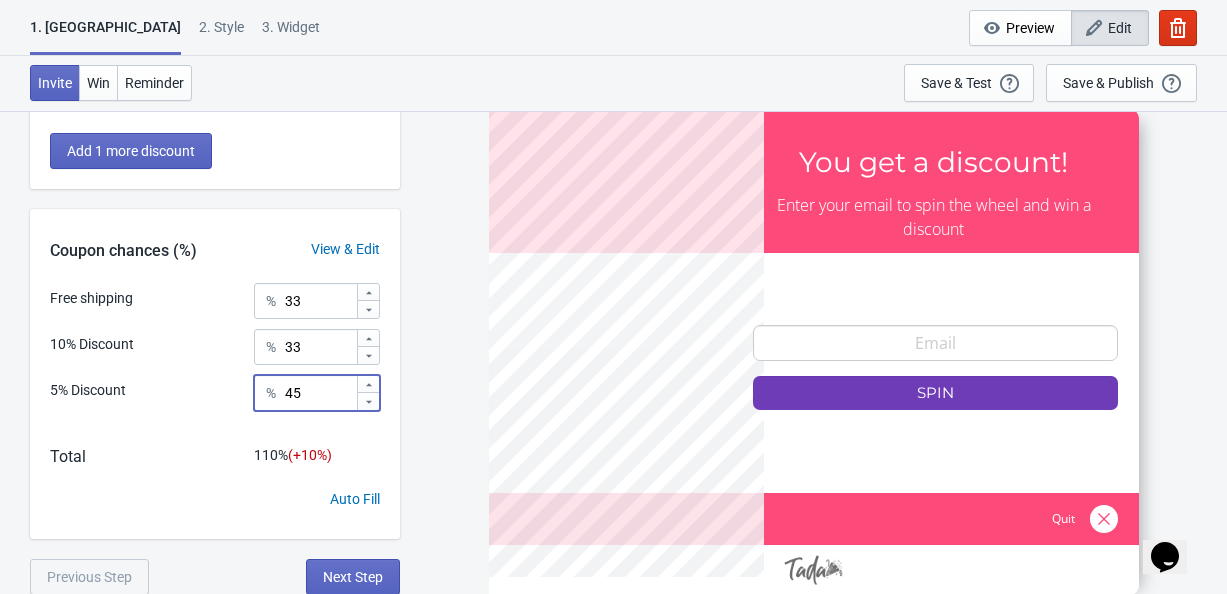 click 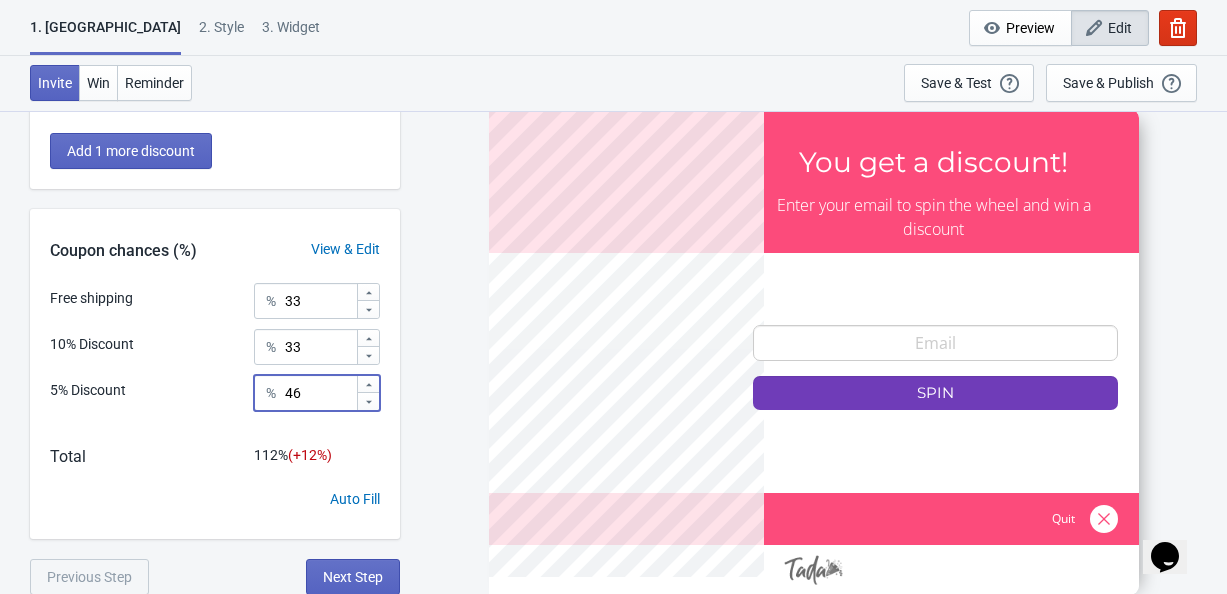 click 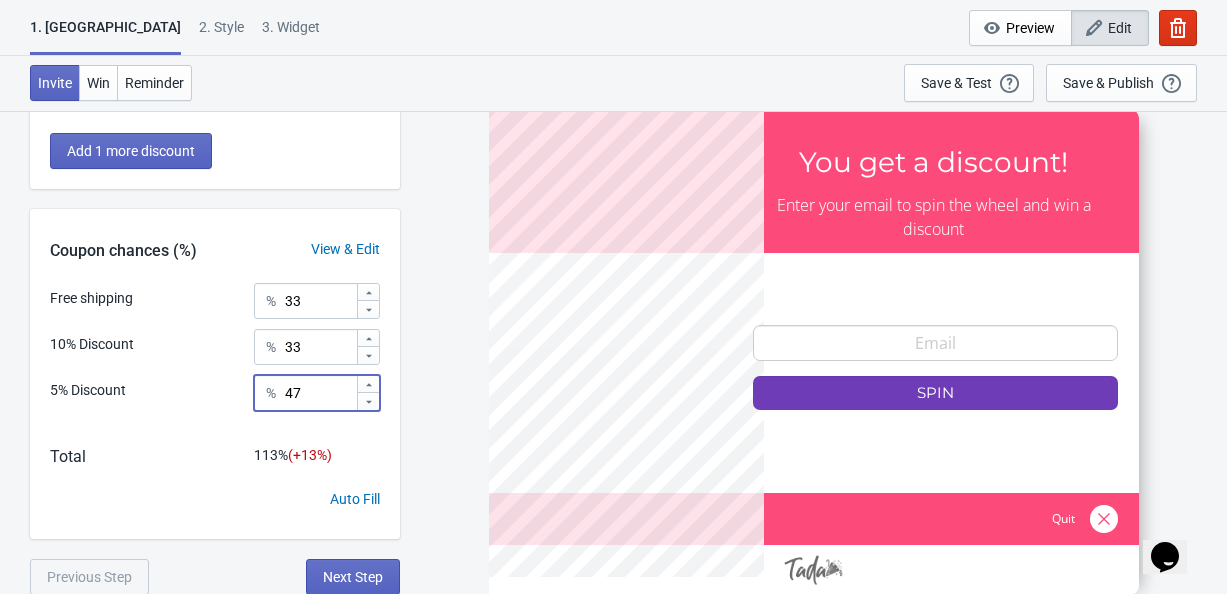 click 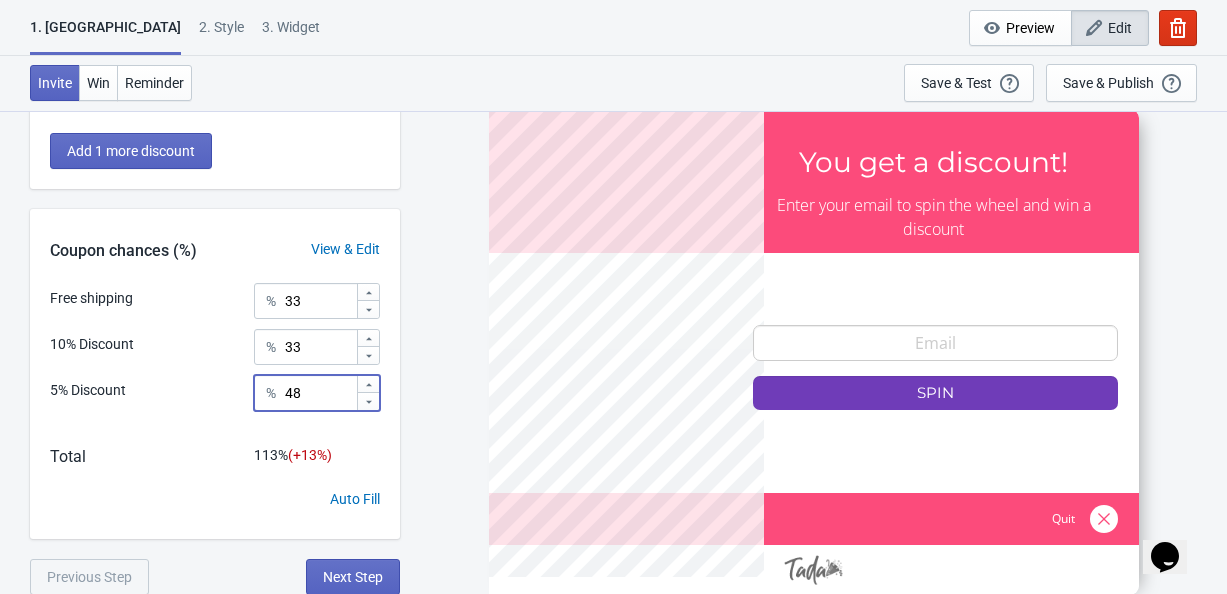 click at bounding box center (368, 384) 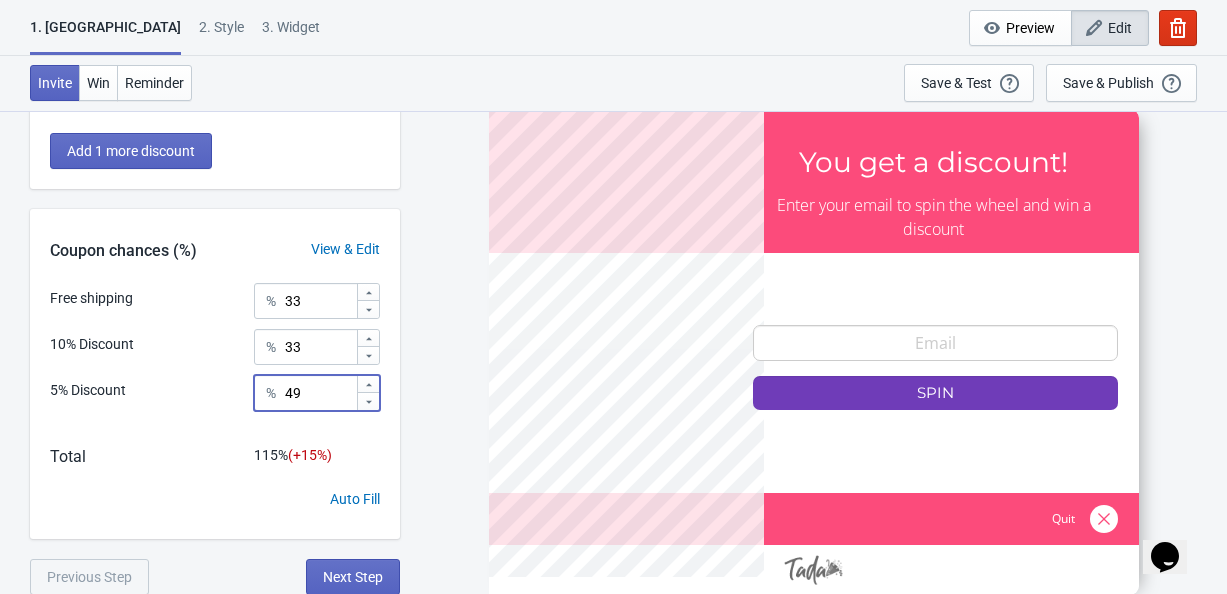 click at bounding box center [368, 384] 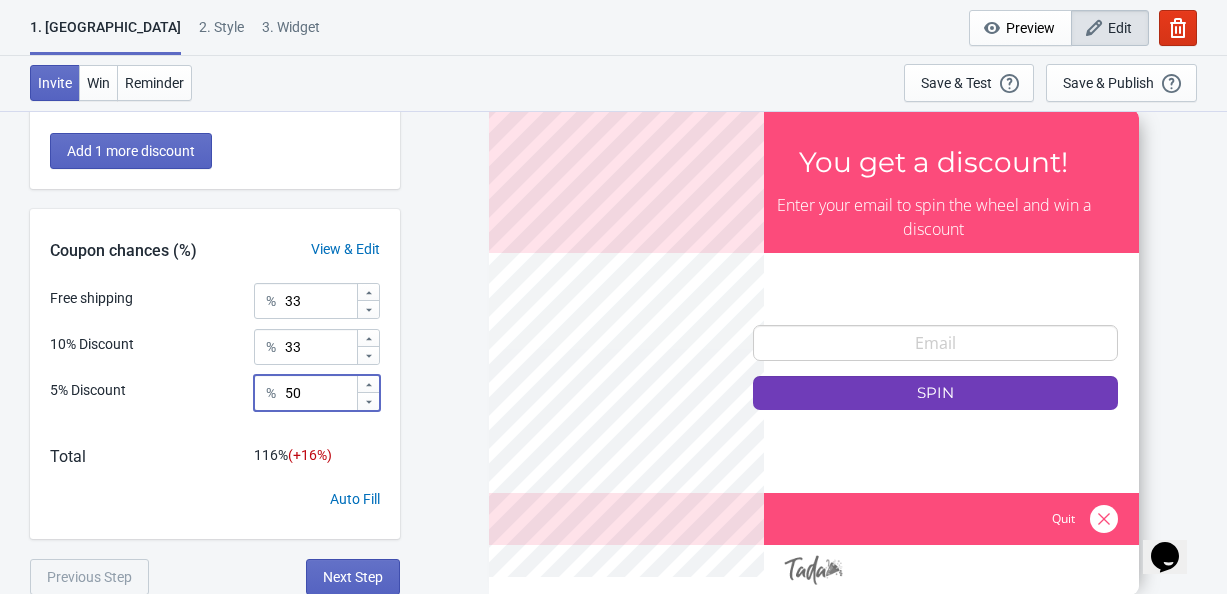 click at bounding box center [368, 384] 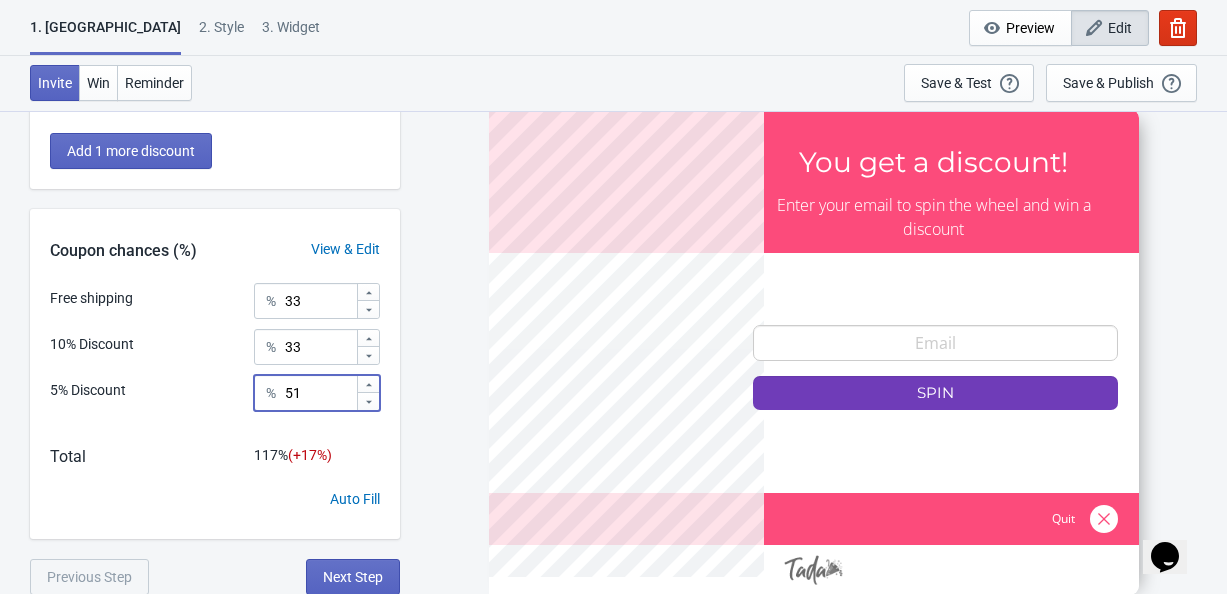 click at bounding box center [368, 384] 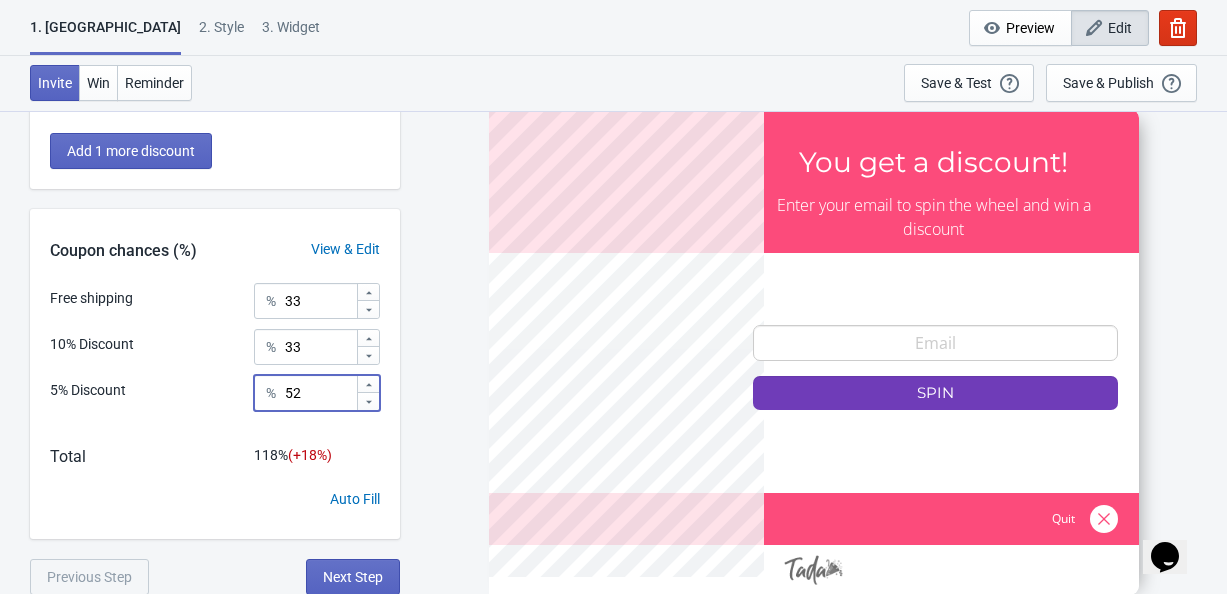 click on "Auto Fill" at bounding box center [355, 499] 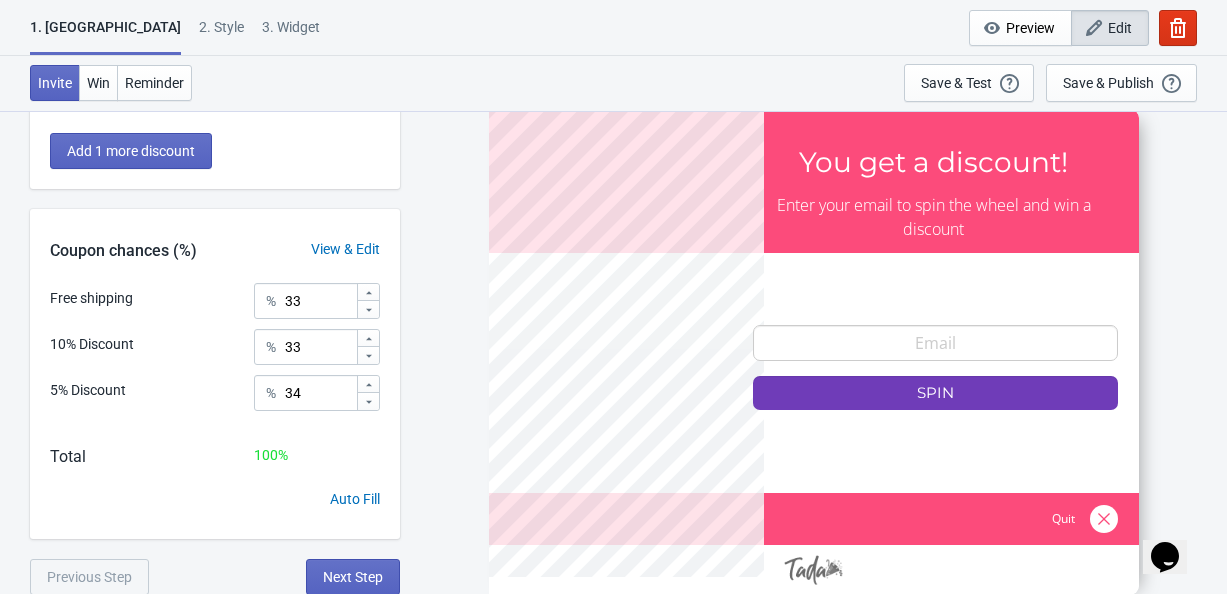 click on "Free shipping % 33 10% Discount % 33 5% Discount % 34" at bounding box center [215, 354] 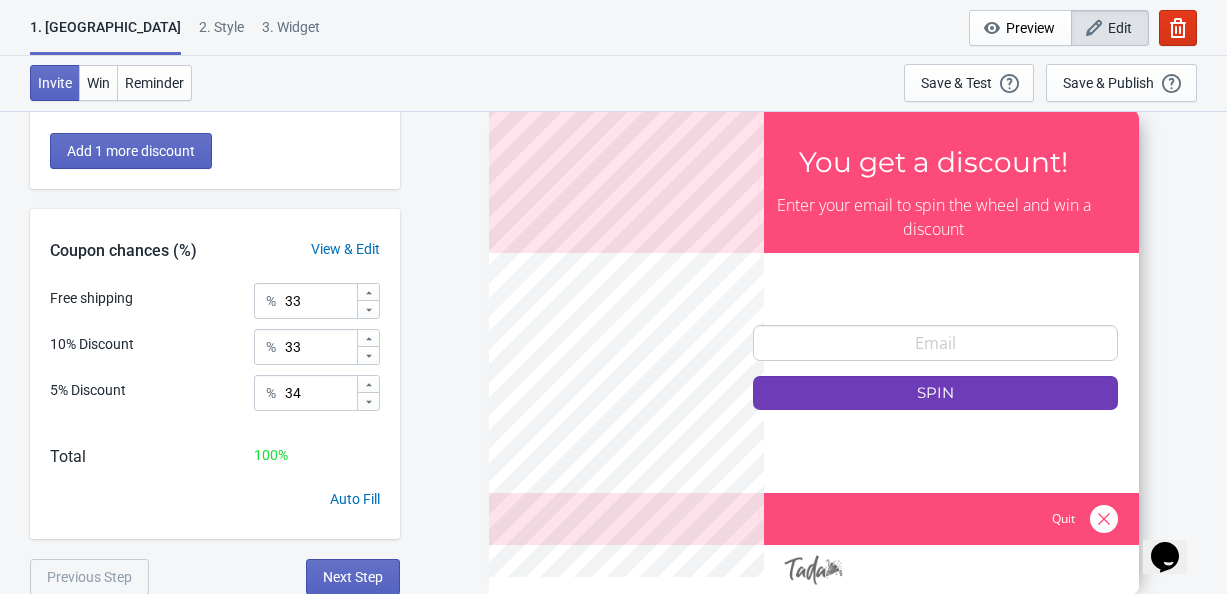 click 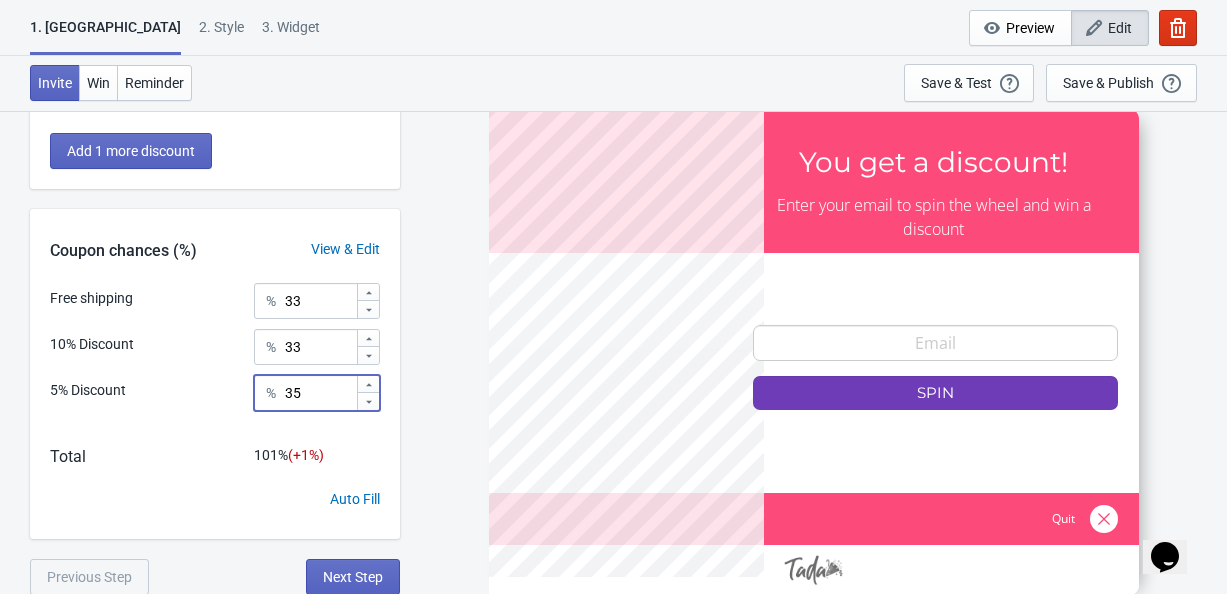 click 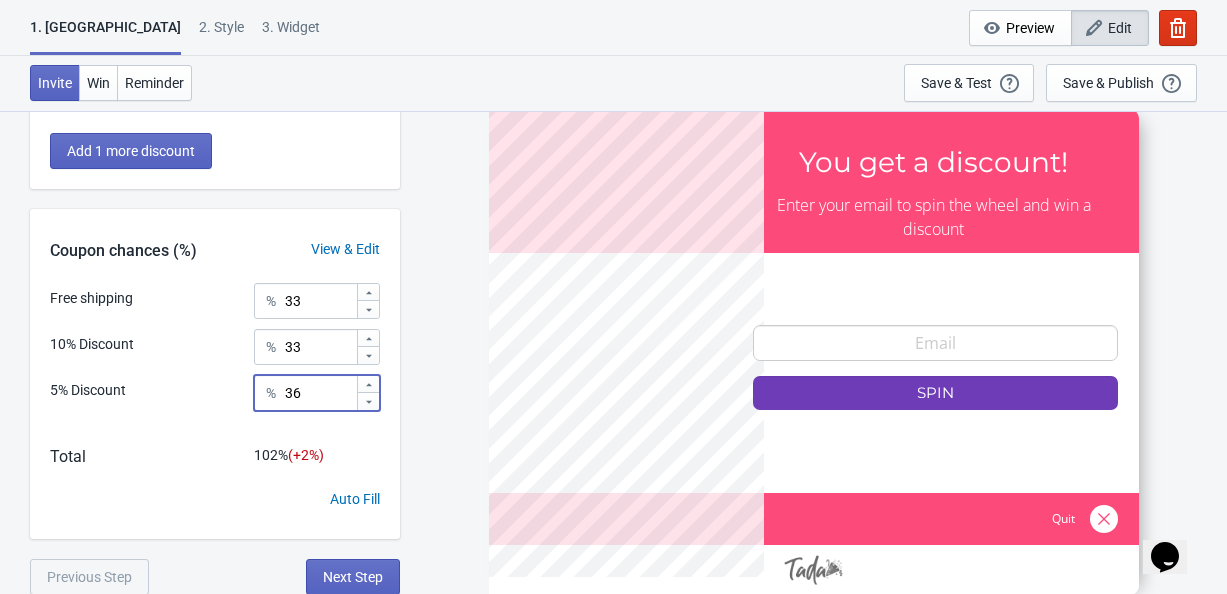 click 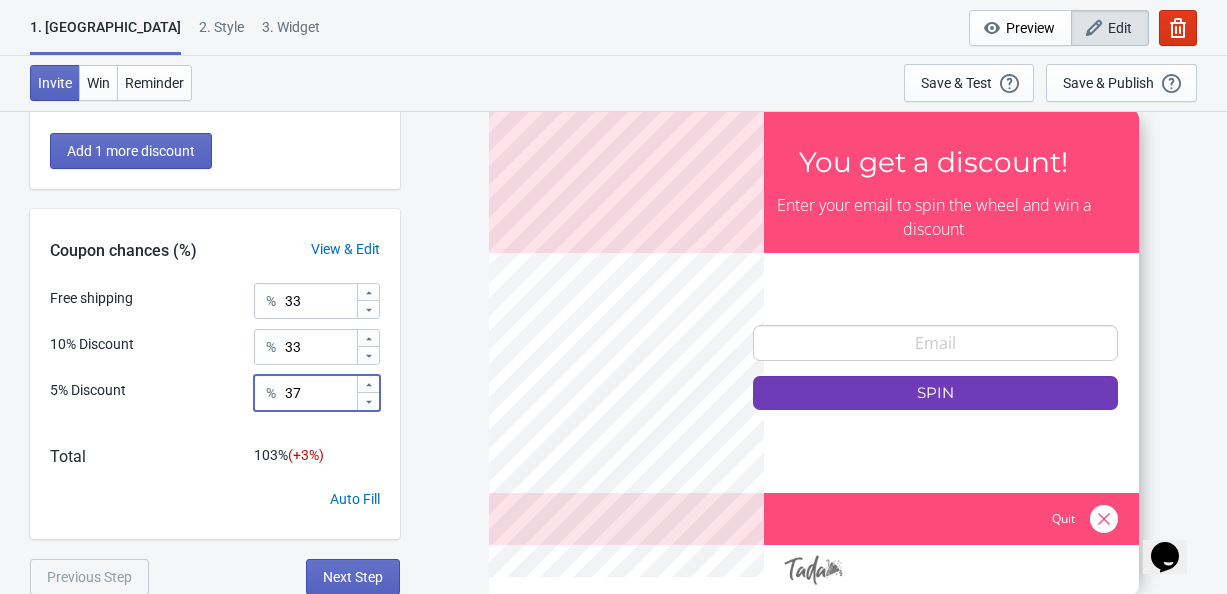 click 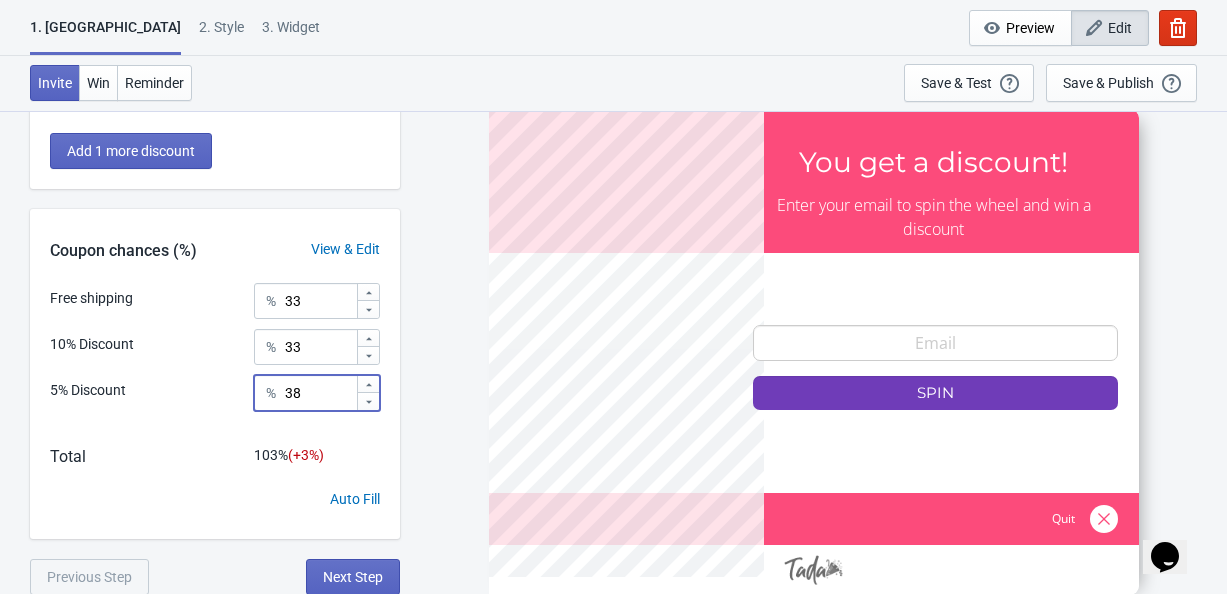 click 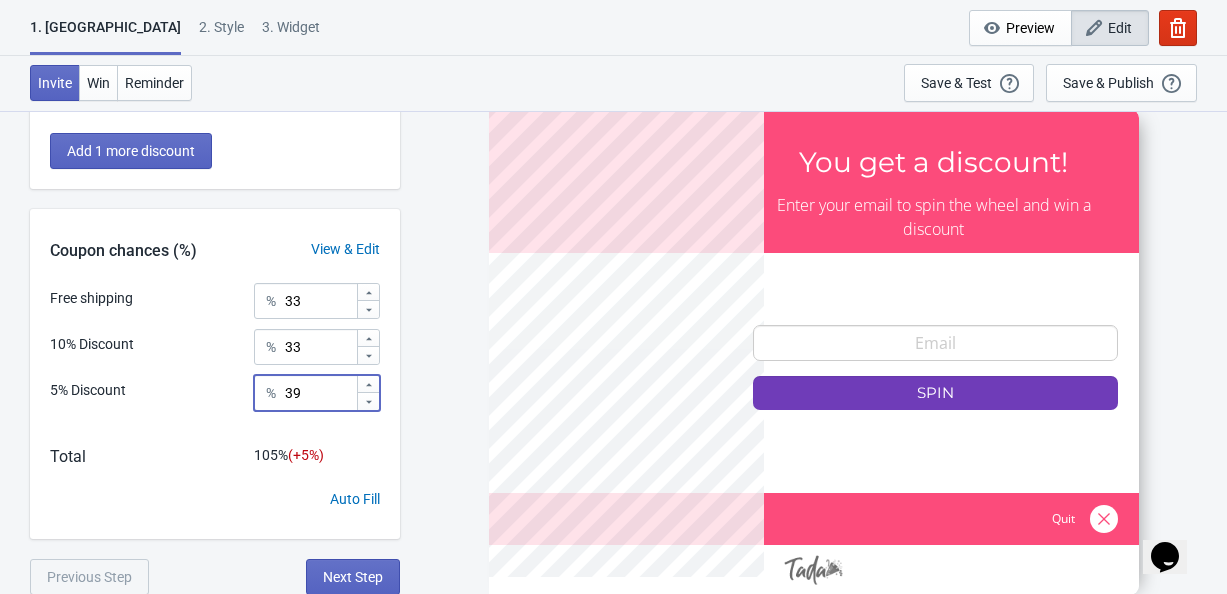 click 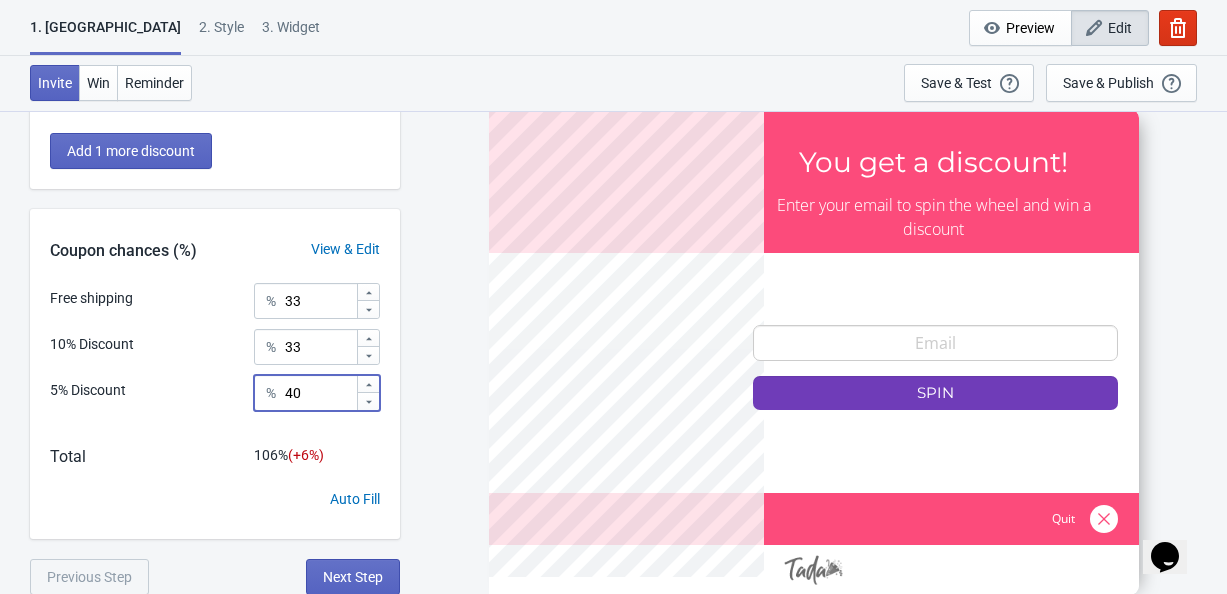 click 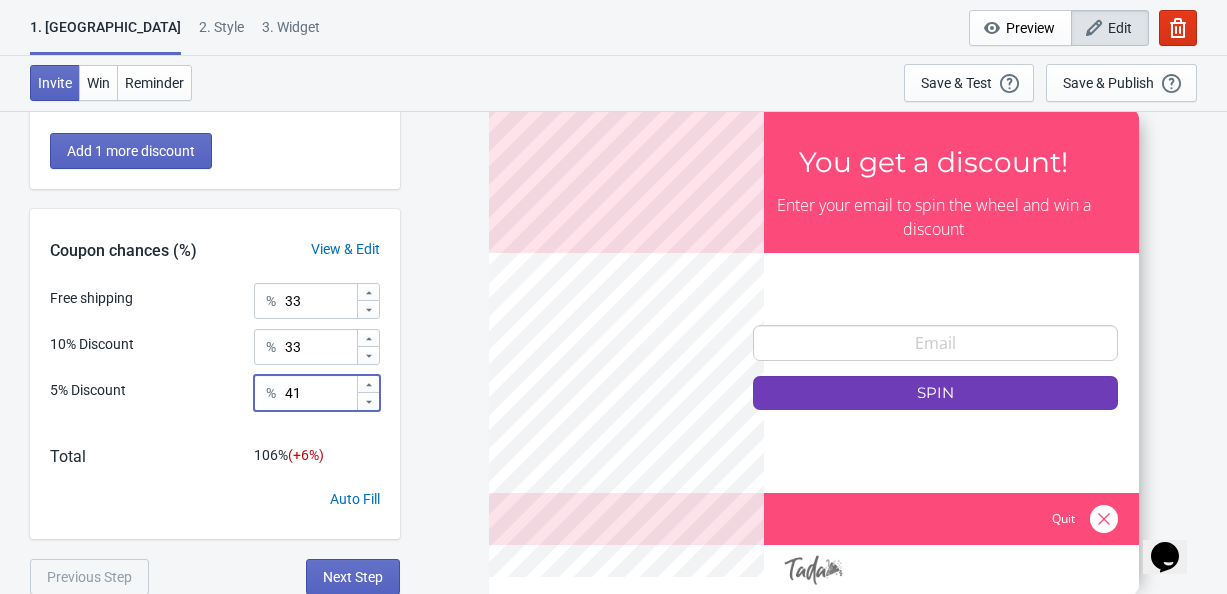 click 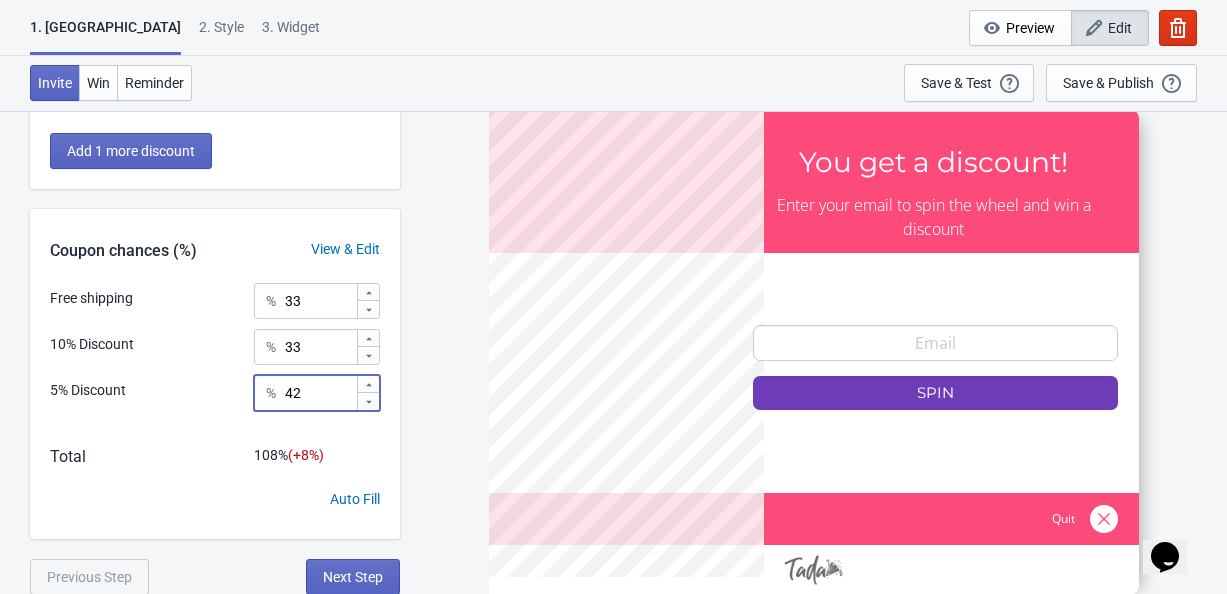 click 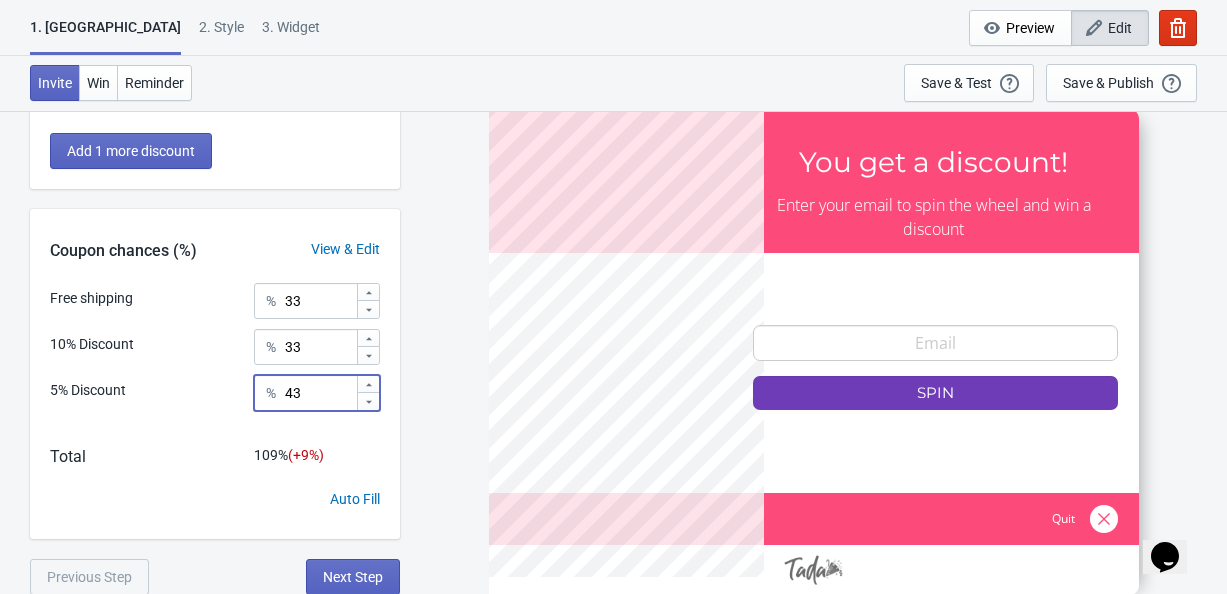 click 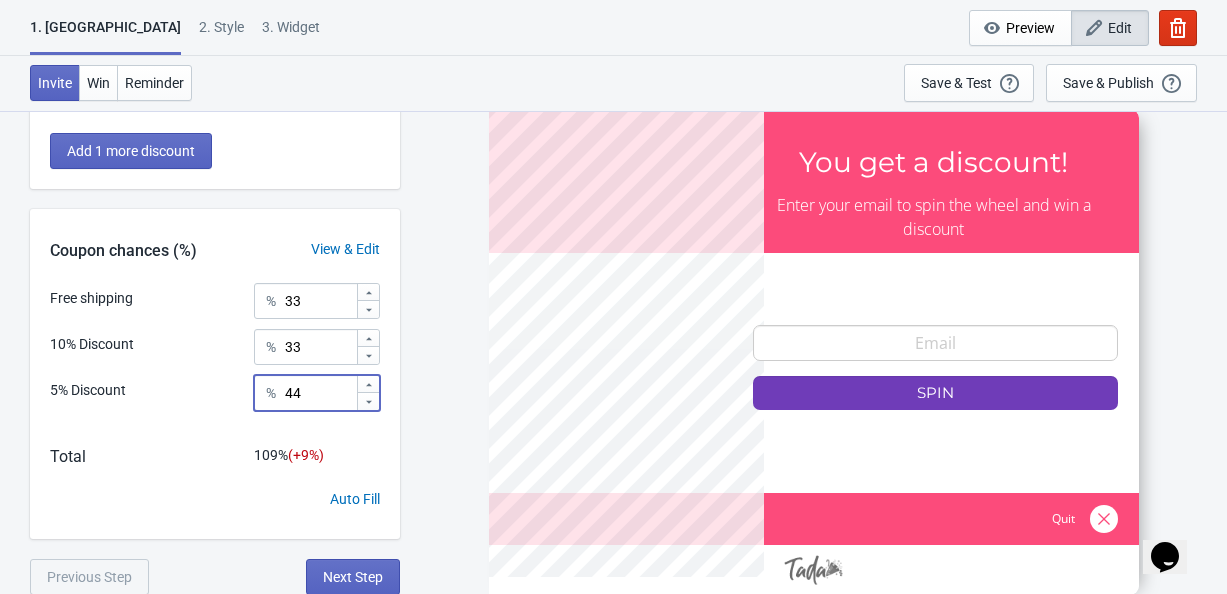 click 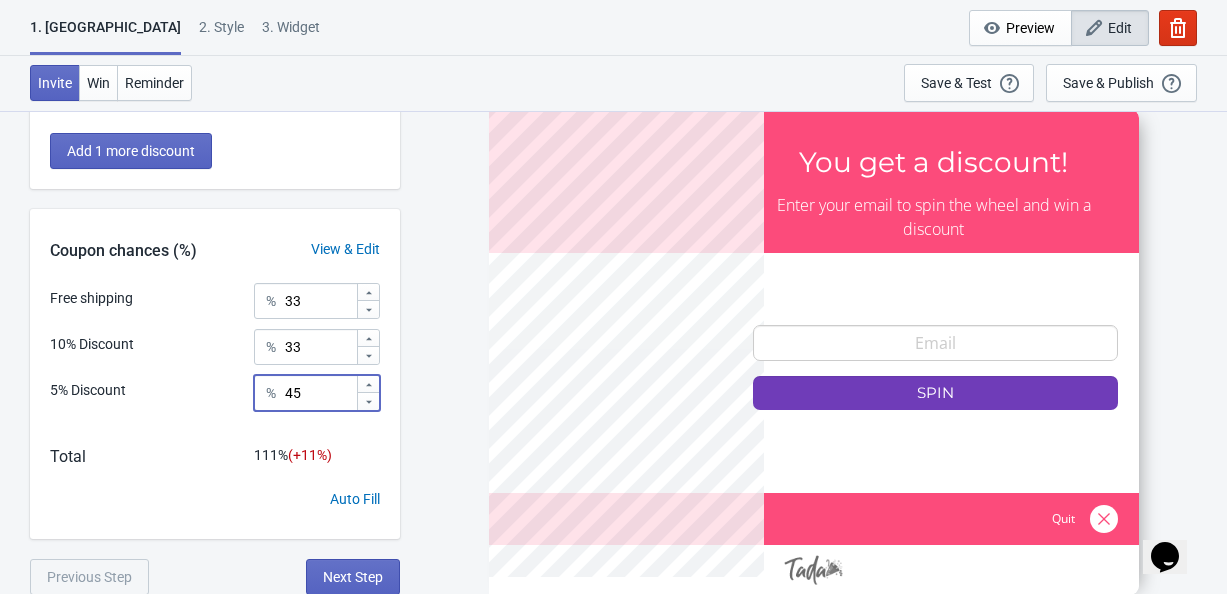 click 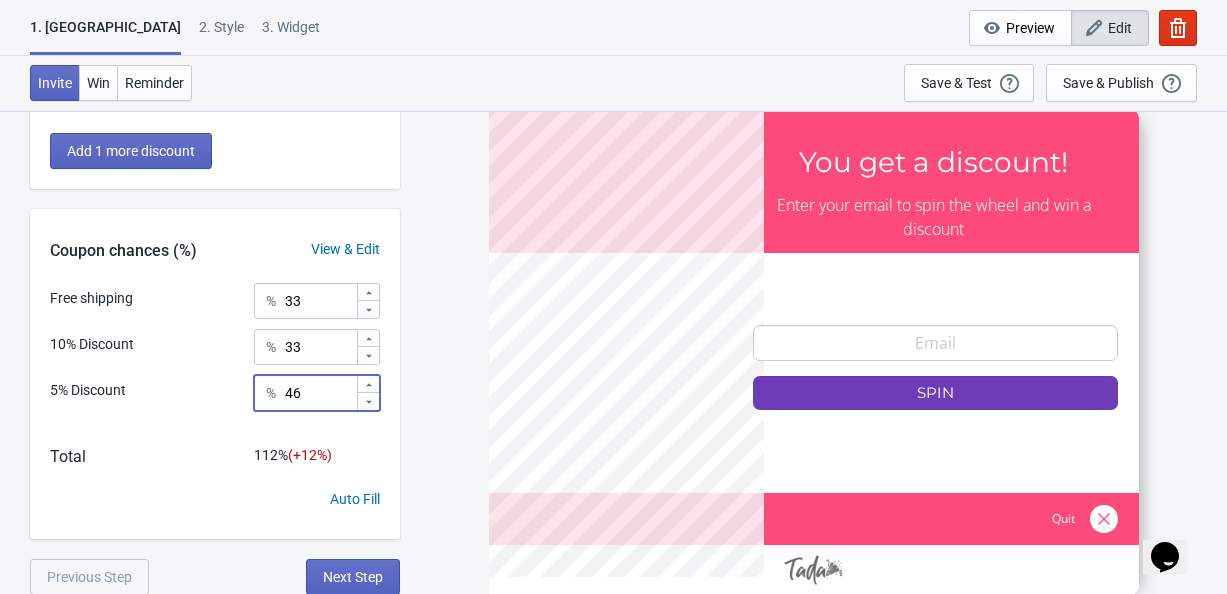 click 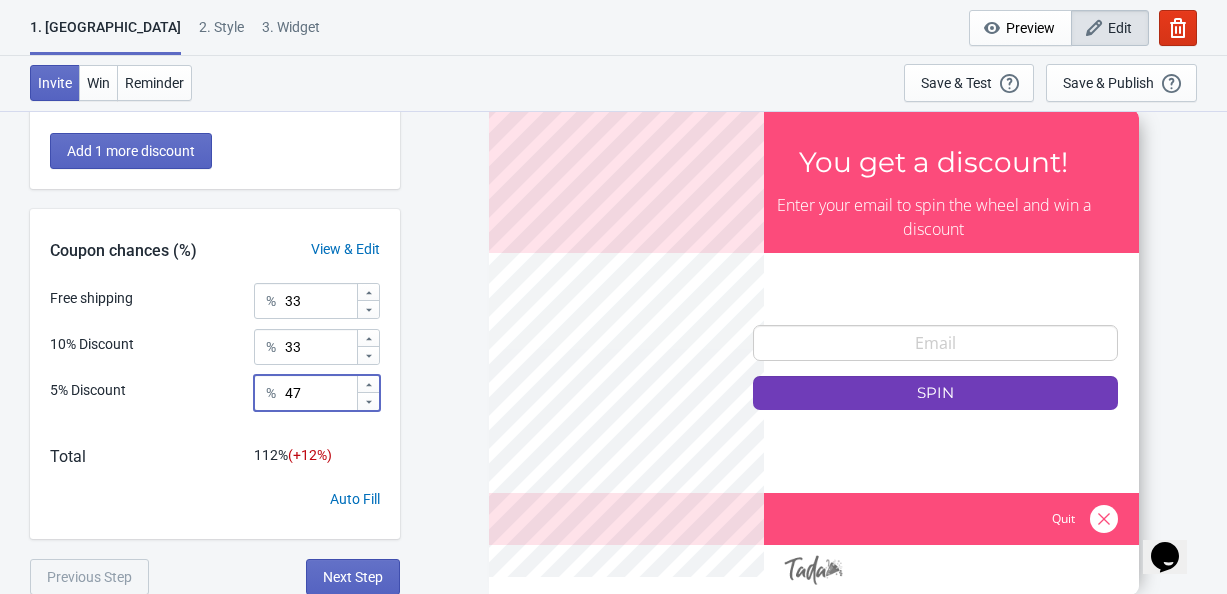 click 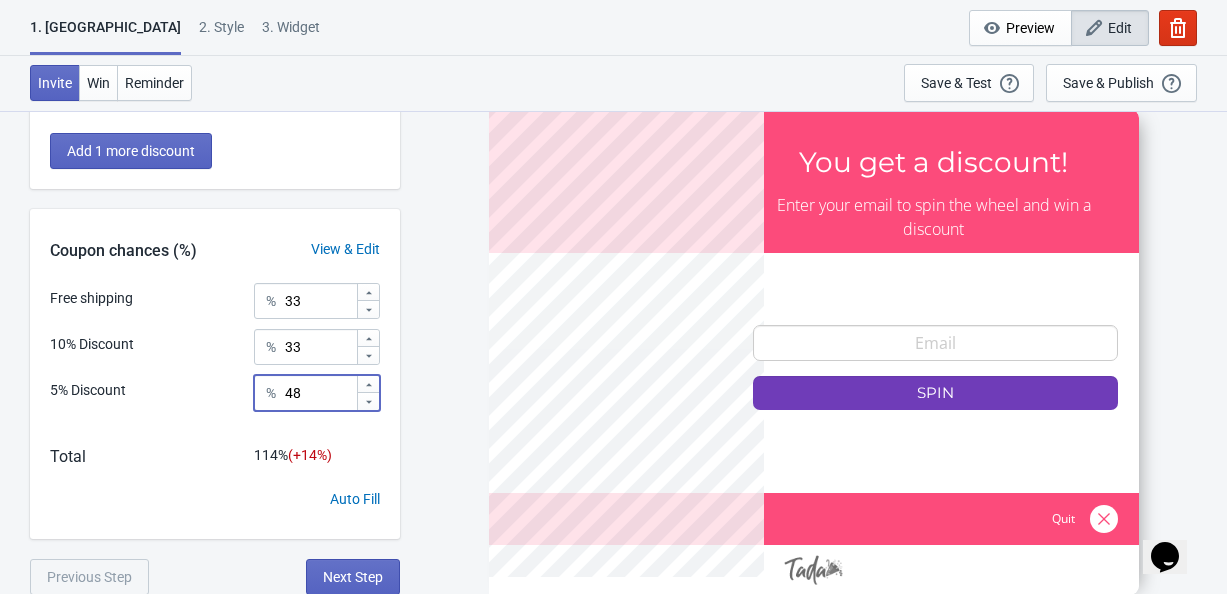 click 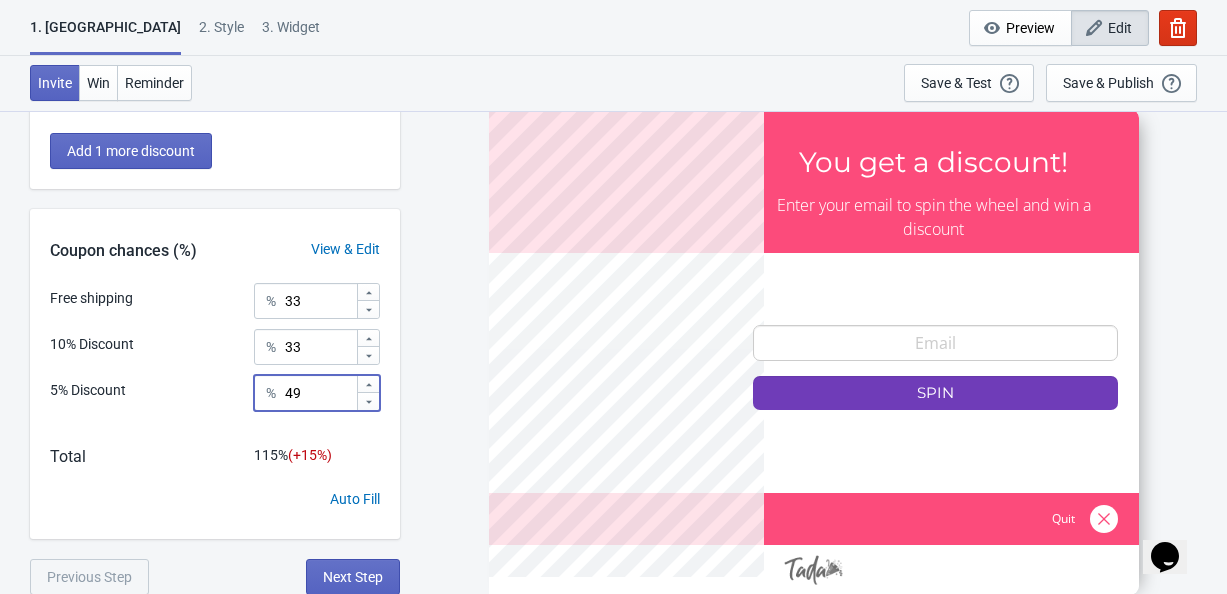 click 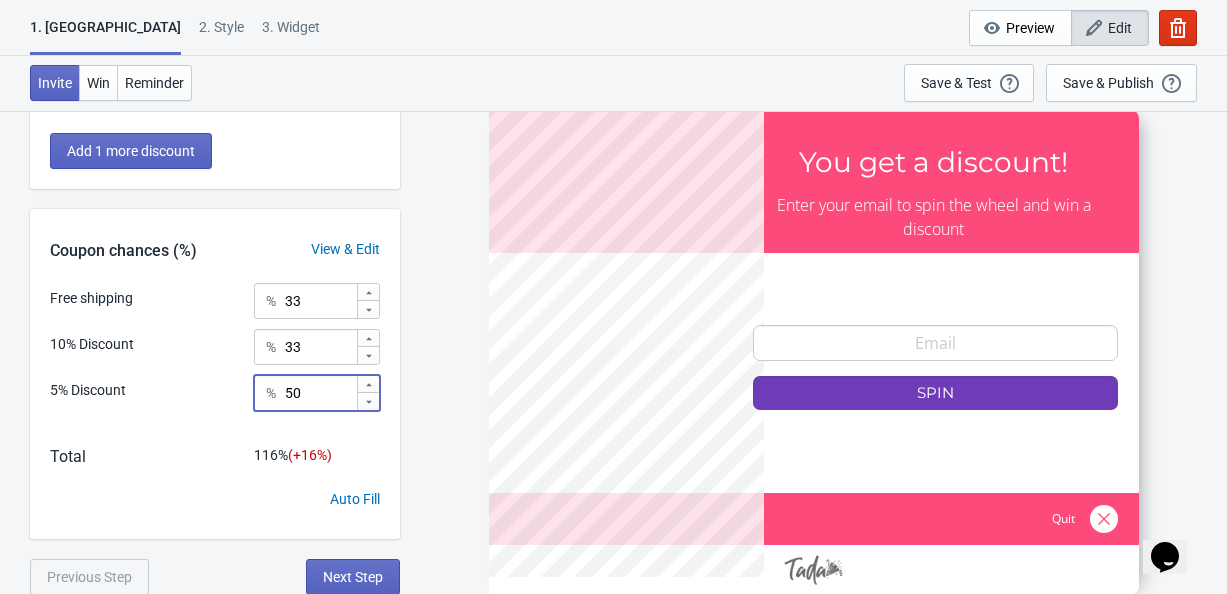 click 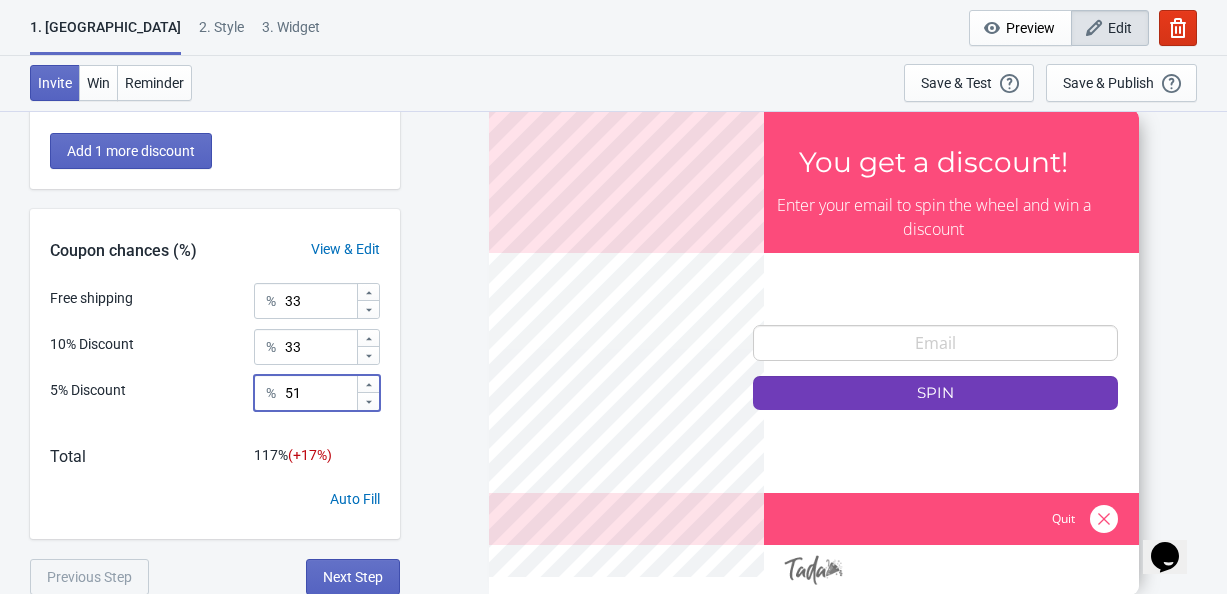 click 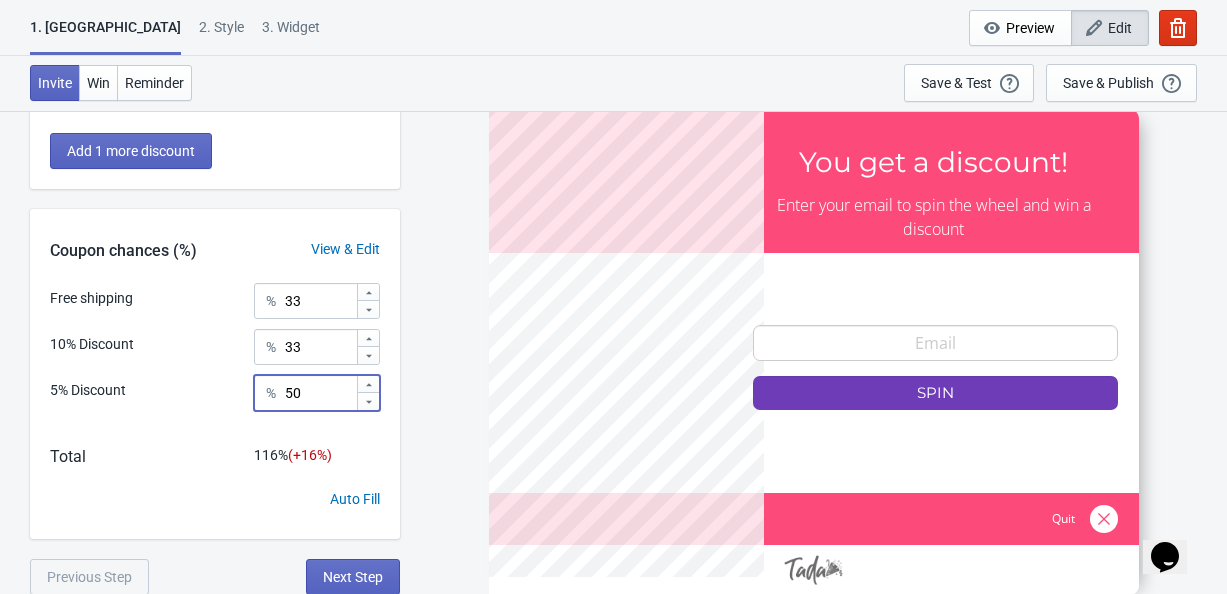 click 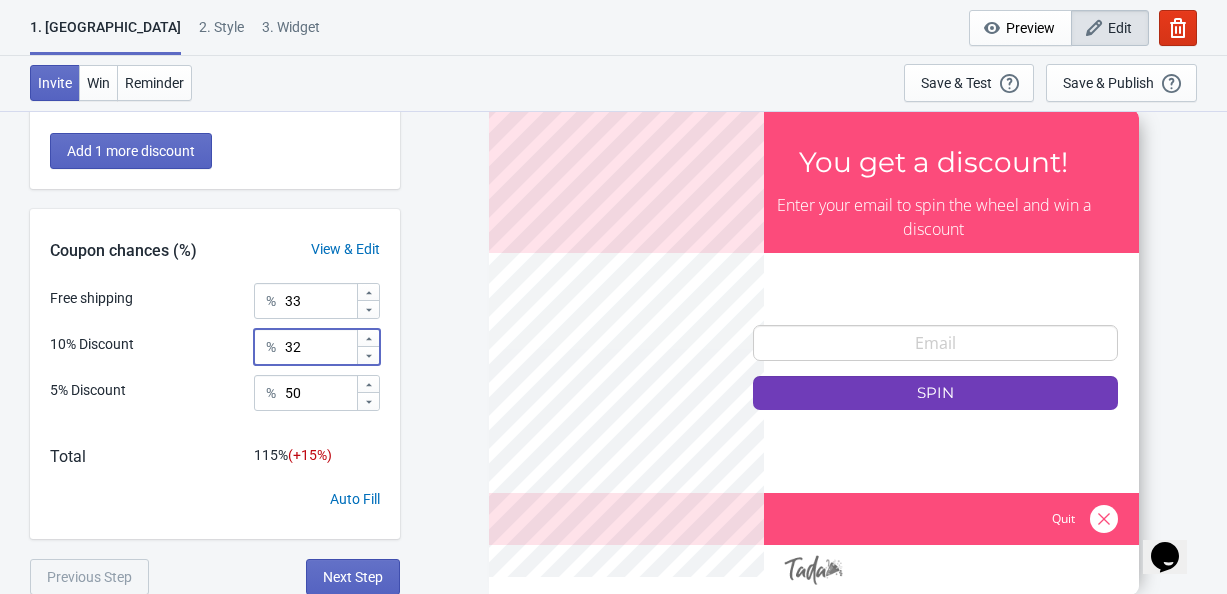 click 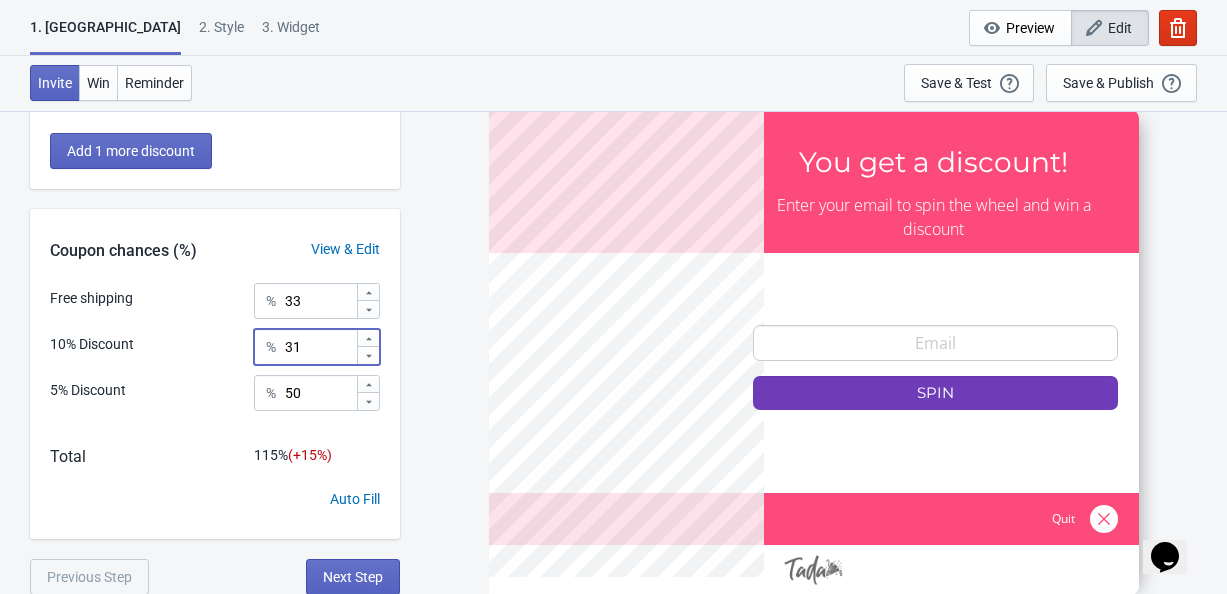 click 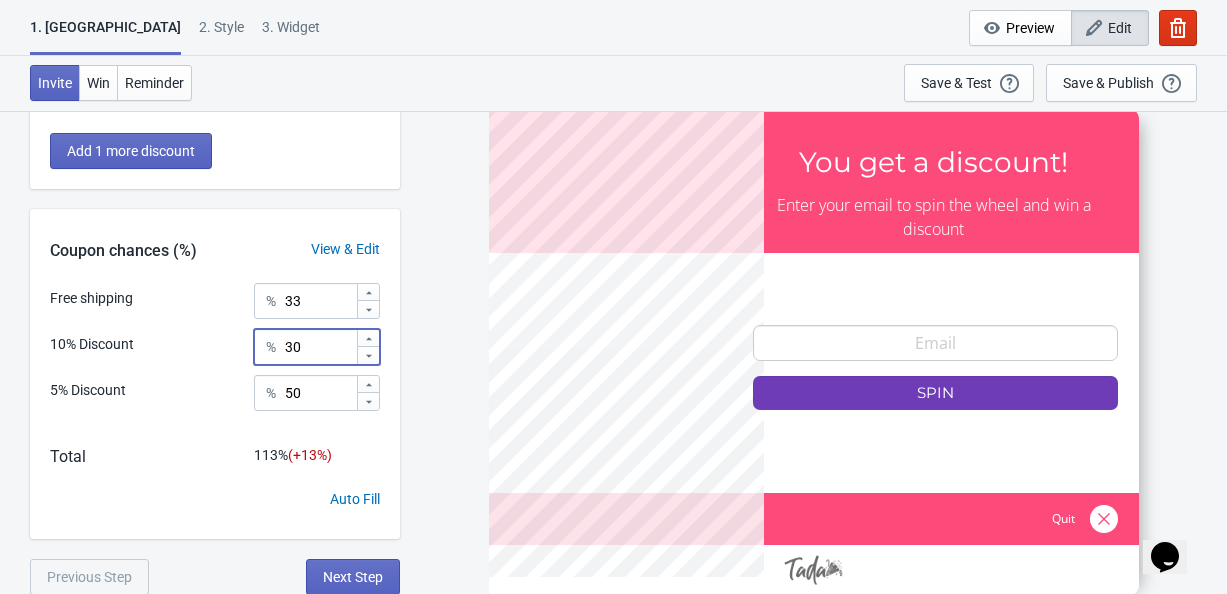 click 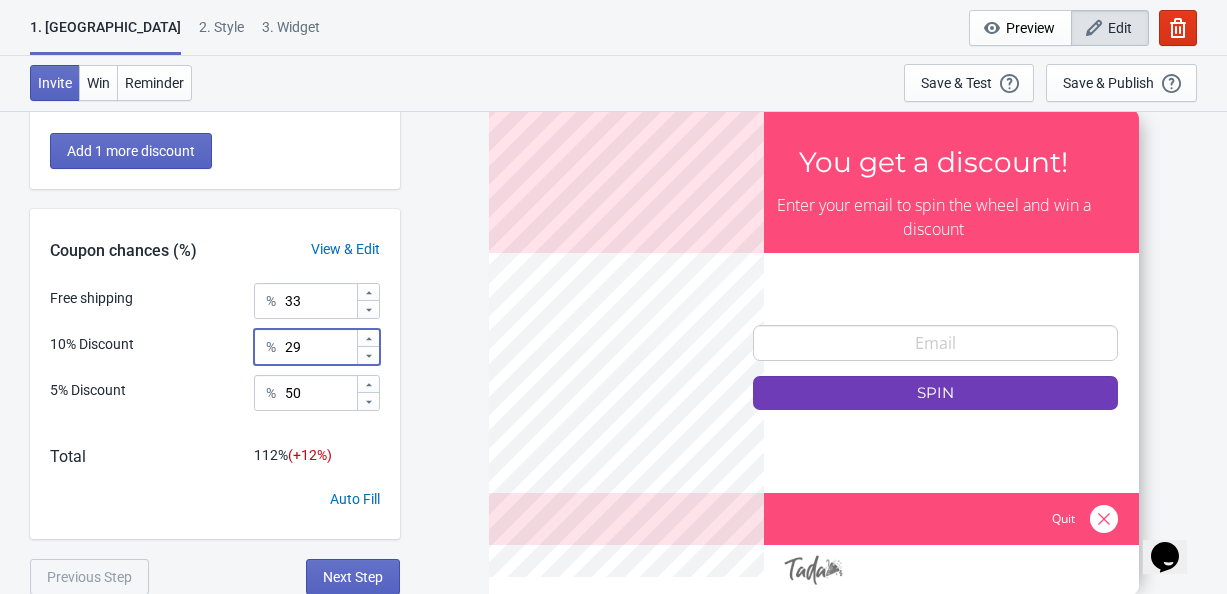 click 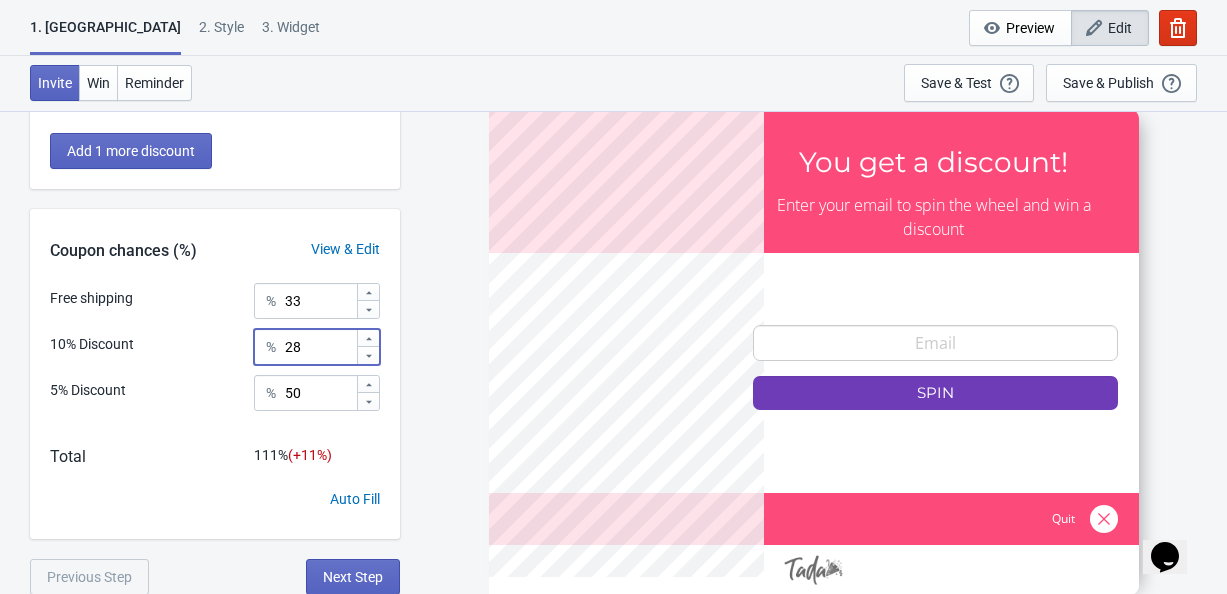 click 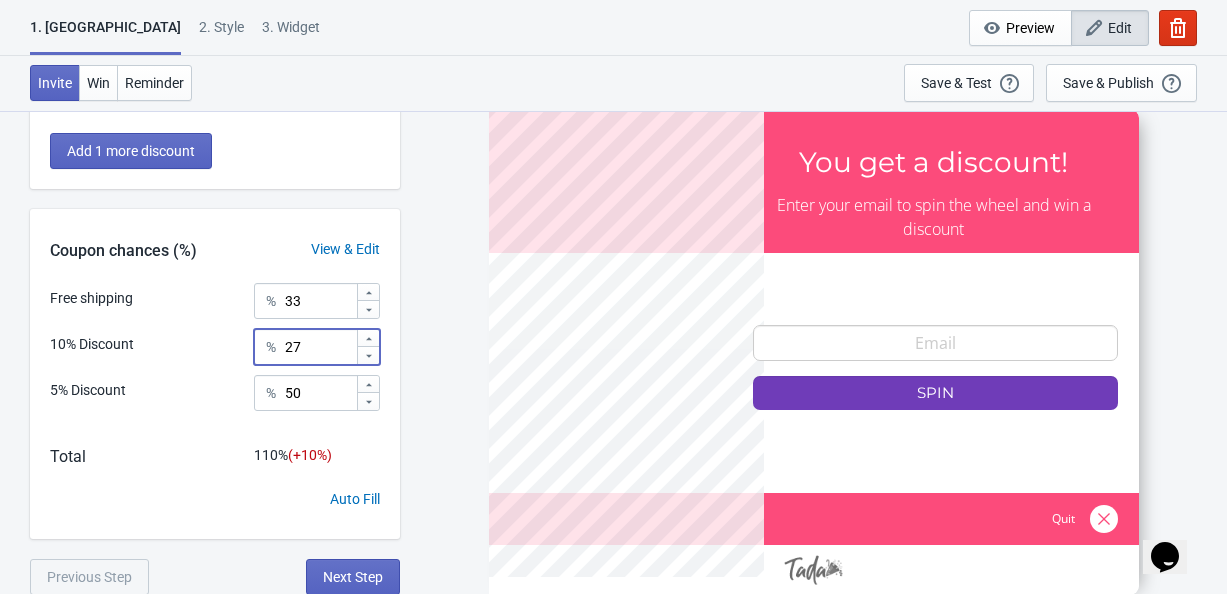 click 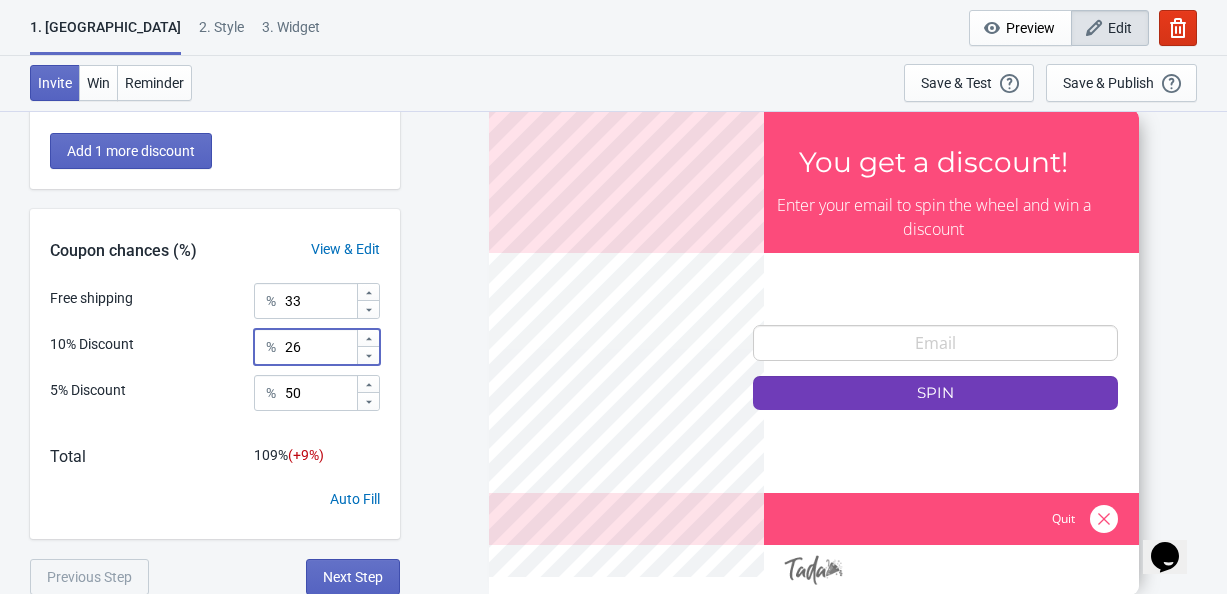 click 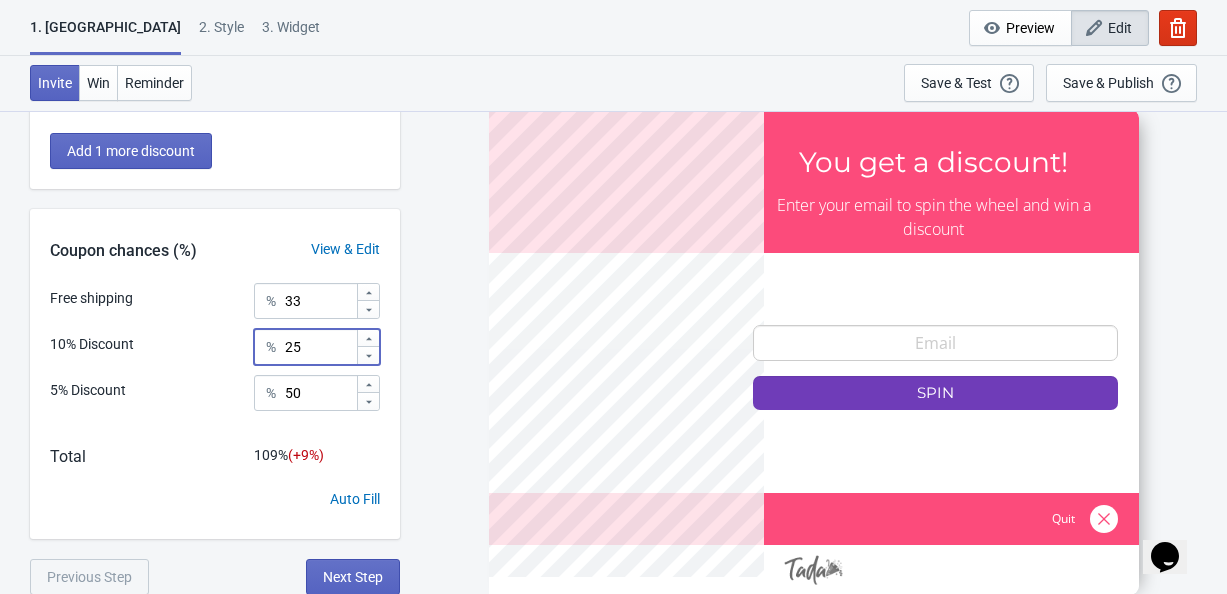 click 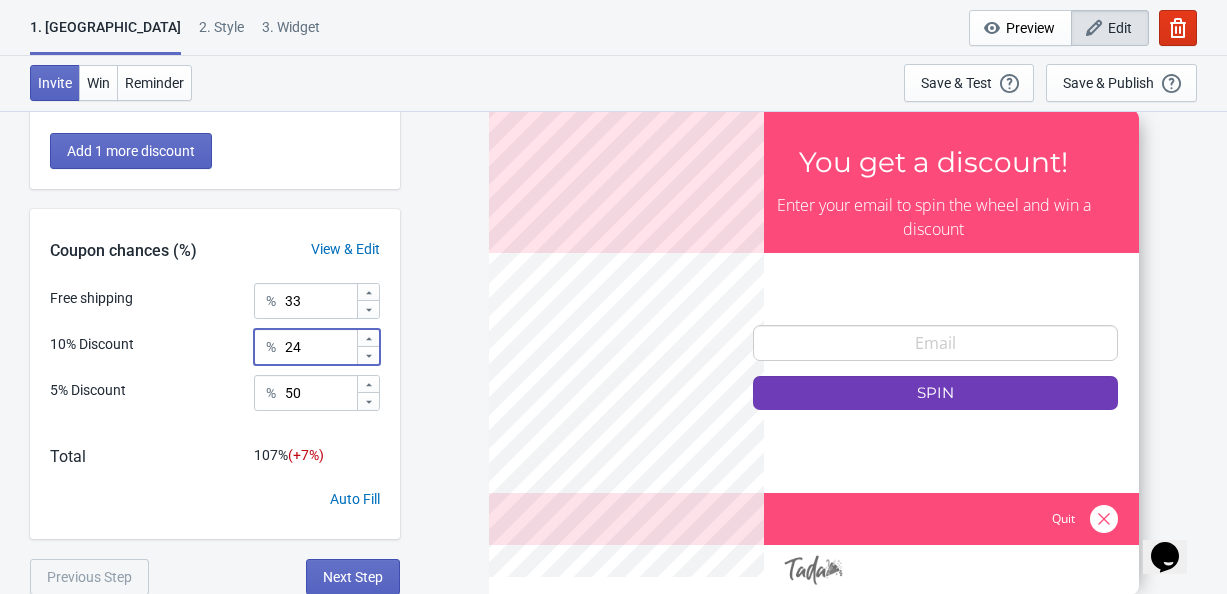 click 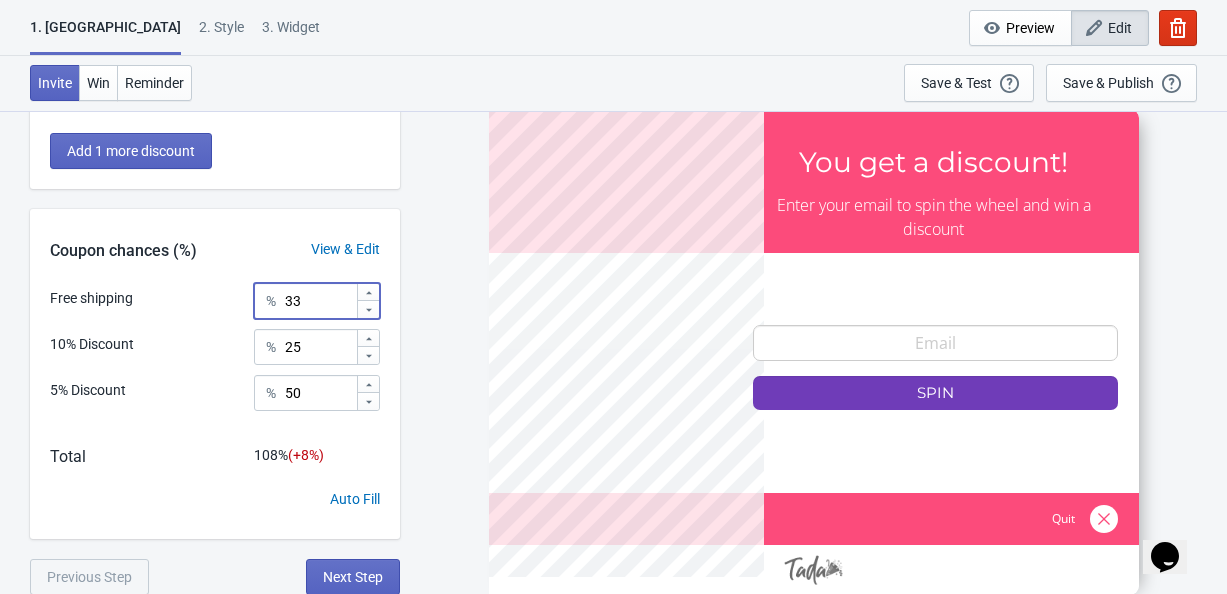 click 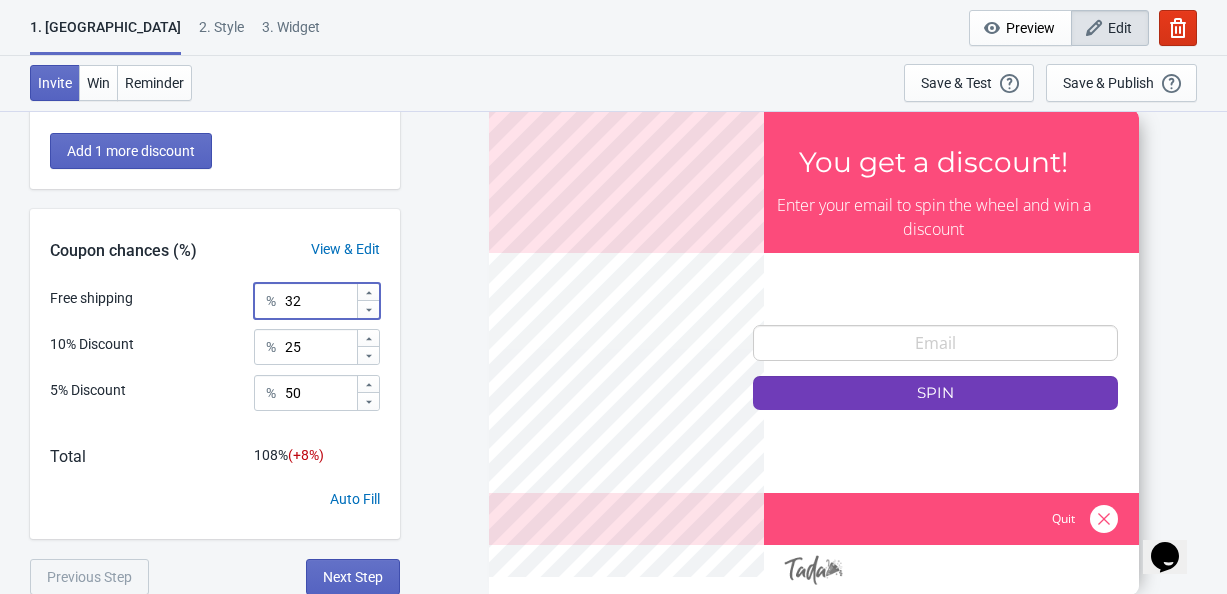 click 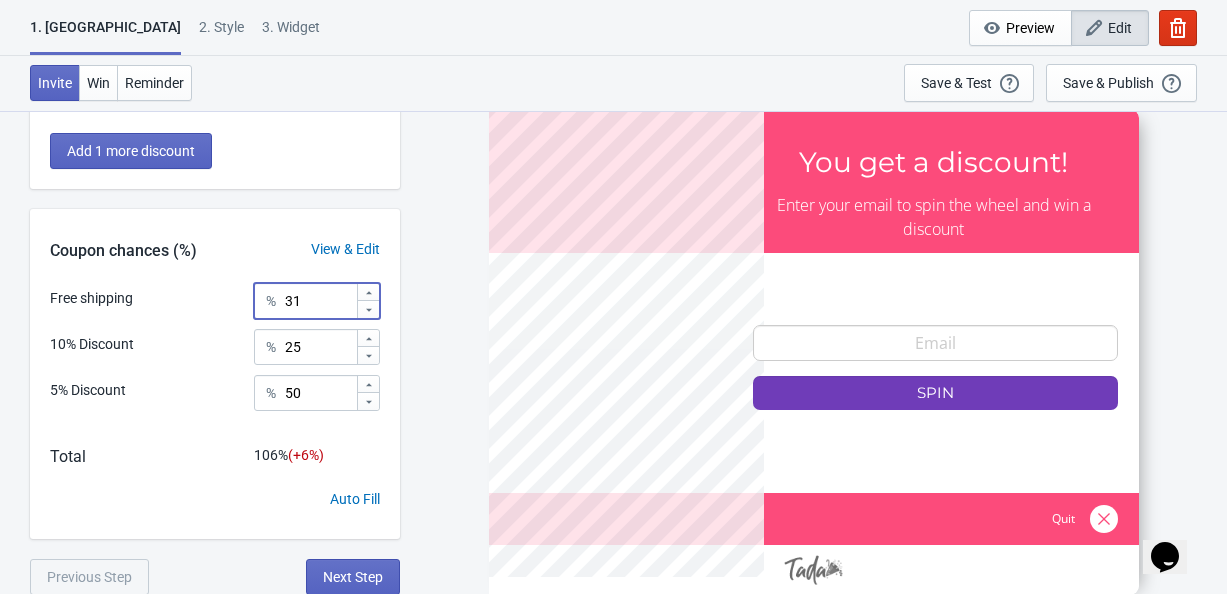 click 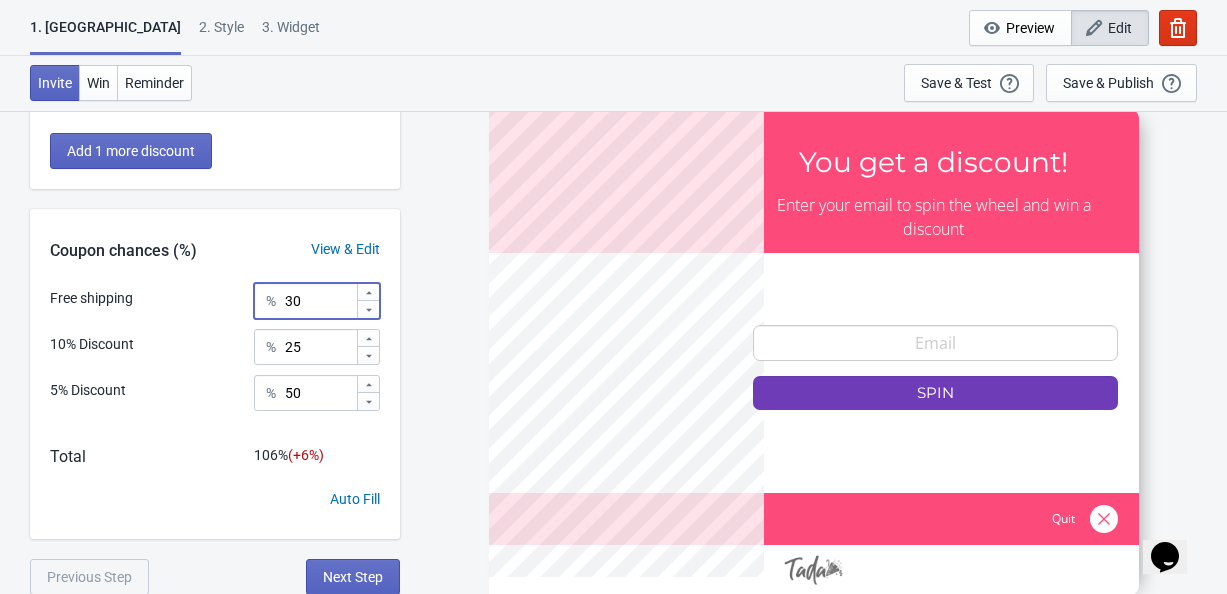 click 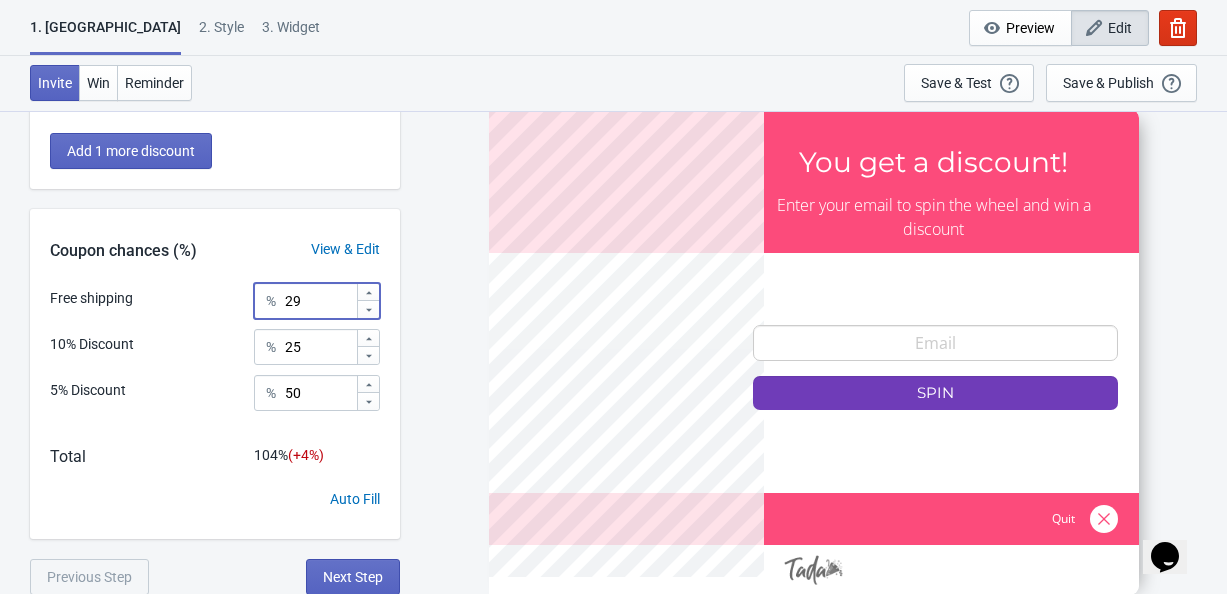 click 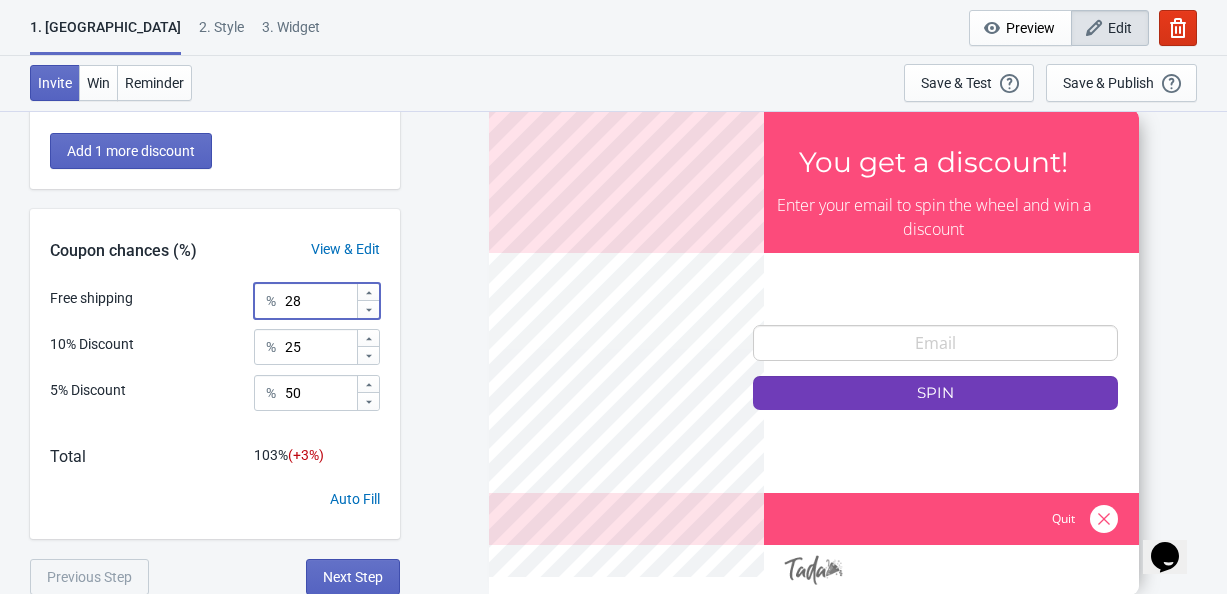click 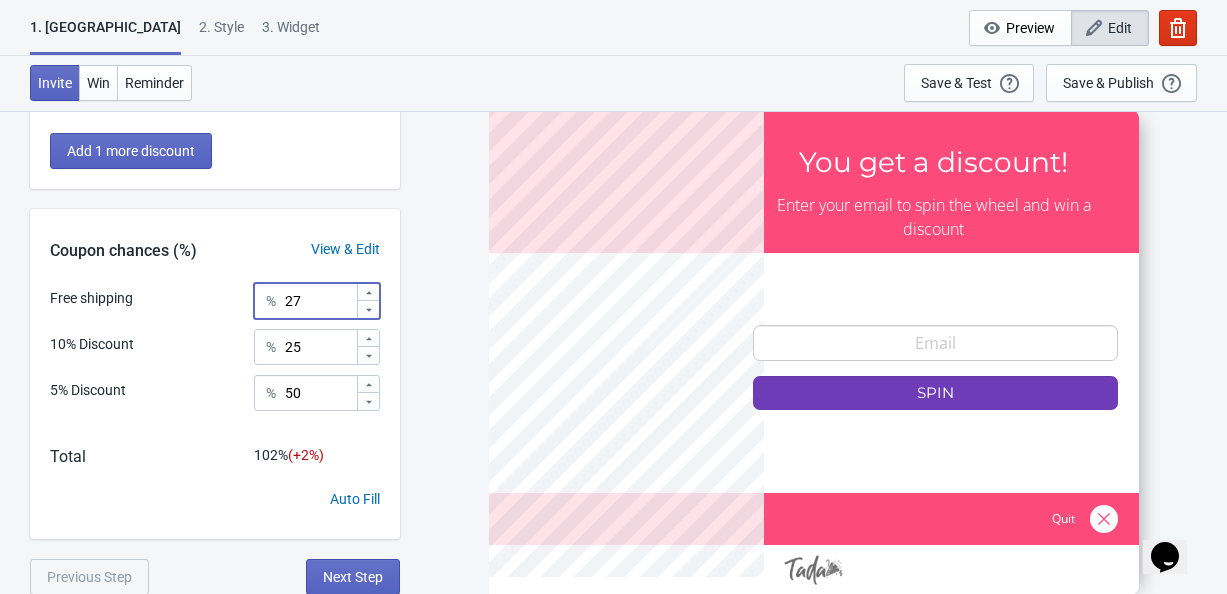 click 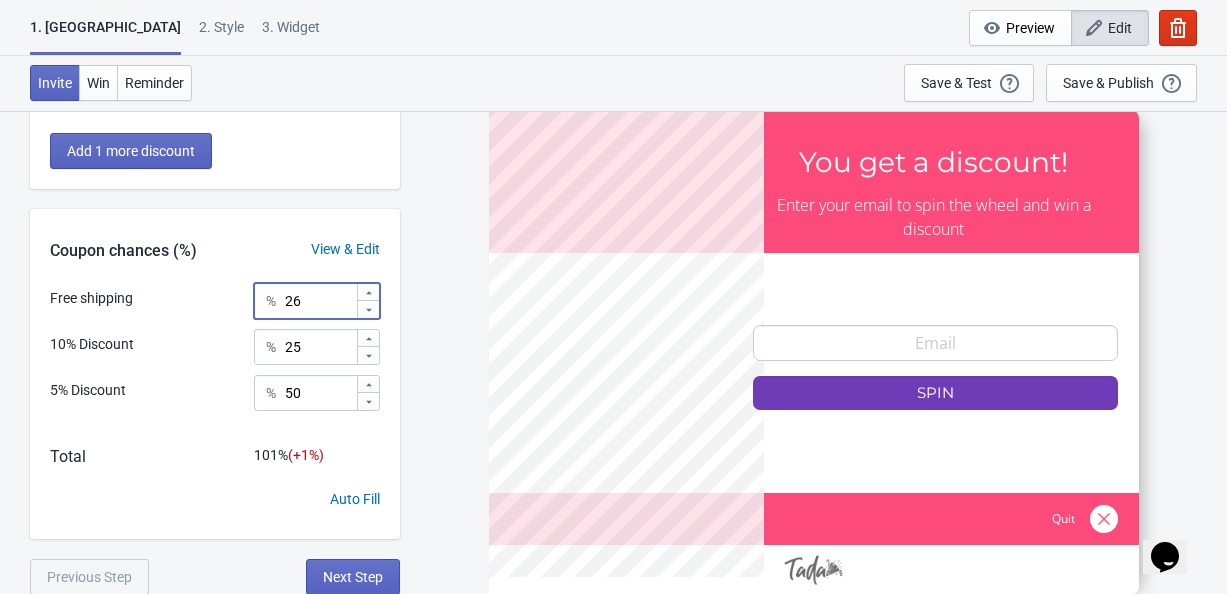 click 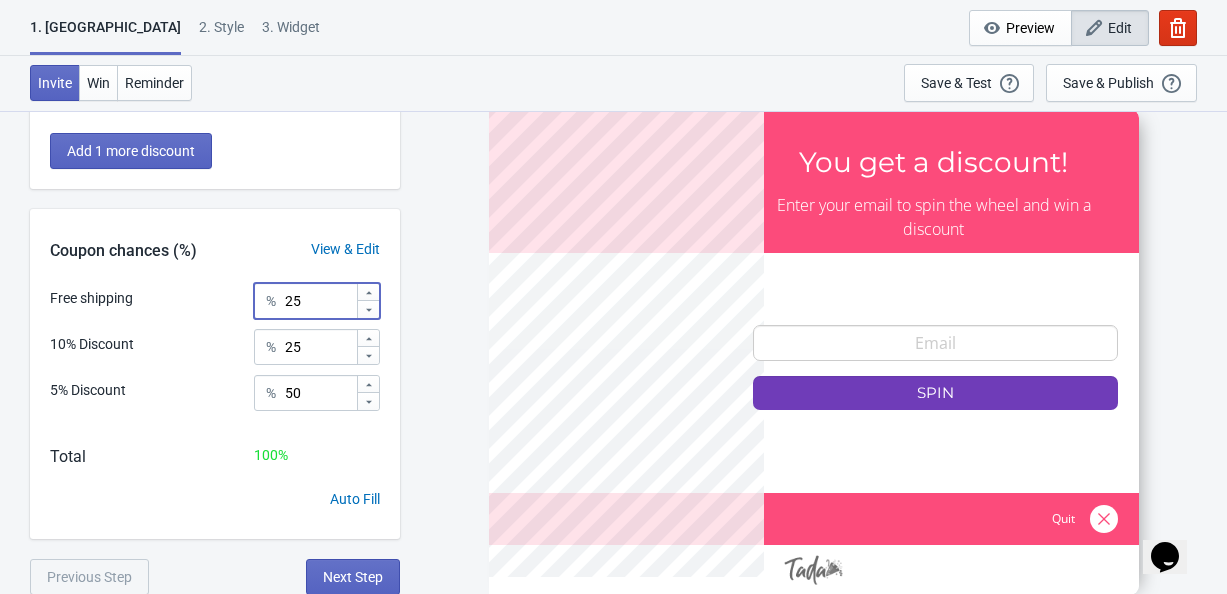 click on "Free shipping % 25 10% Discount % 25 5% Discount % 50" at bounding box center [215, 354] 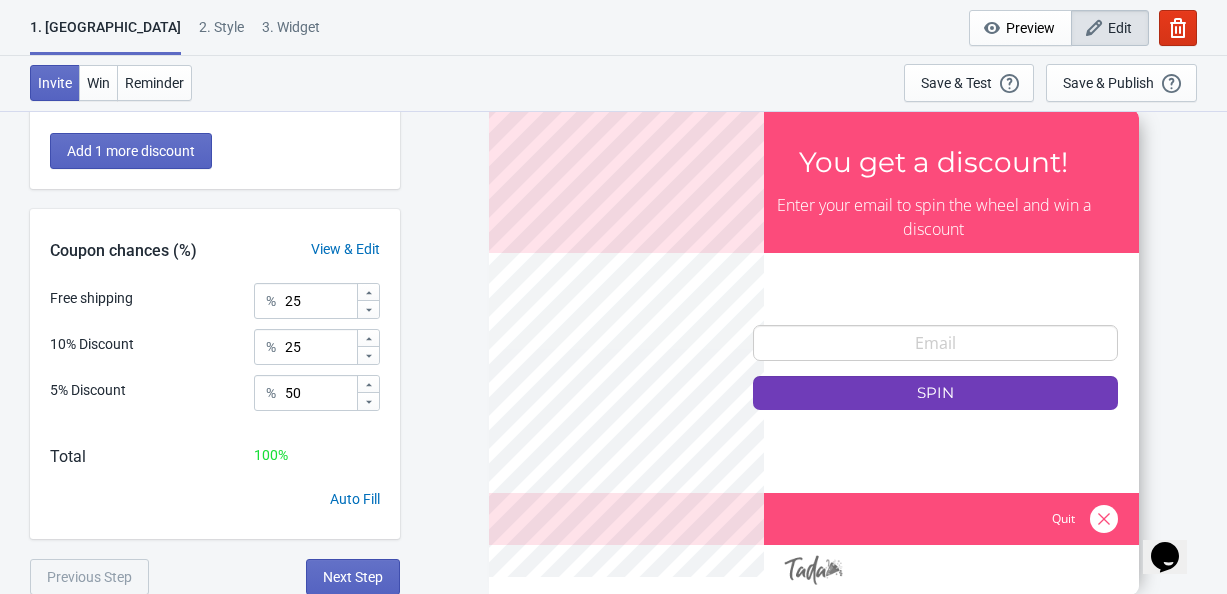 click 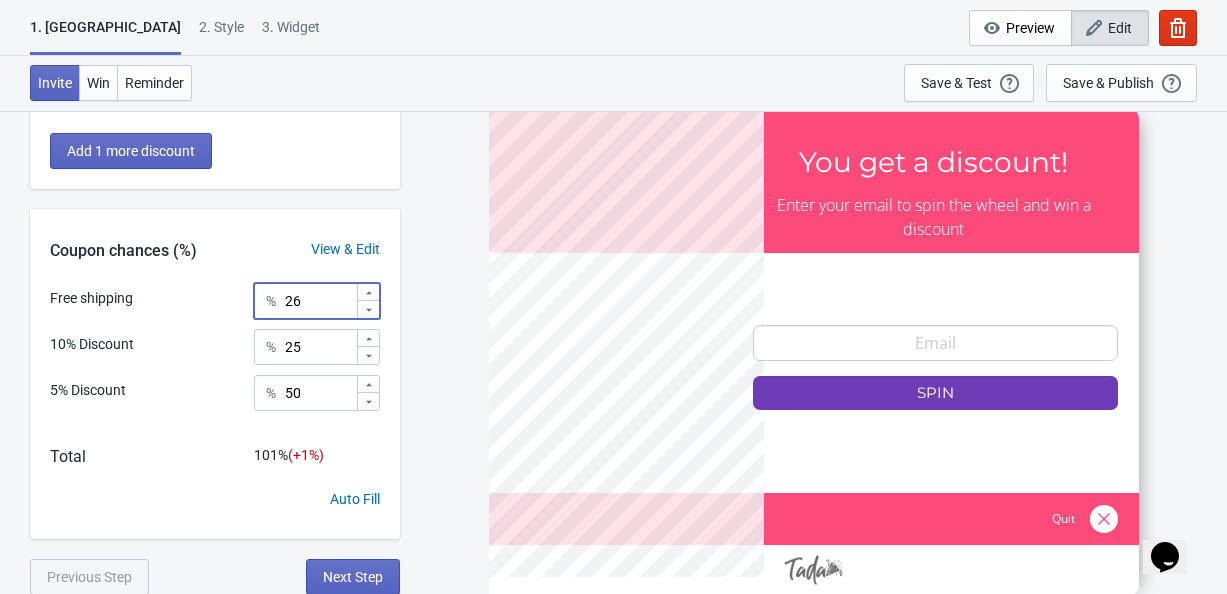 click 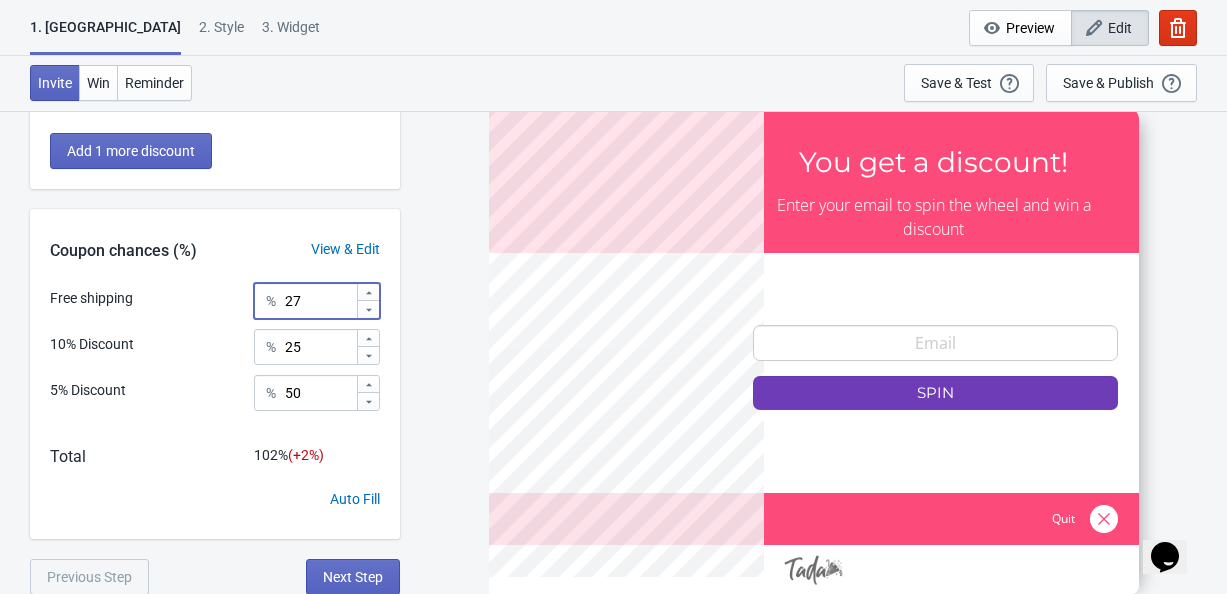 click 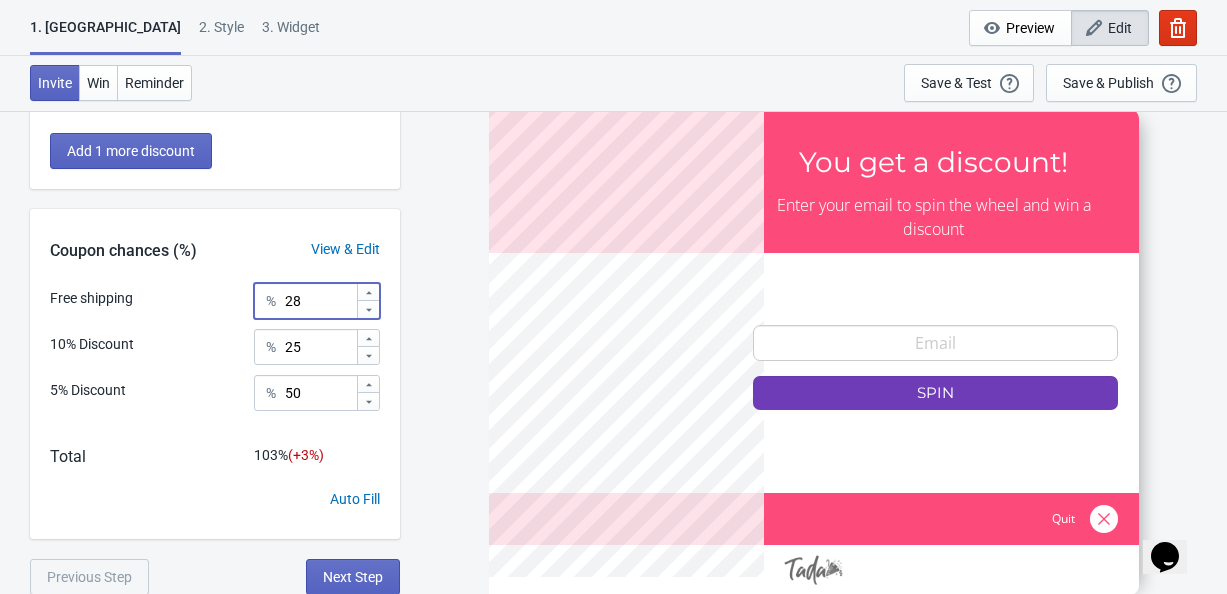 click 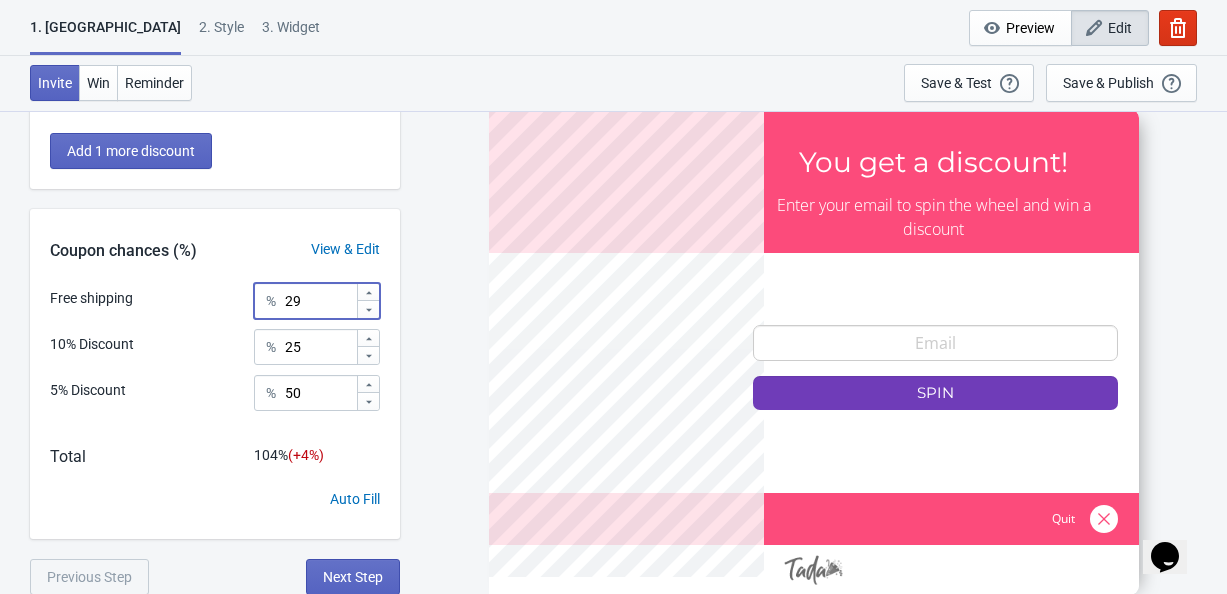 click 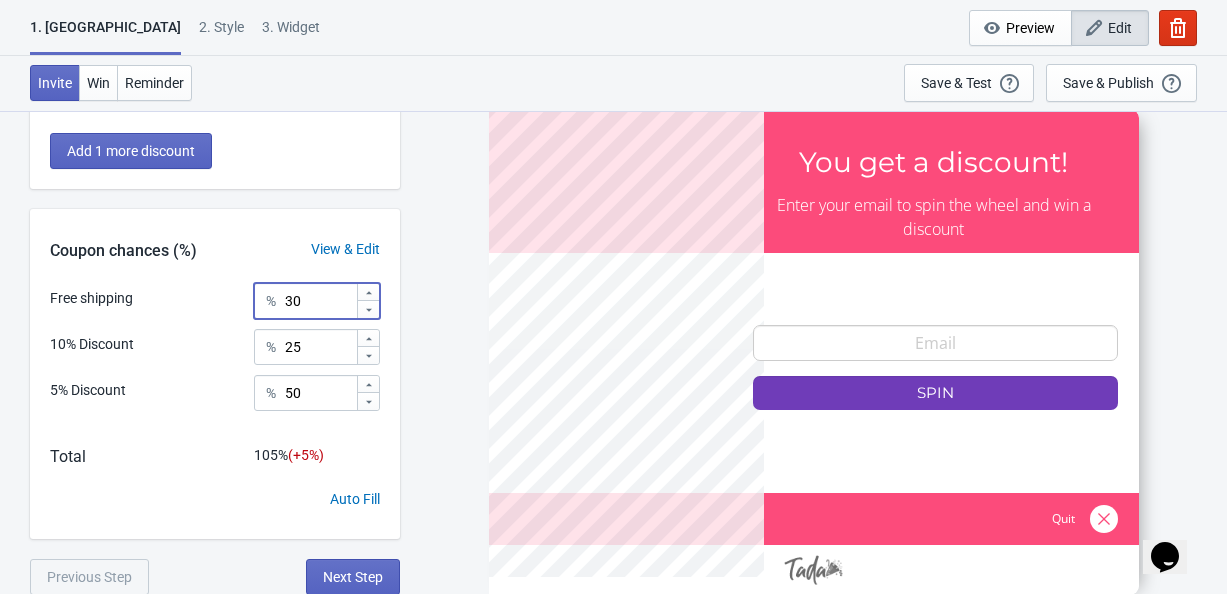 click 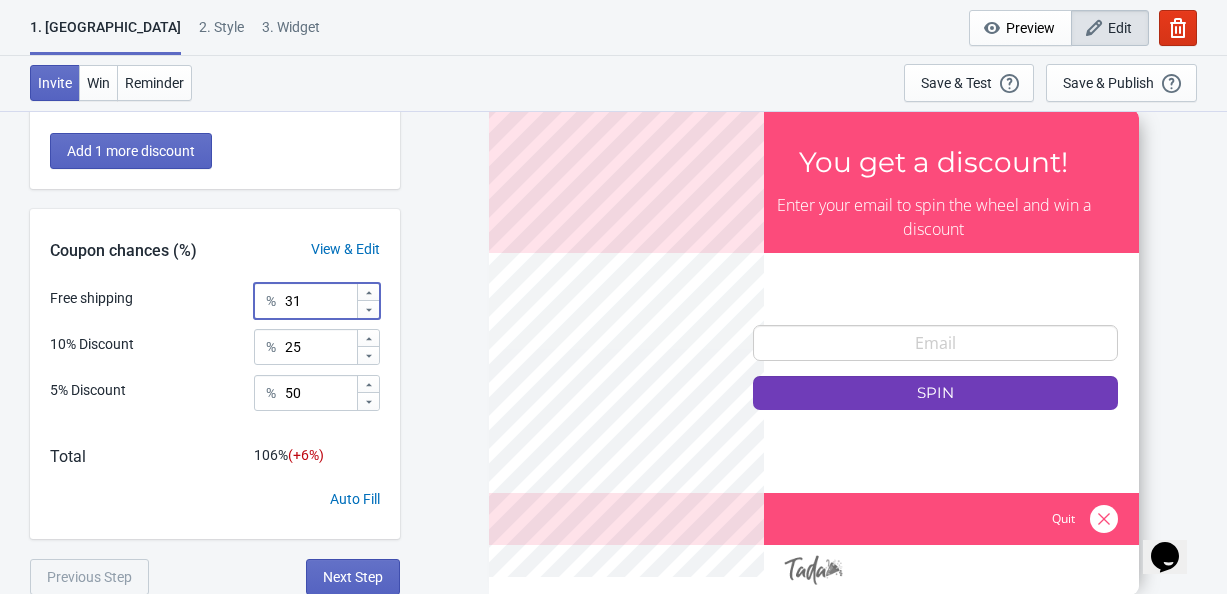 click 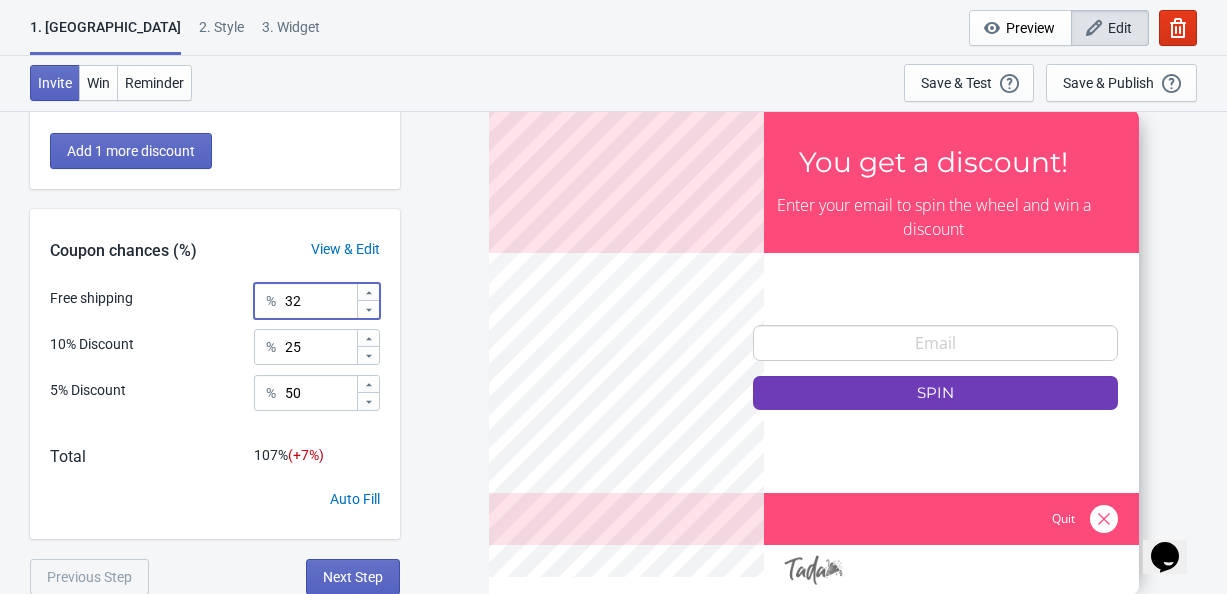 click 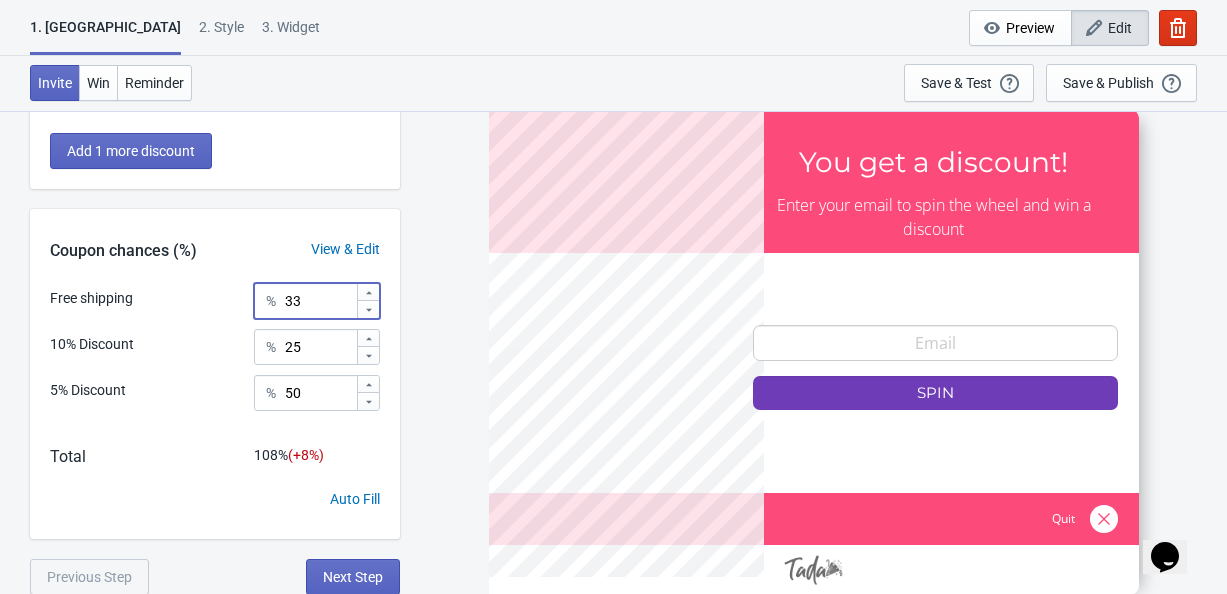 click 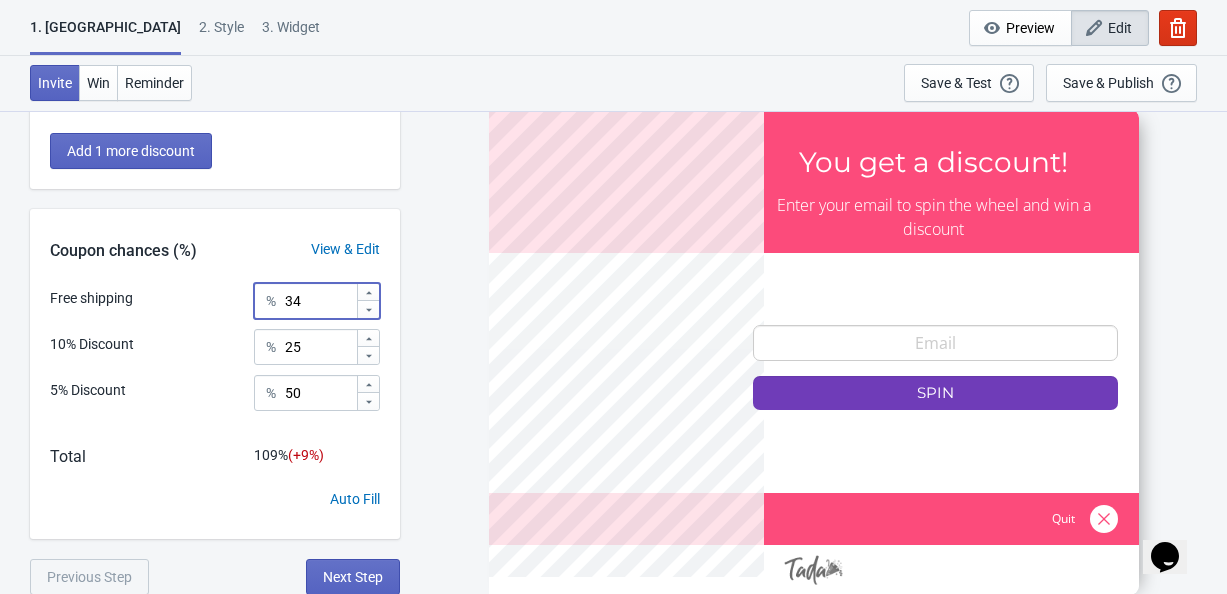 click 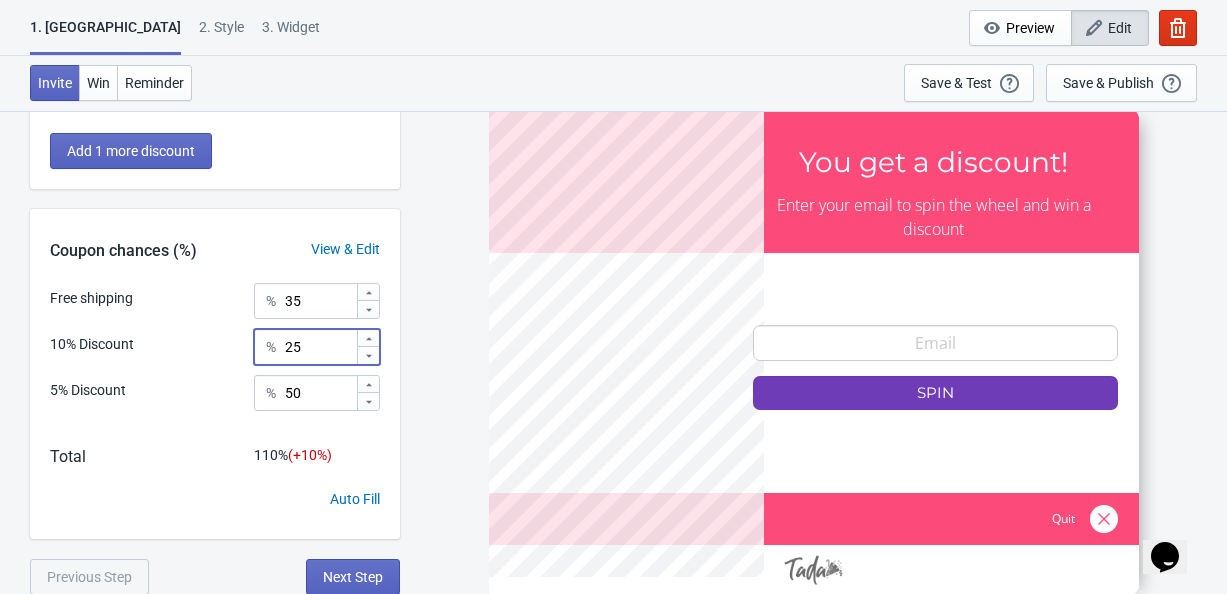 click 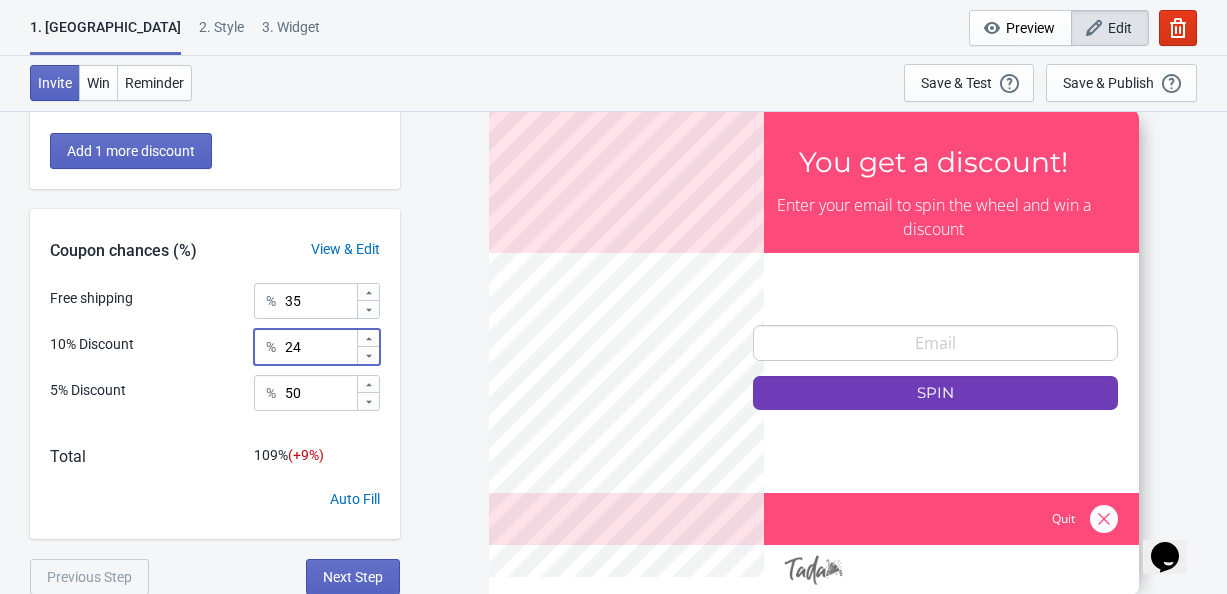 click 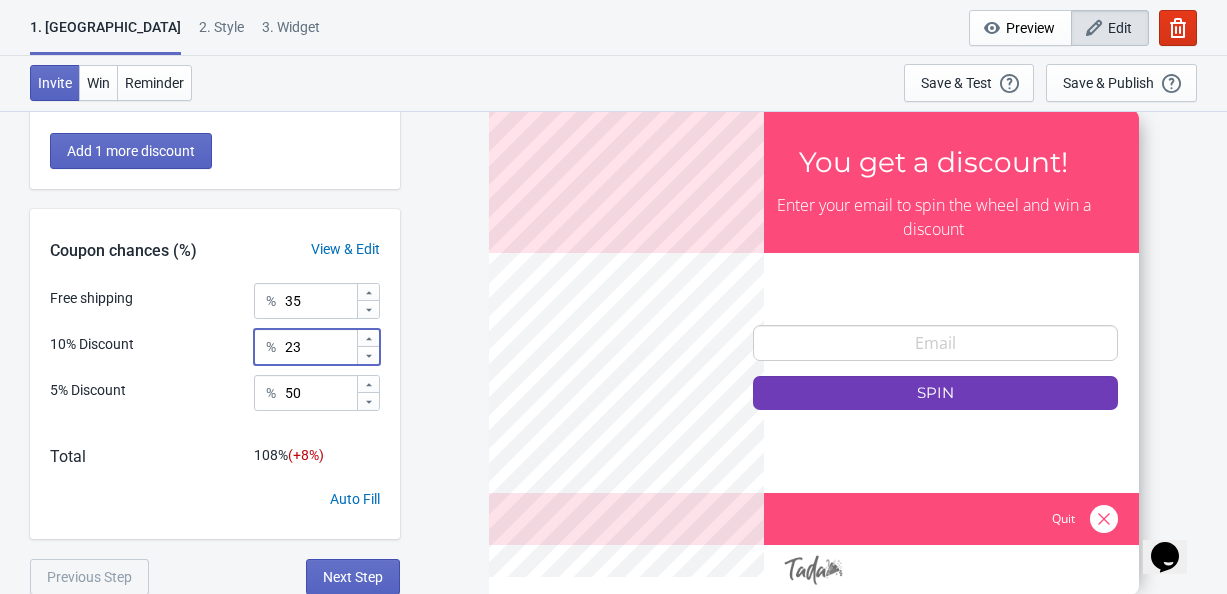 click 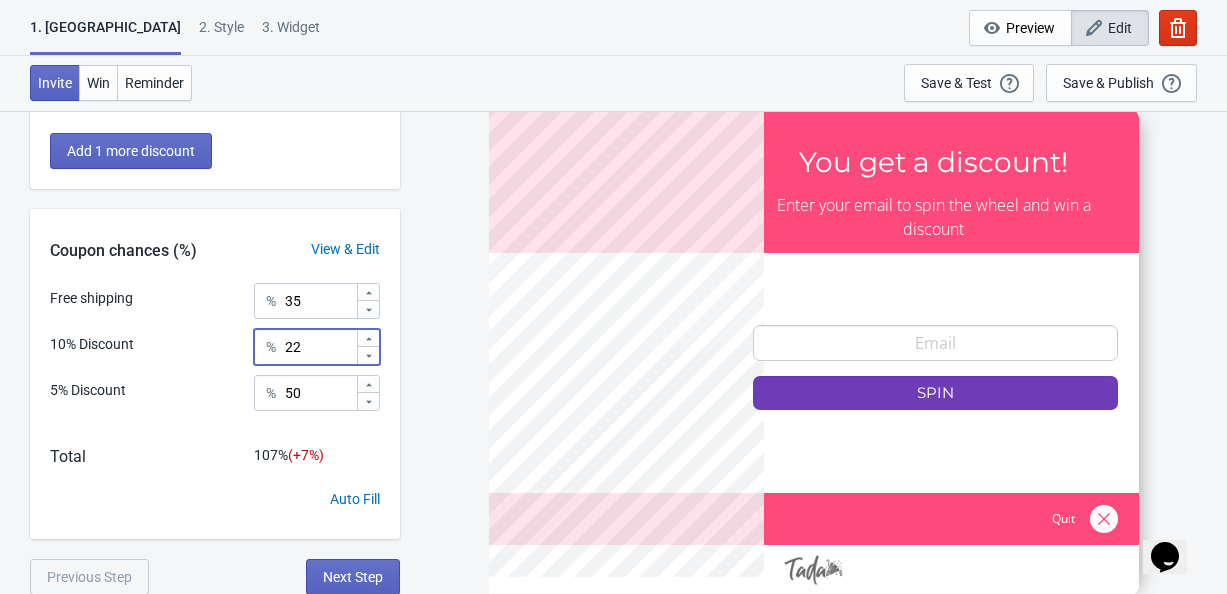 click 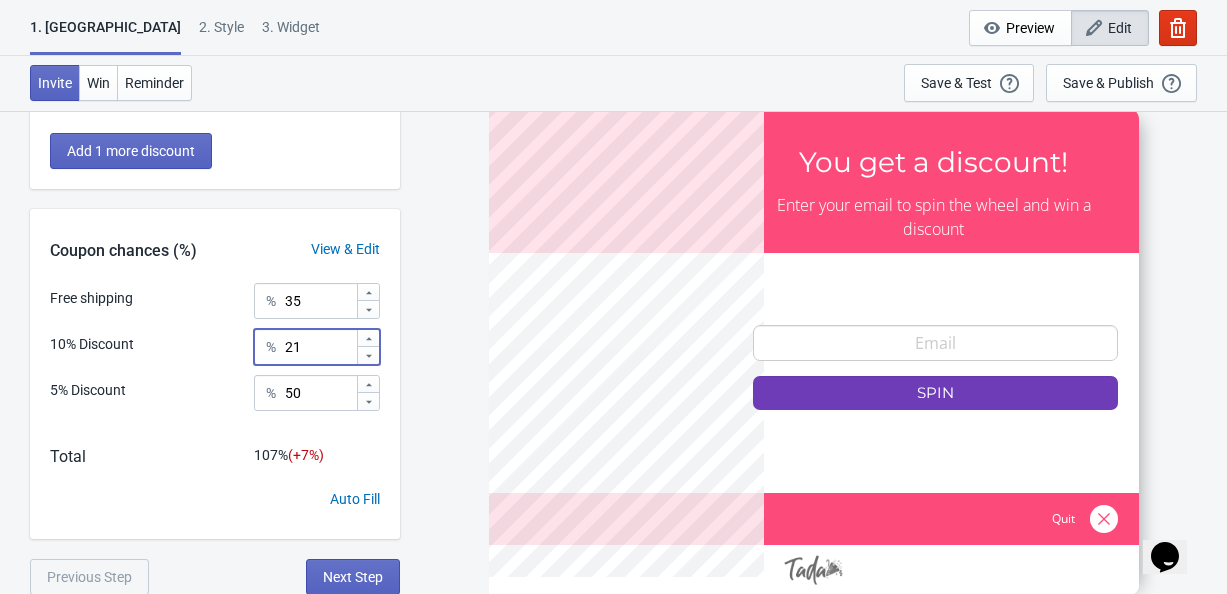 click 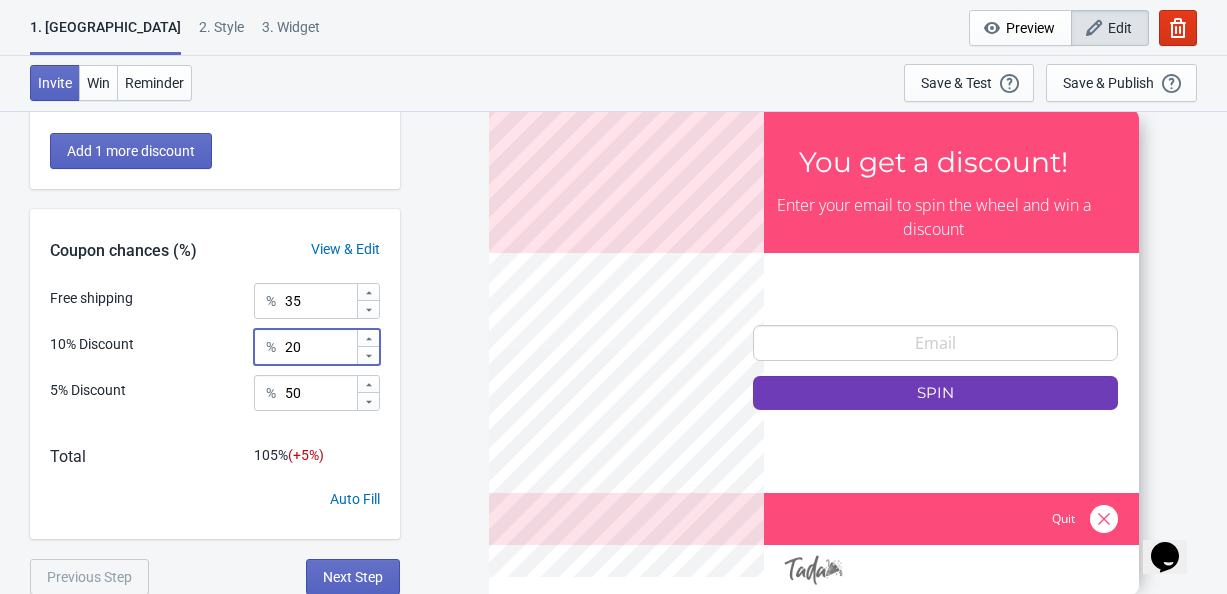 click 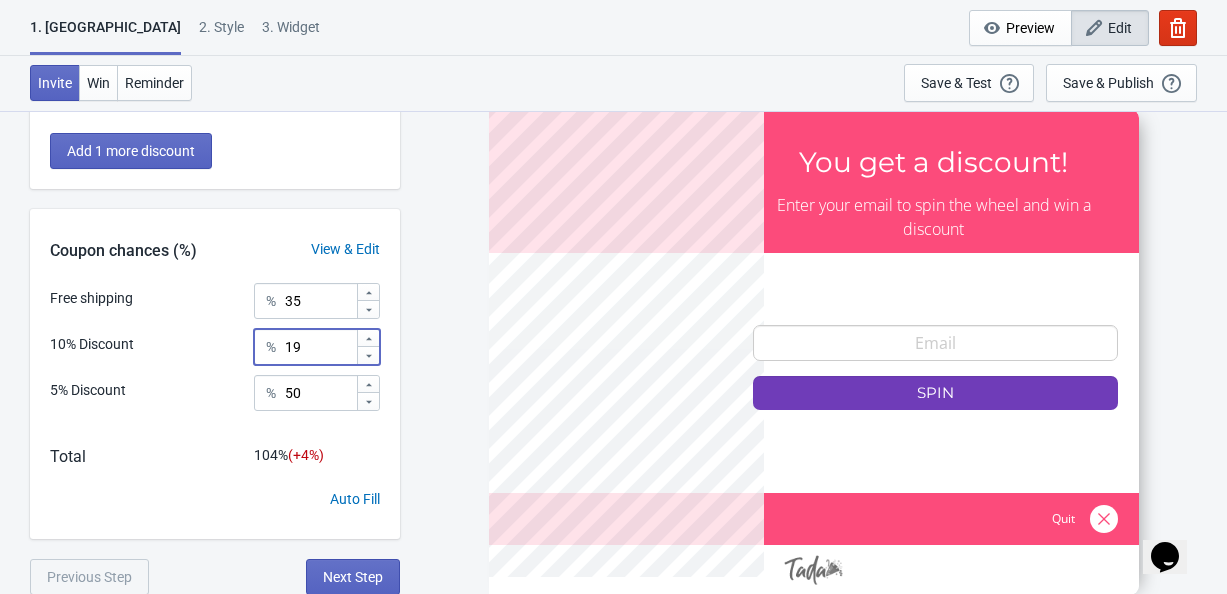 click 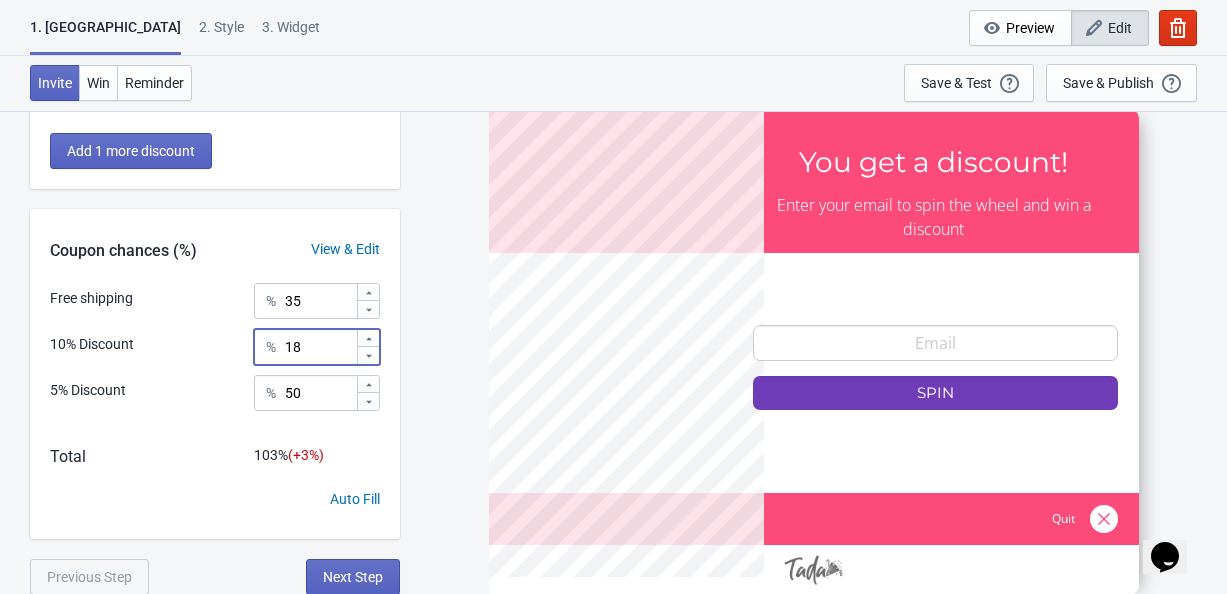 click 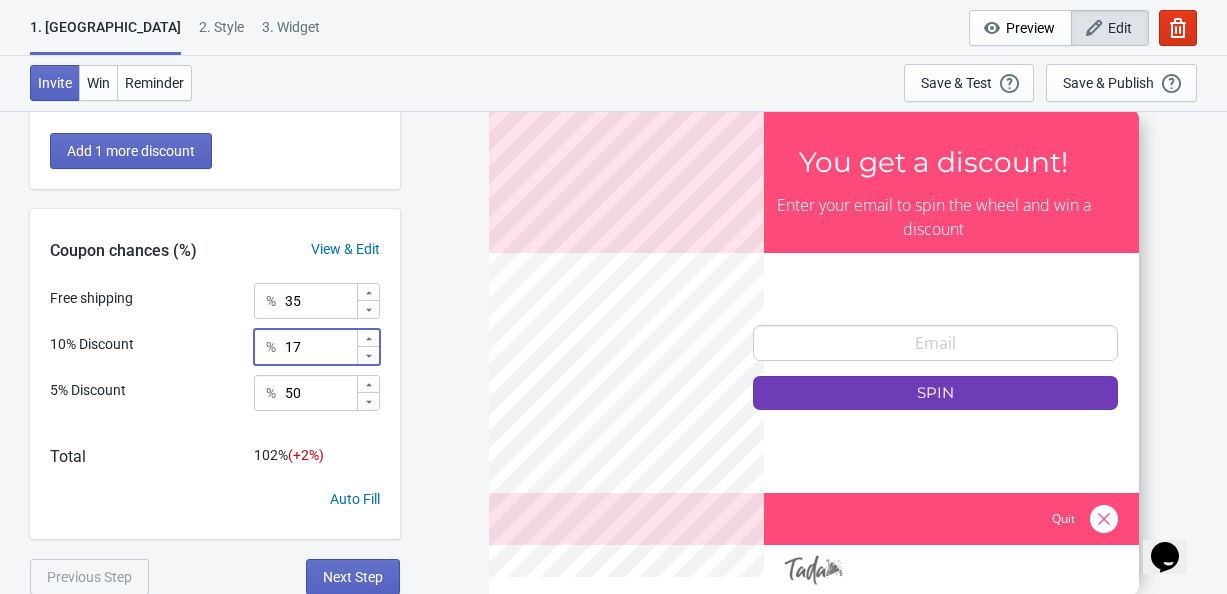 click 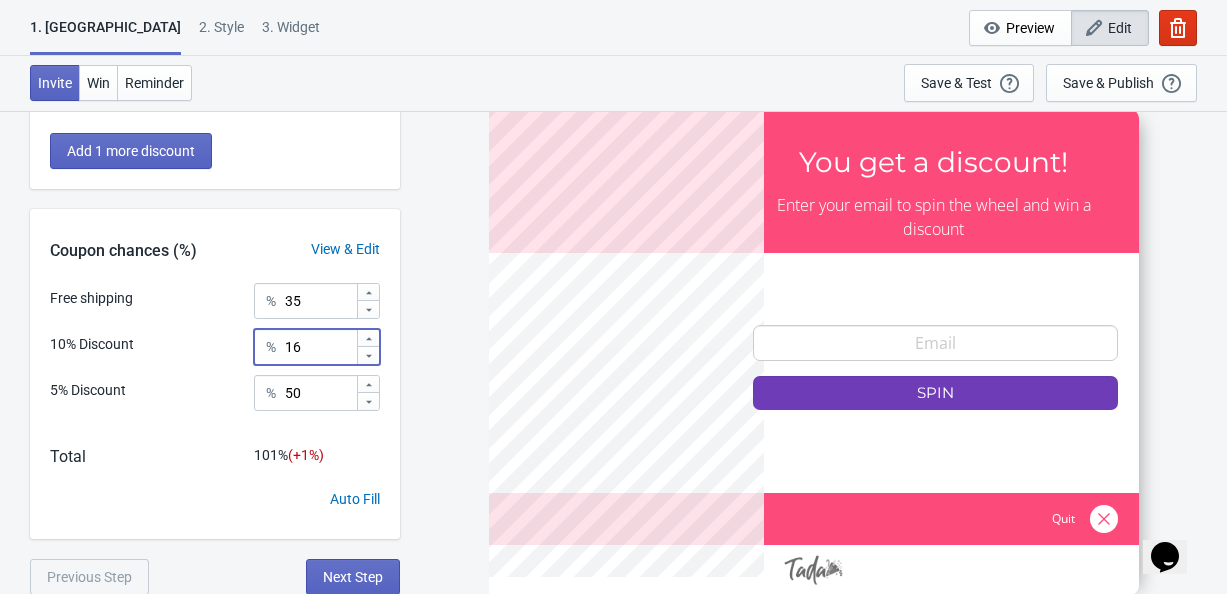 click 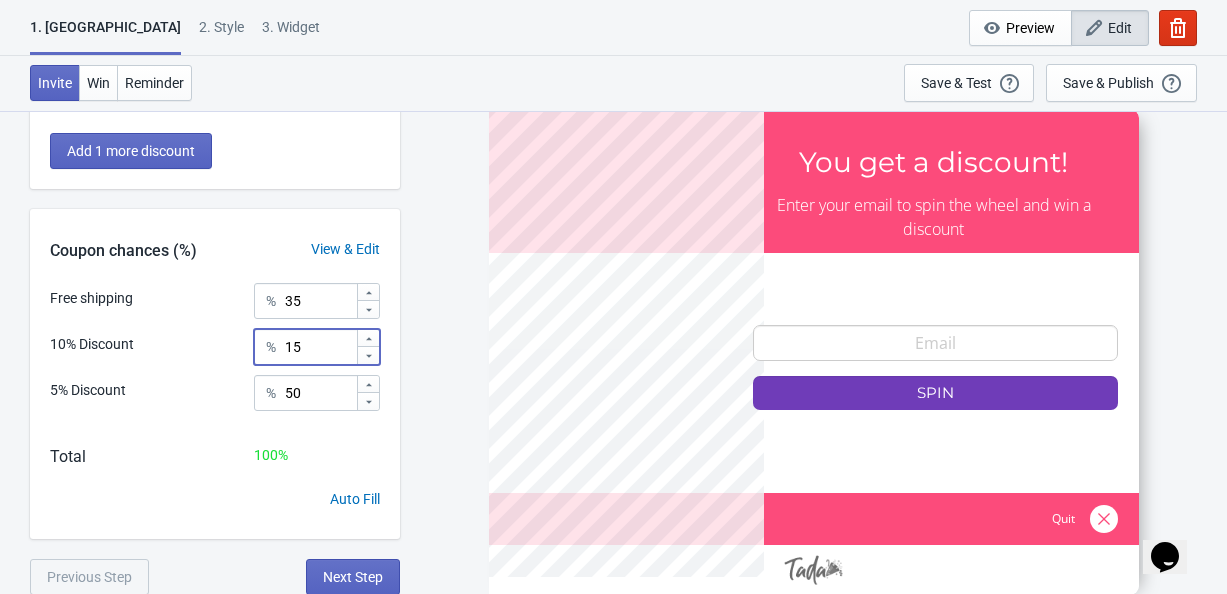 click 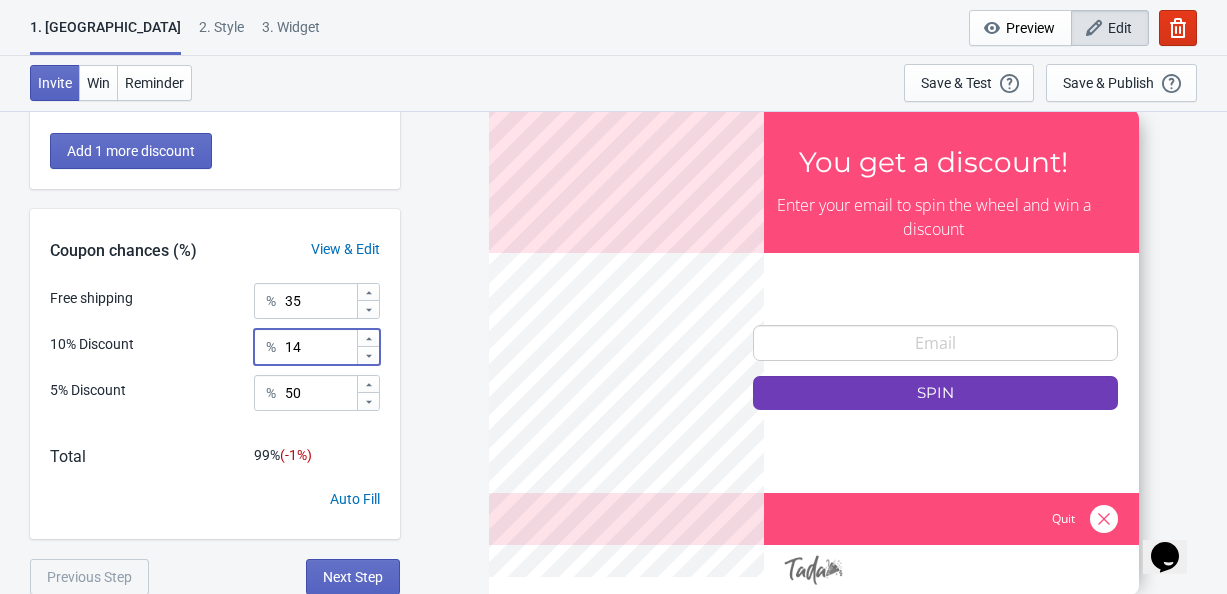 click 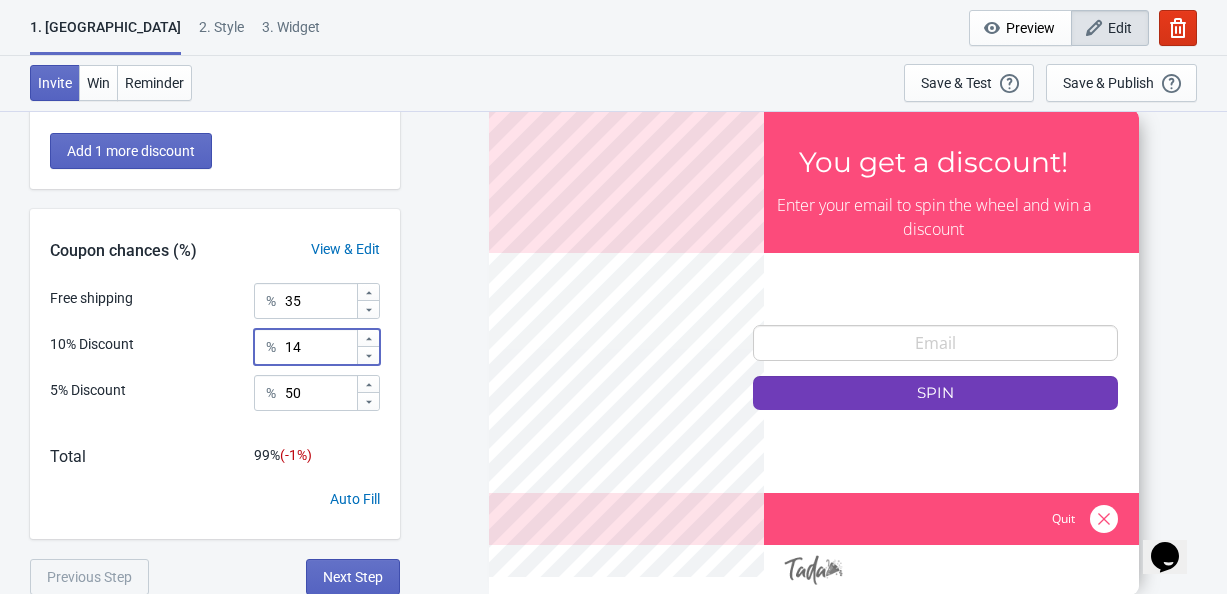 type on "15" 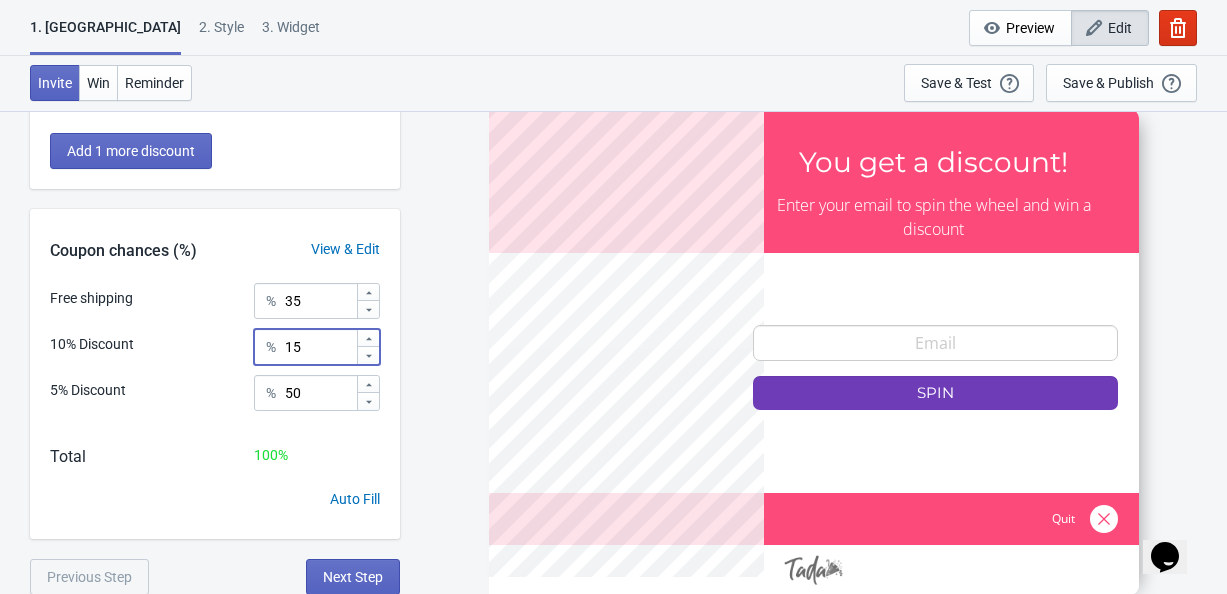 click on "What discounts do you want to offer? Free shipping Free Shipping 10% Discount 10% Discount 5% Discount 5% Discount Add 1 more discount Coupon chances (%) View & Edit Free shipping % 35 10% Discount % 15 5% Discount % 50 Total 100 % Auto Fill Previous Step Next Step SASDERWERT3H You get a discount! Enter your email to spin the wheel and win a discount email-input SPIN Quit" at bounding box center (613, 180) 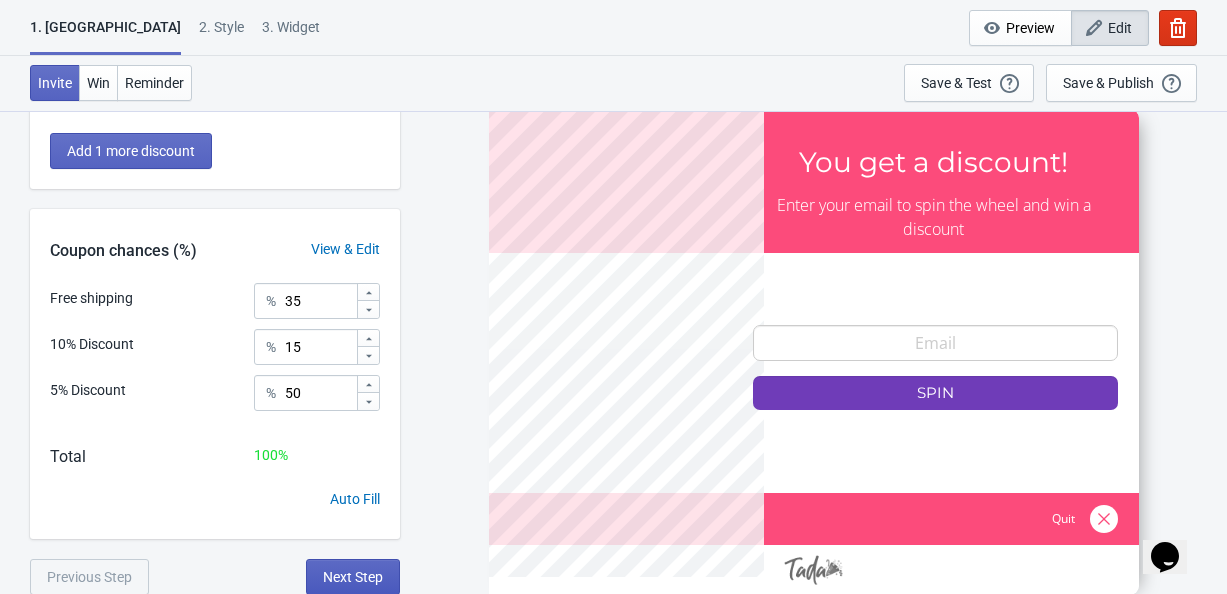 click on "Next Step" at bounding box center [353, 577] 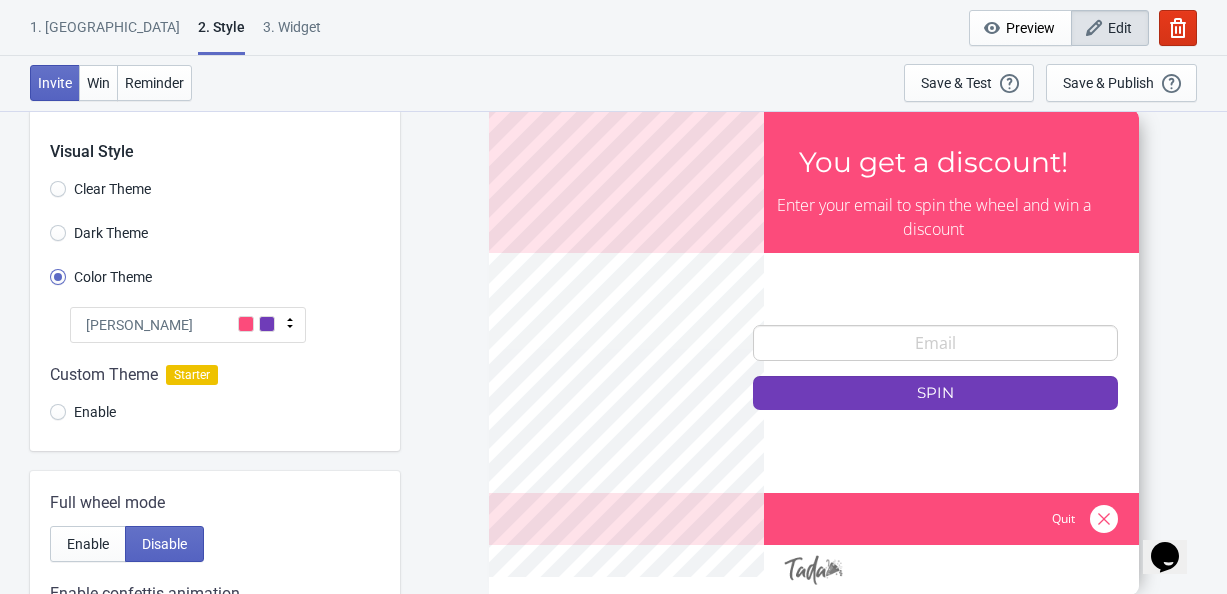 scroll, scrollTop: 0, scrollLeft: 0, axis: both 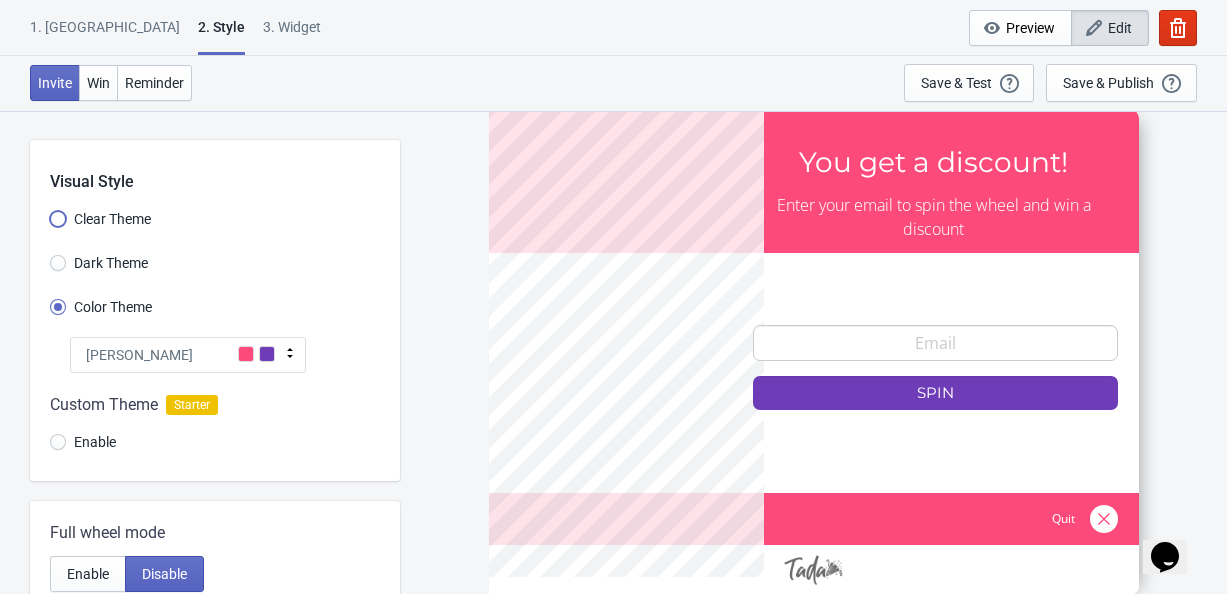 click on "Clear Theme" at bounding box center (58, 229) 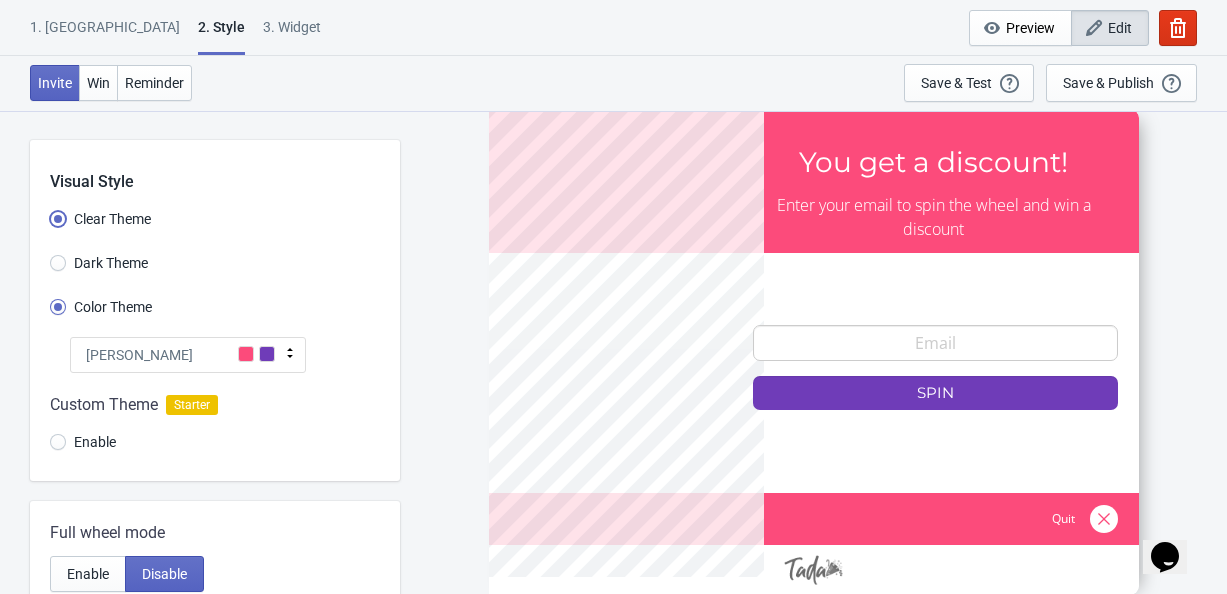 radio on "true" 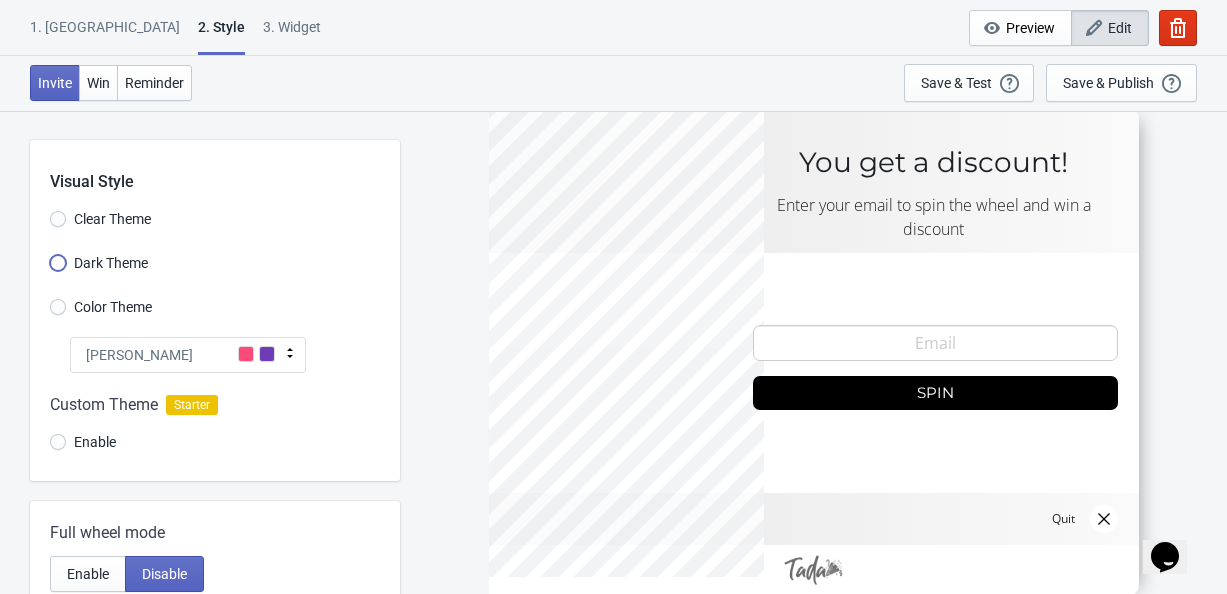 click on "Dark Theme" at bounding box center (58, 273) 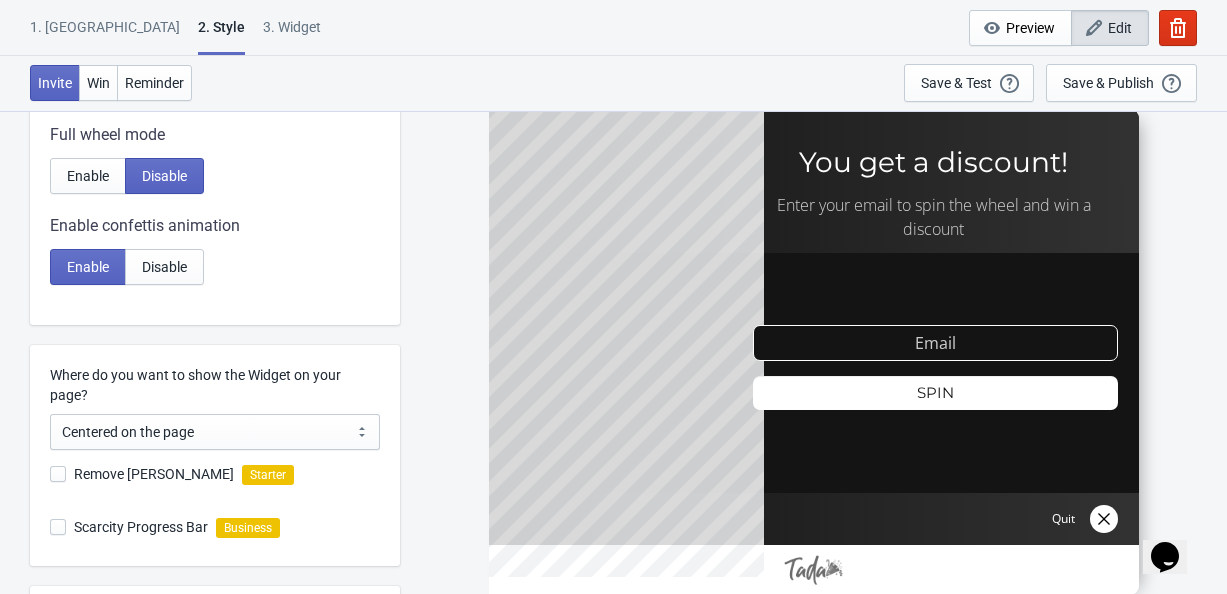 scroll, scrollTop: 400, scrollLeft: 0, axis: vertical 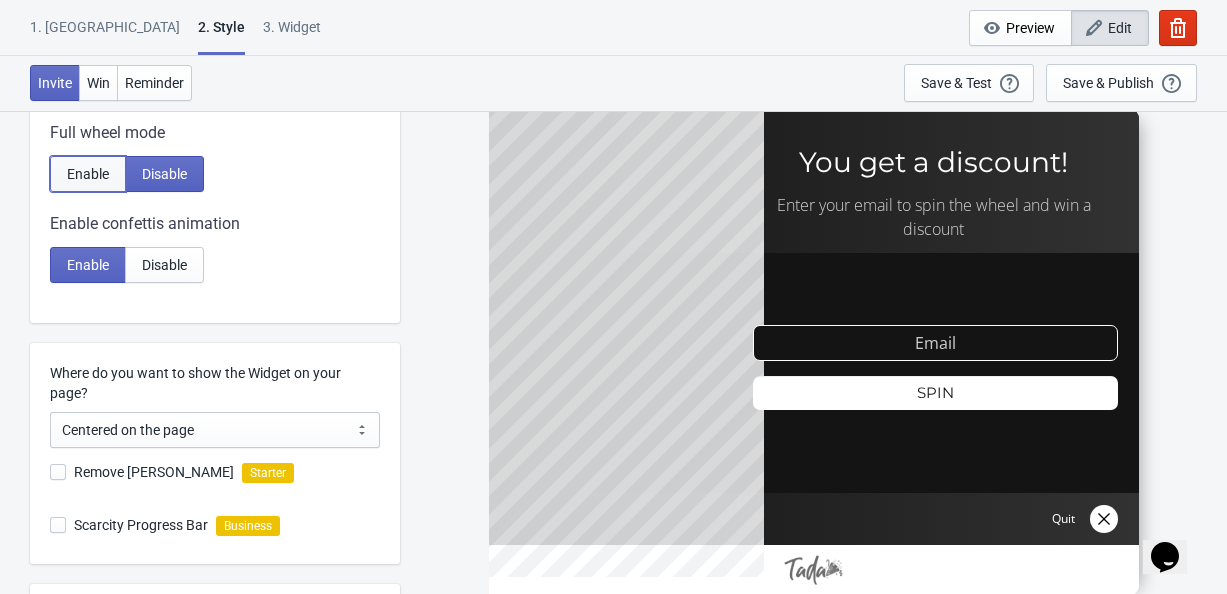 click on "Enable" at bounding box center (88, 174) 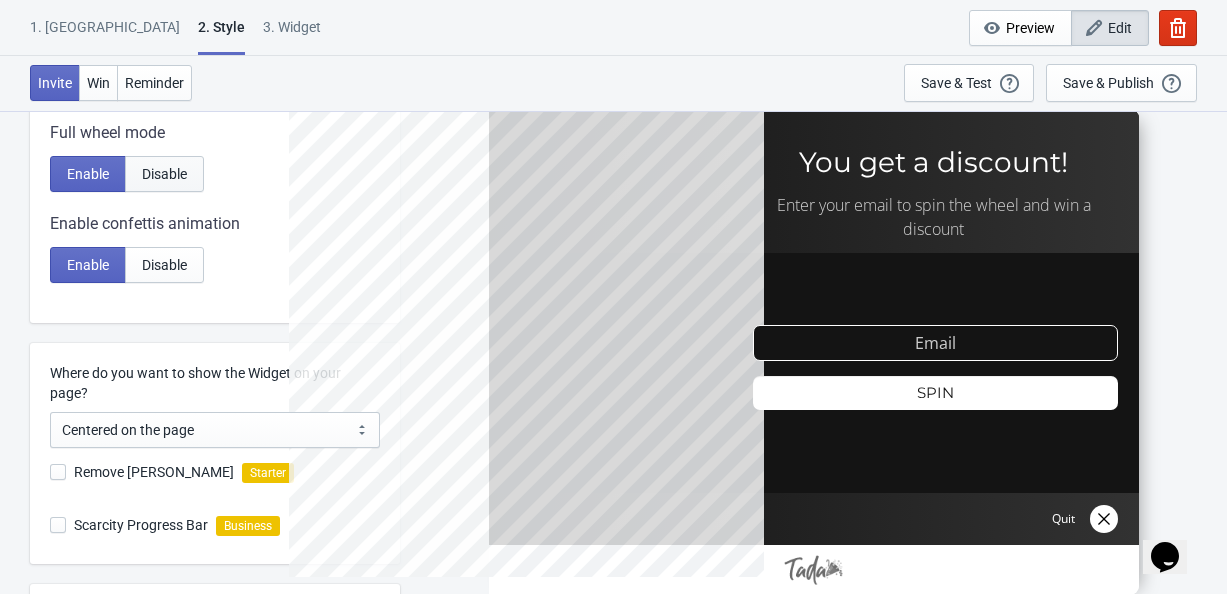 click on "Disable" at bounding box center [164, 174] 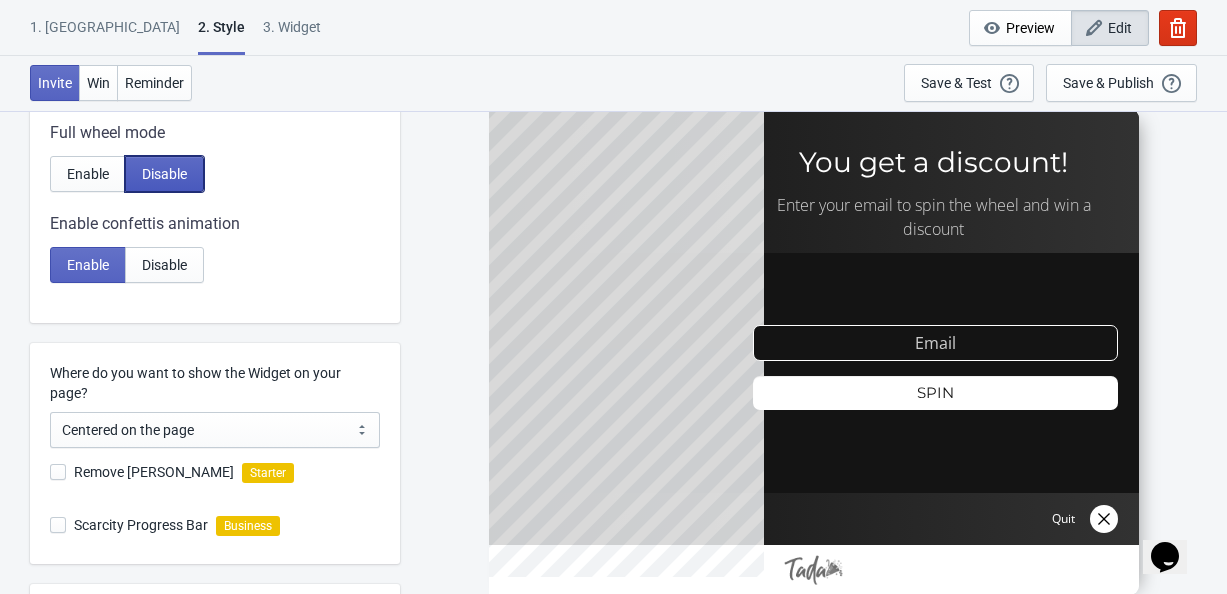 click on "Disable" at bounding box center [164, 174] 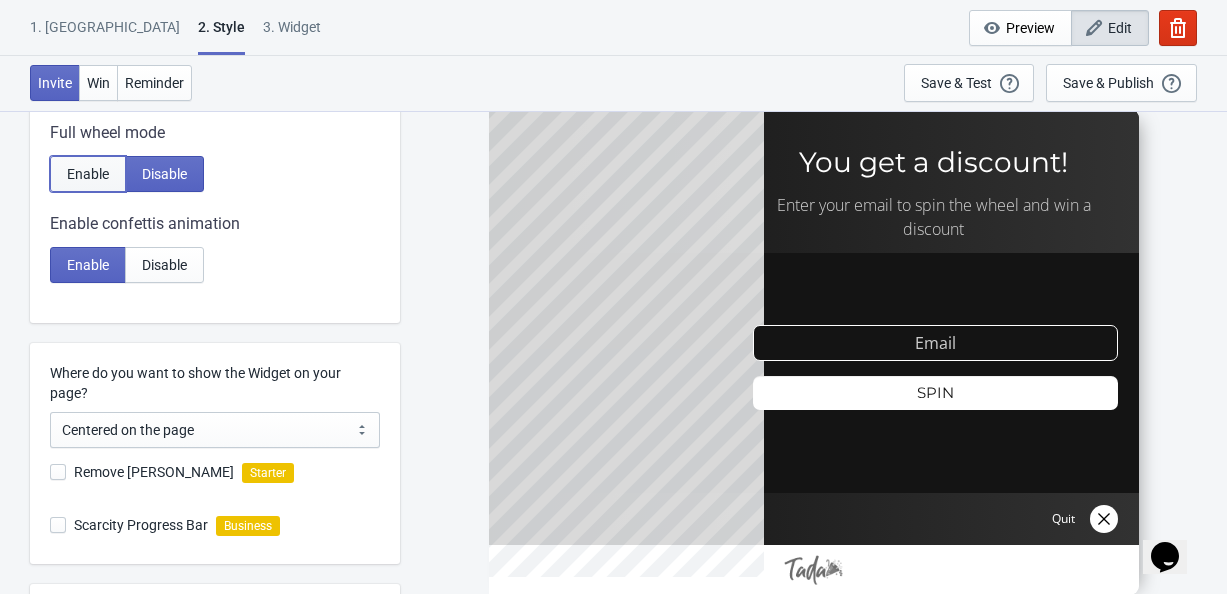 click on "Enable" at bounding box center (88, 174) 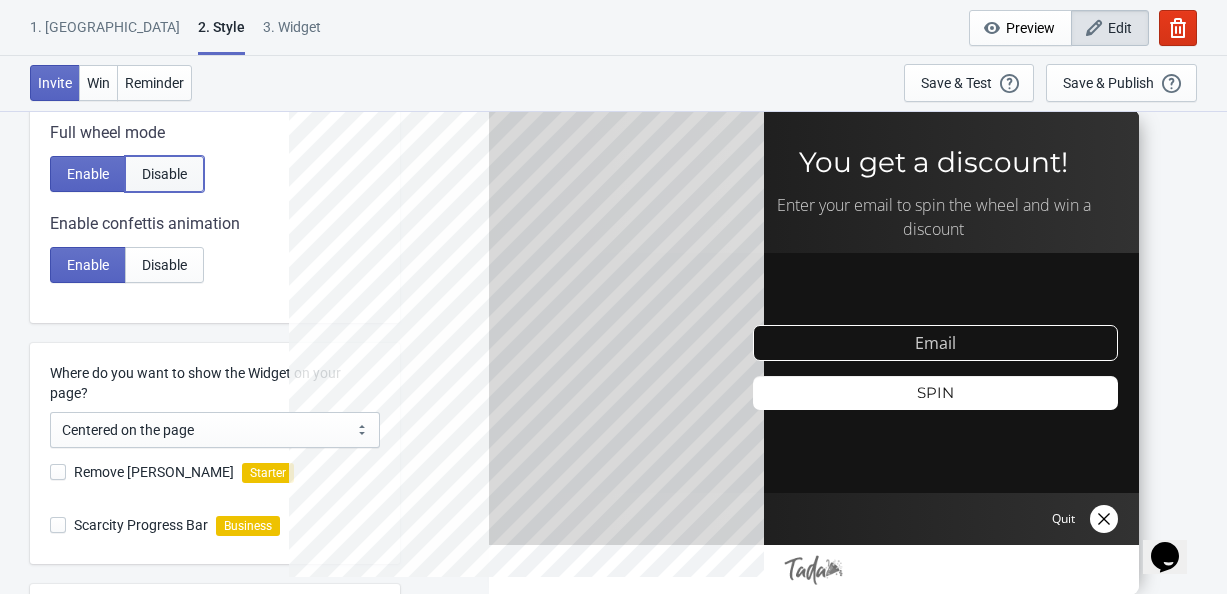 click on "Disable" at bounding box center [164, 174] 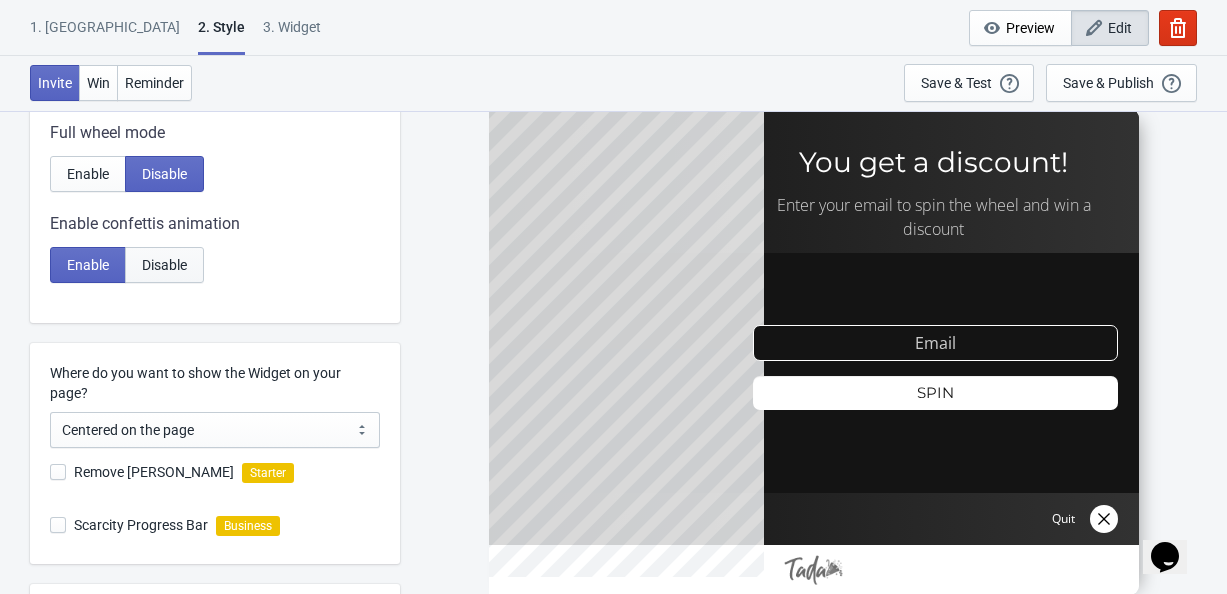 click on "Disable" at bounding box center [164, 265] 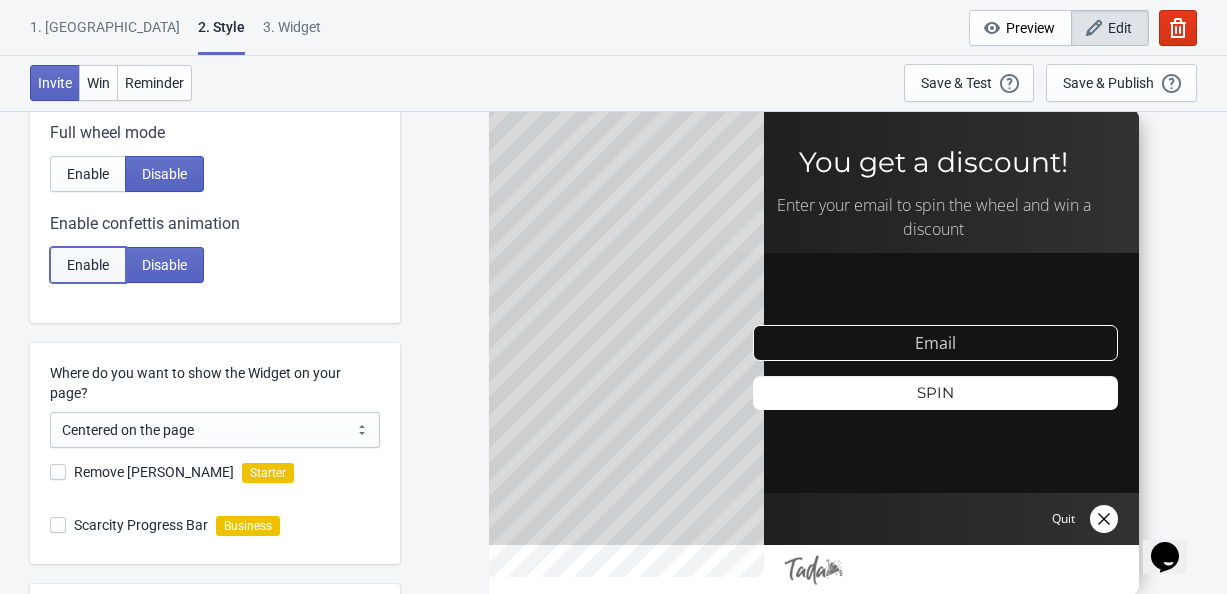 click on "Enable" at bounding box center [88, 265] 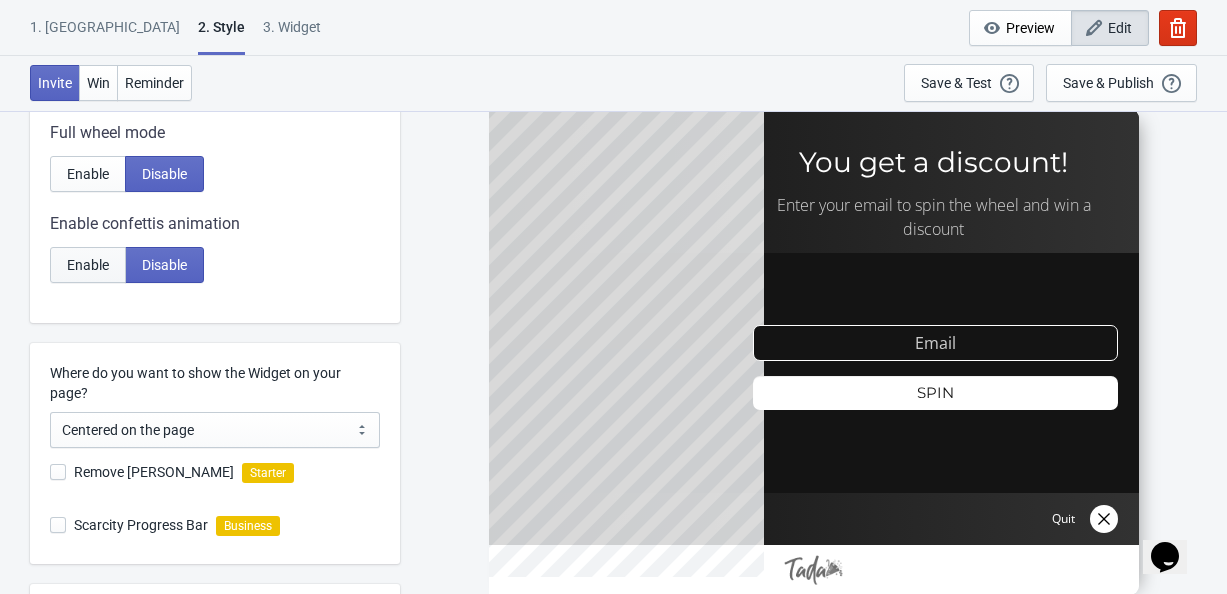 radio on "true" 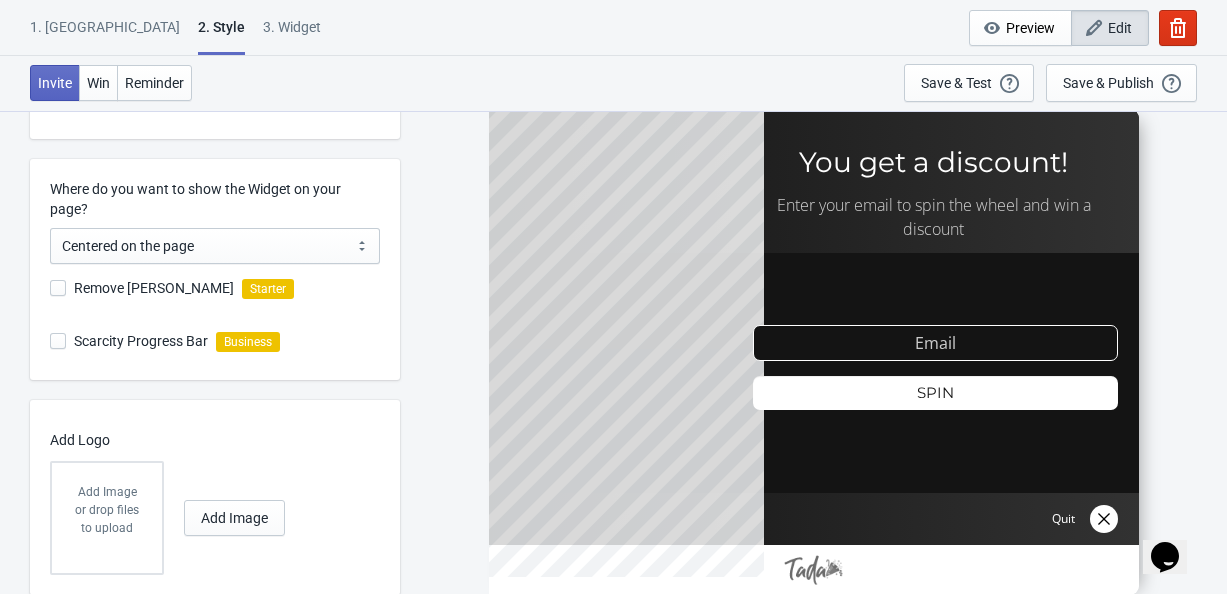 scroll, scrollTop: 540, scrollLeft: 0, axis: vertical 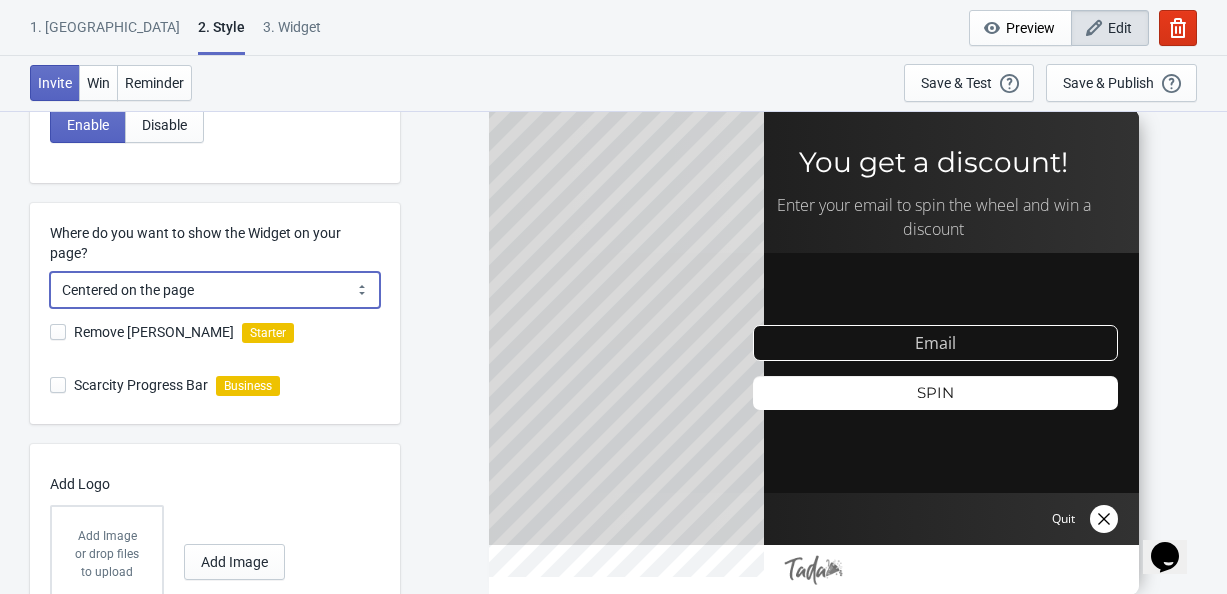 click on "Centered on the page Left side of the page" at bounding box center (215, 290) 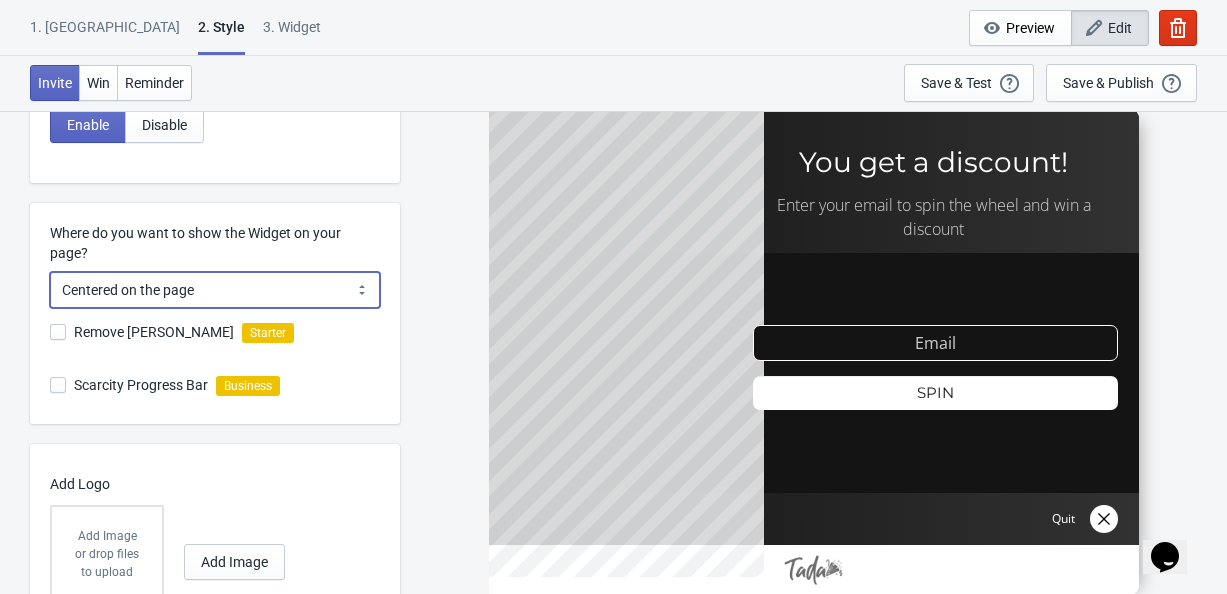 select on "left" 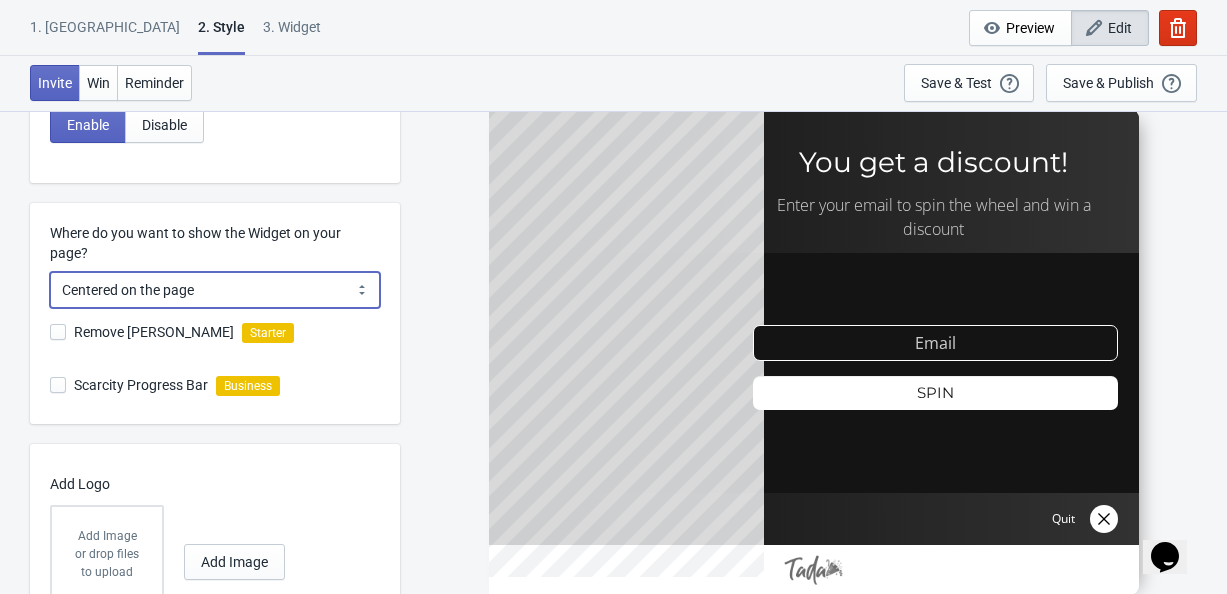 click on "Centered on the page Left side of the page" at bounding box center (215, 290) 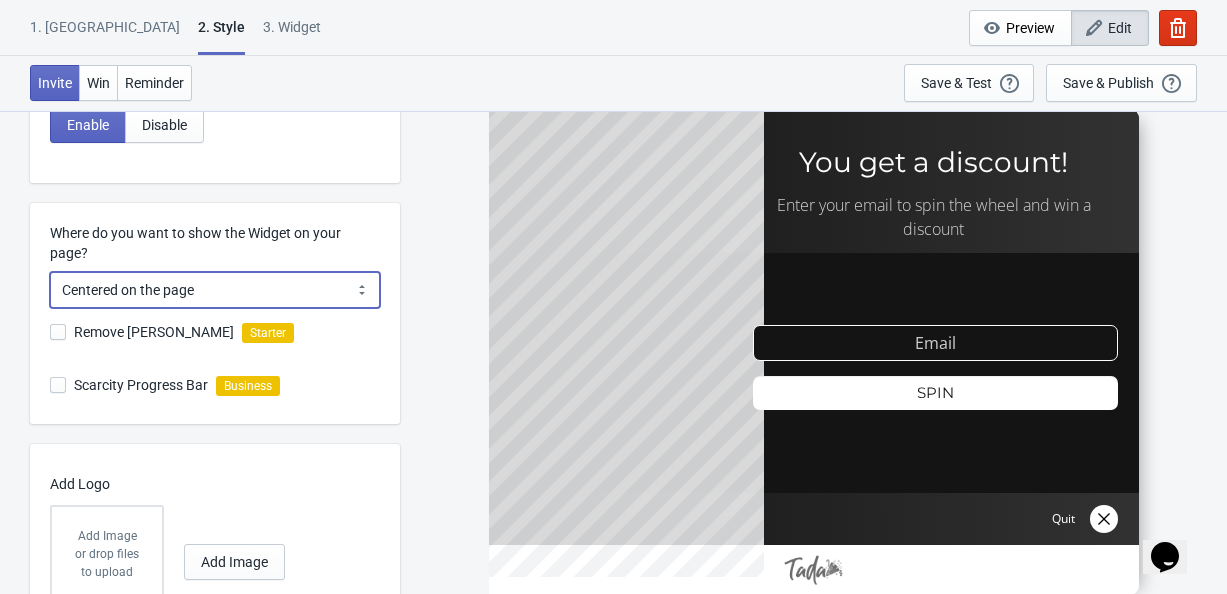 radio on "true" 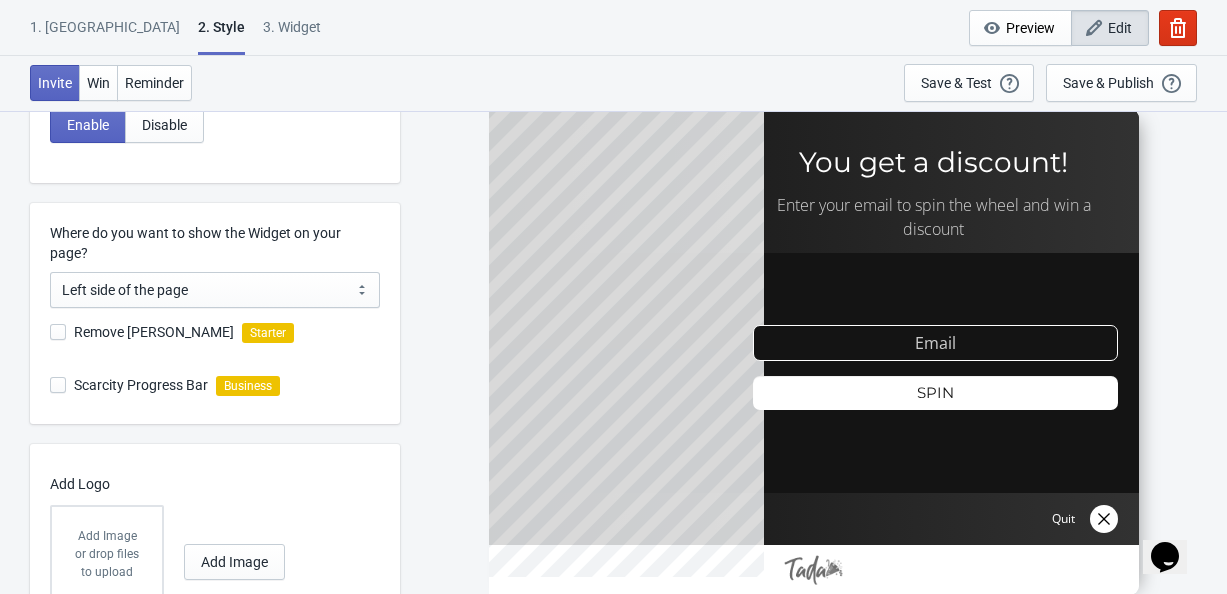 click on "Where do you want to show the Widget on your page? Centered on the page Left side of the page Left side of the page" at bounding box center [225, 255] 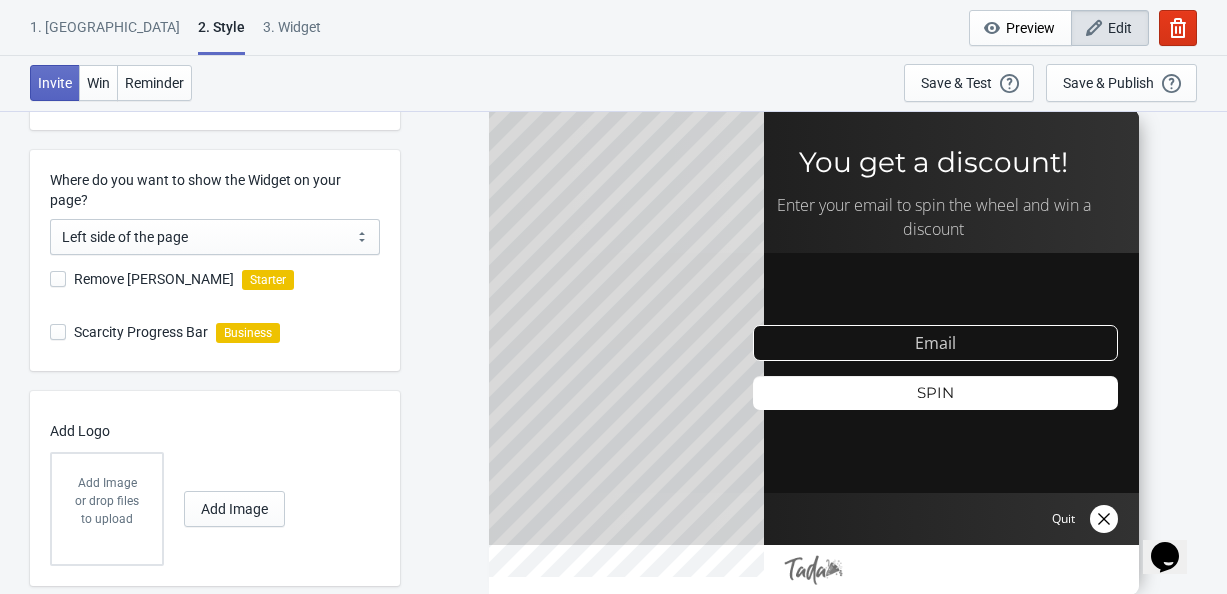 scroll, scrollTop: 640, scrollLeft: 0, axis: vertical 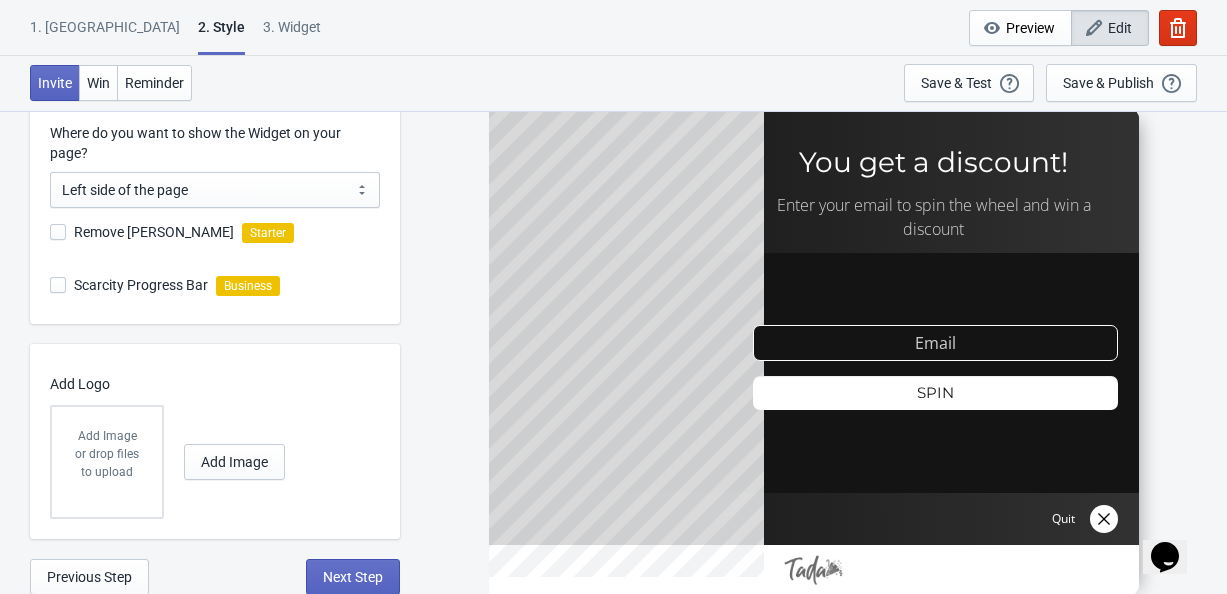 click on "or drop files to upload" at bounding box center [107, 463] 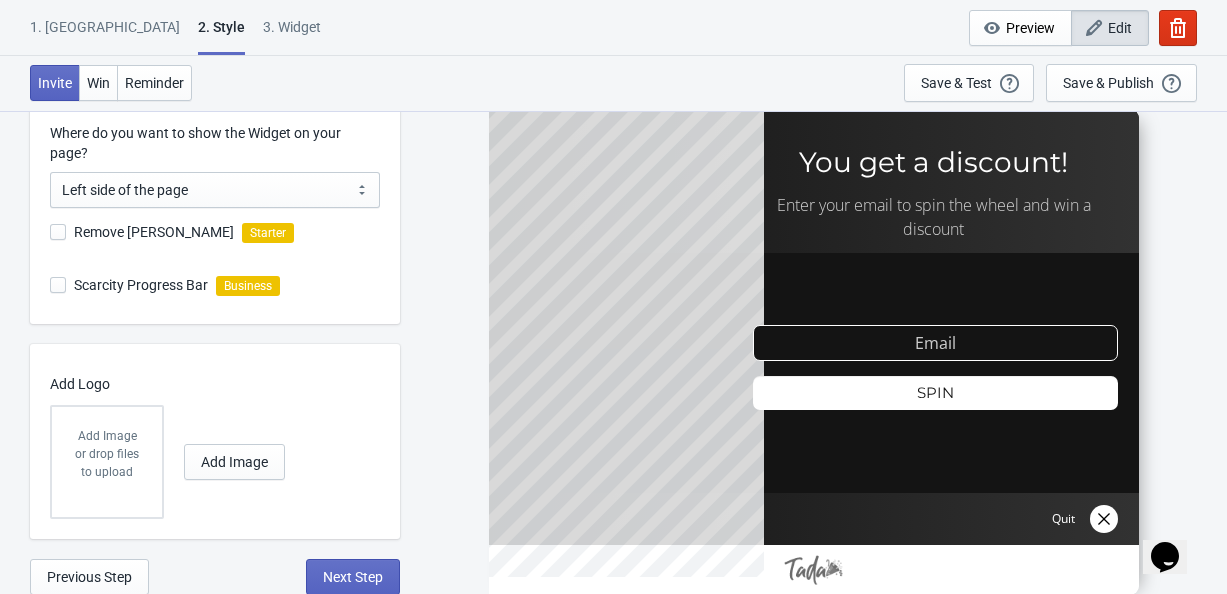 click on "Add Image or drop files to upload Add Image" at bounding box center [210, 462] 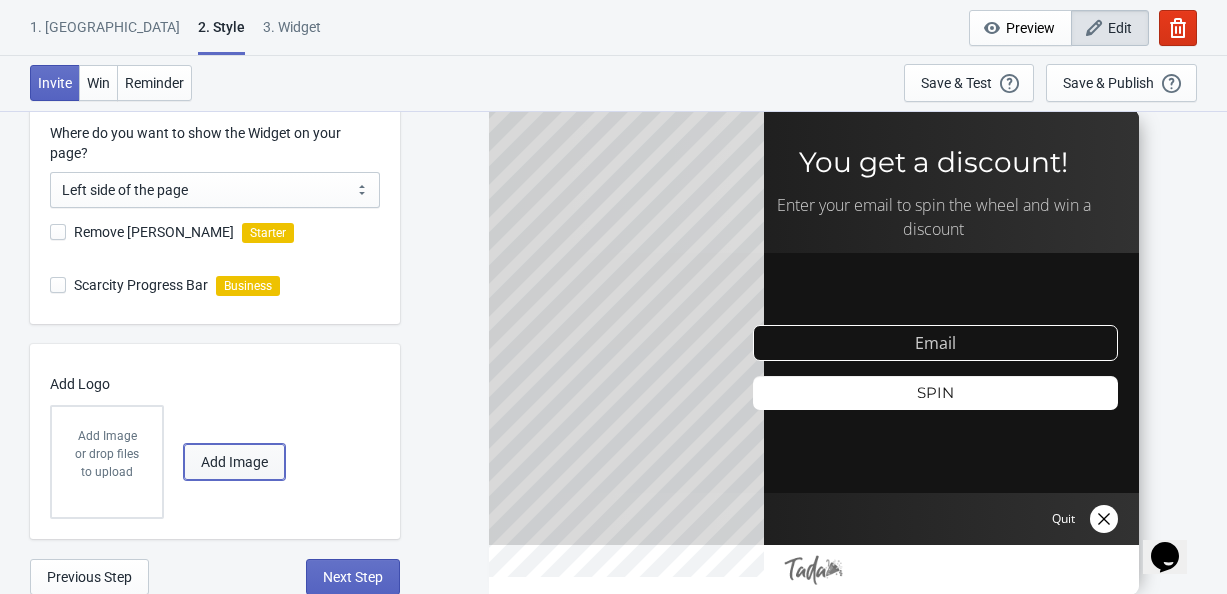 click on "Add Image" at bounding box center (234, 462) 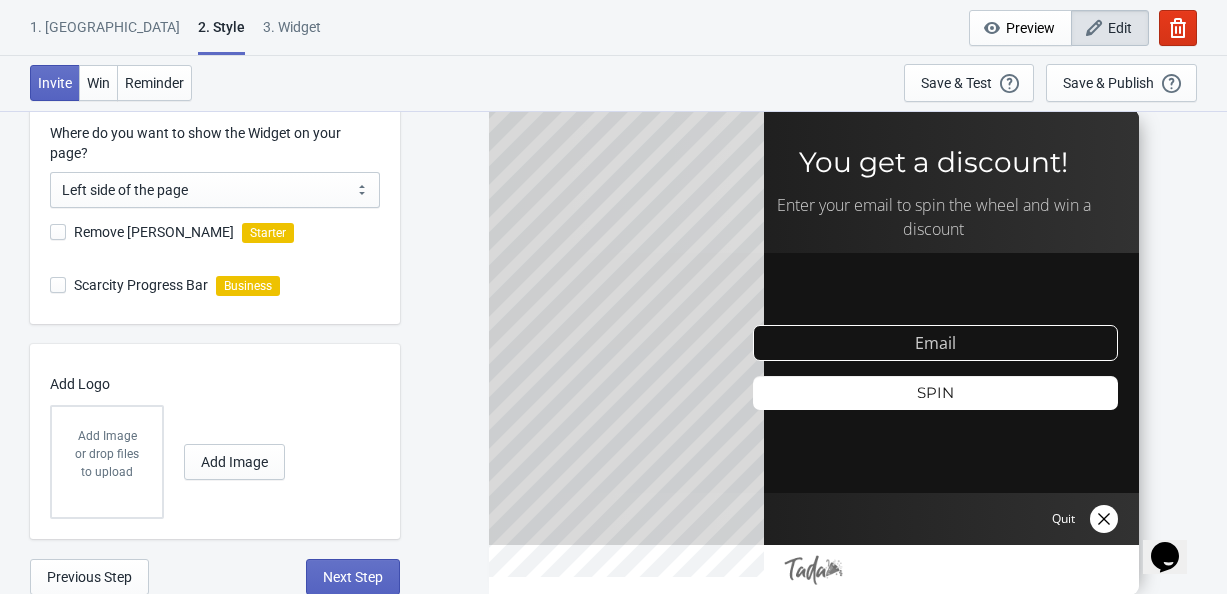 click on "or drop files to upload" at bounding box center [107, 463] 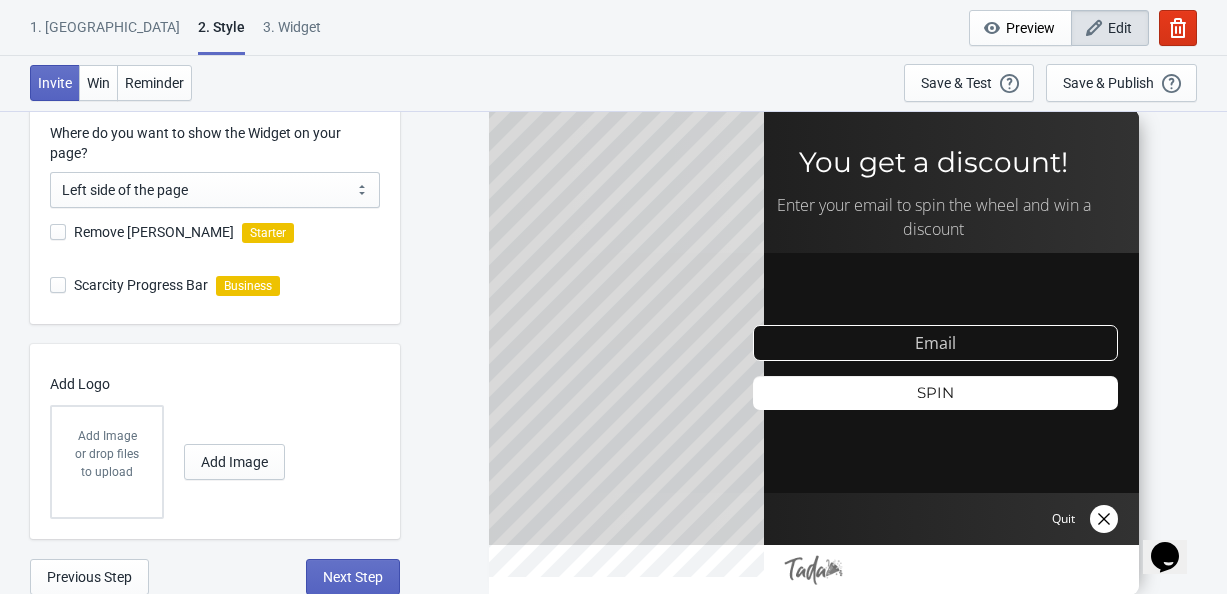 click on "Add Image" at bounding box center [107, 436] 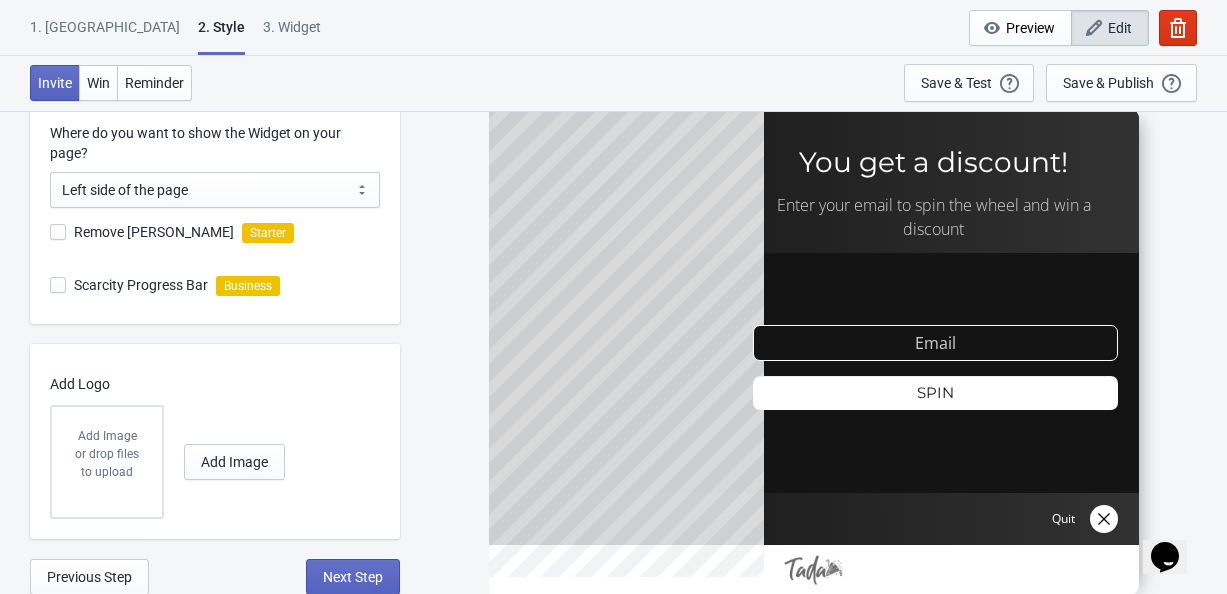 click on "Add Image" at bounding box center (0, 0) 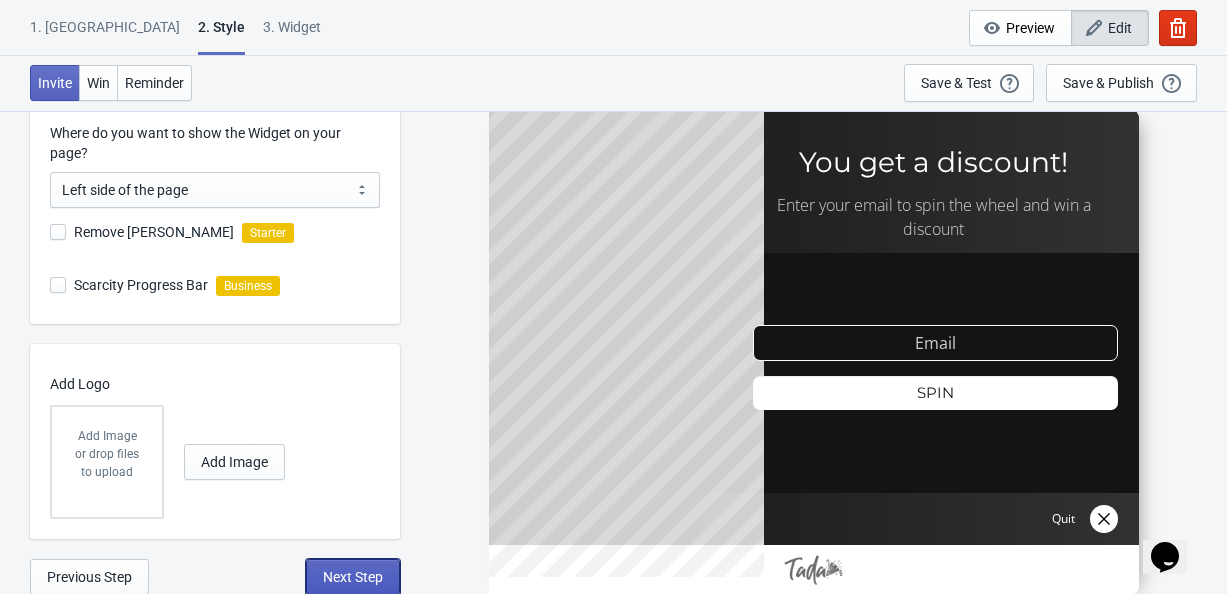 click on "Next Step" at bounding box center [353, 577] 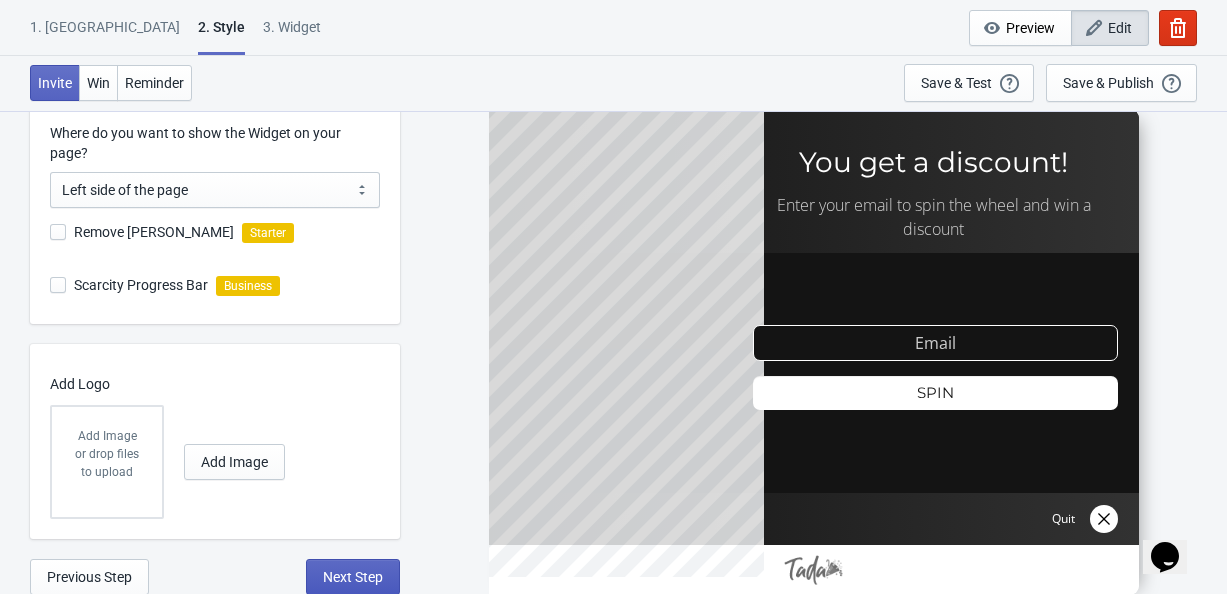 scroll, scrollTop: 0, scrollLeft: 0, axis: both 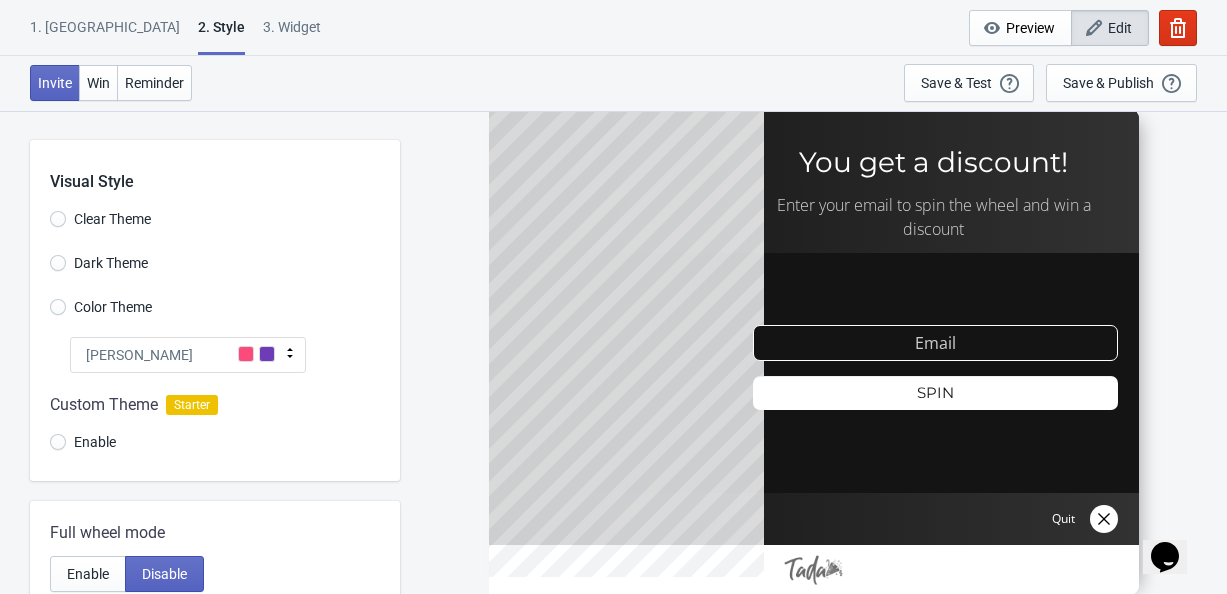 select on "once" 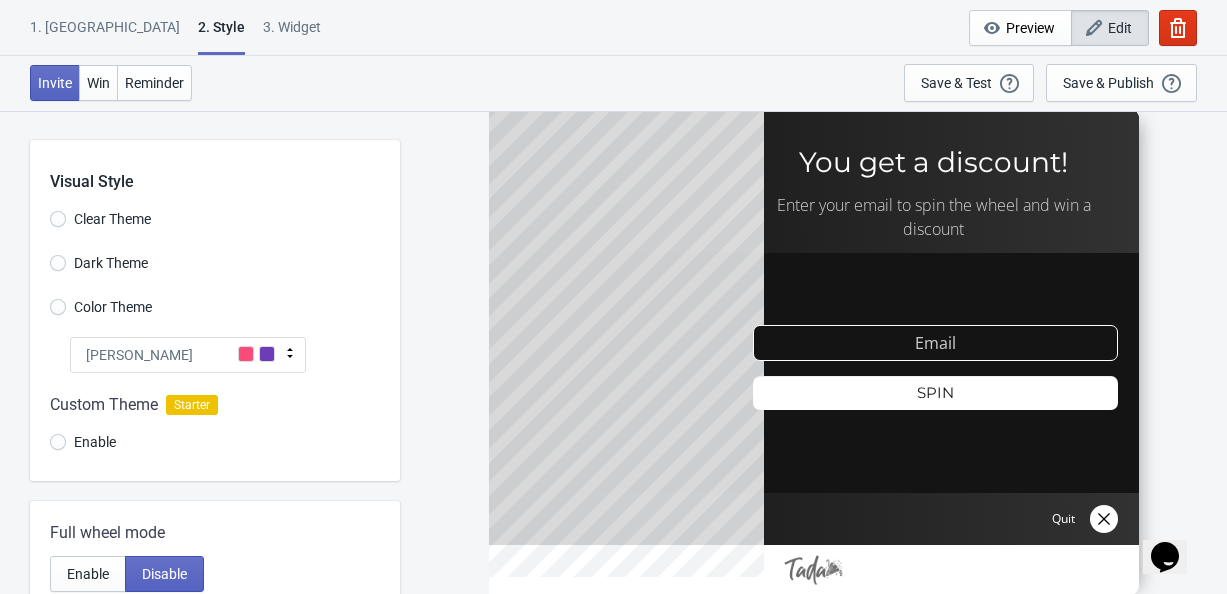 select on "1" 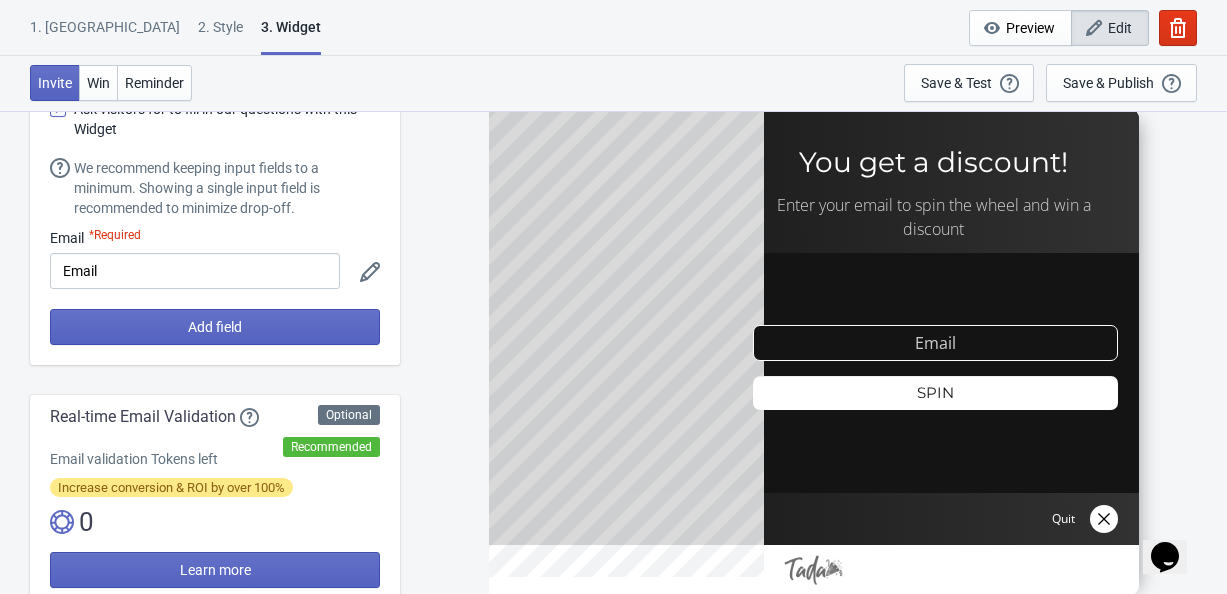 scroll, scrollTop: 100, scrollLeft: 0, axis: vertical 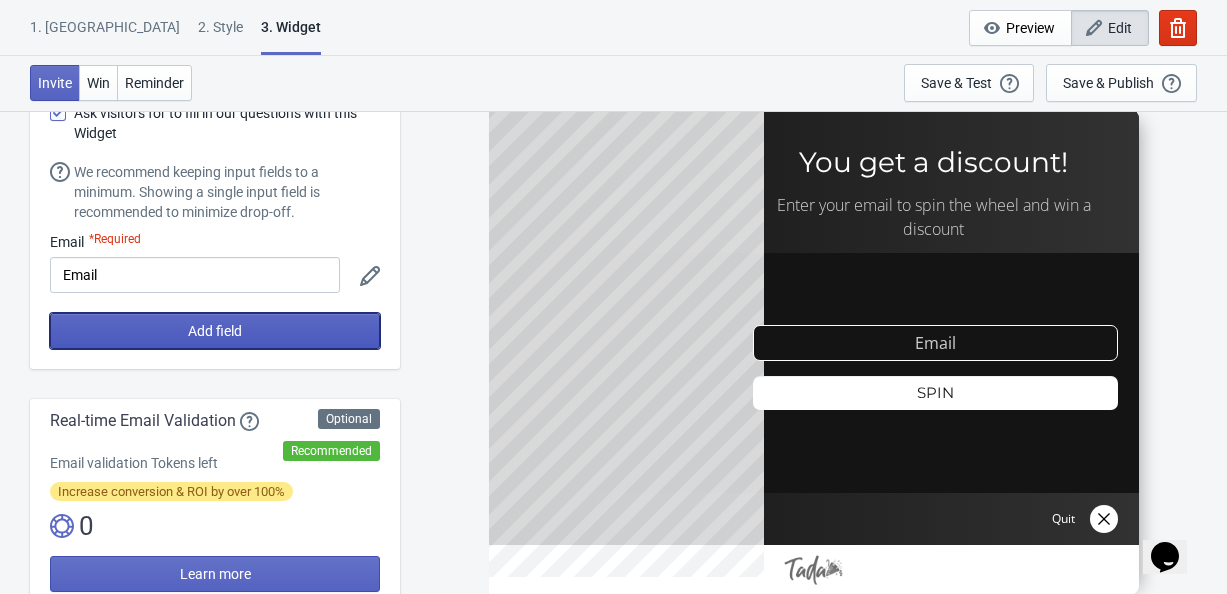 click on "Add field" at bounding box center [215, 331] 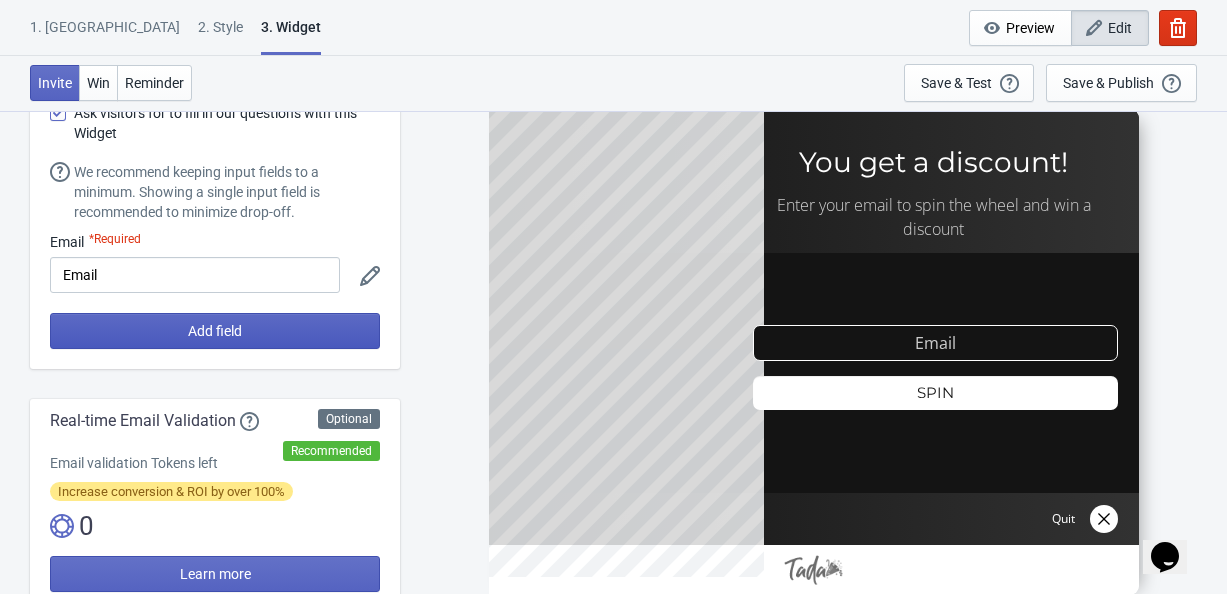 scroll, scrollTop: 100, scrollLeft: 0, axis: vertical 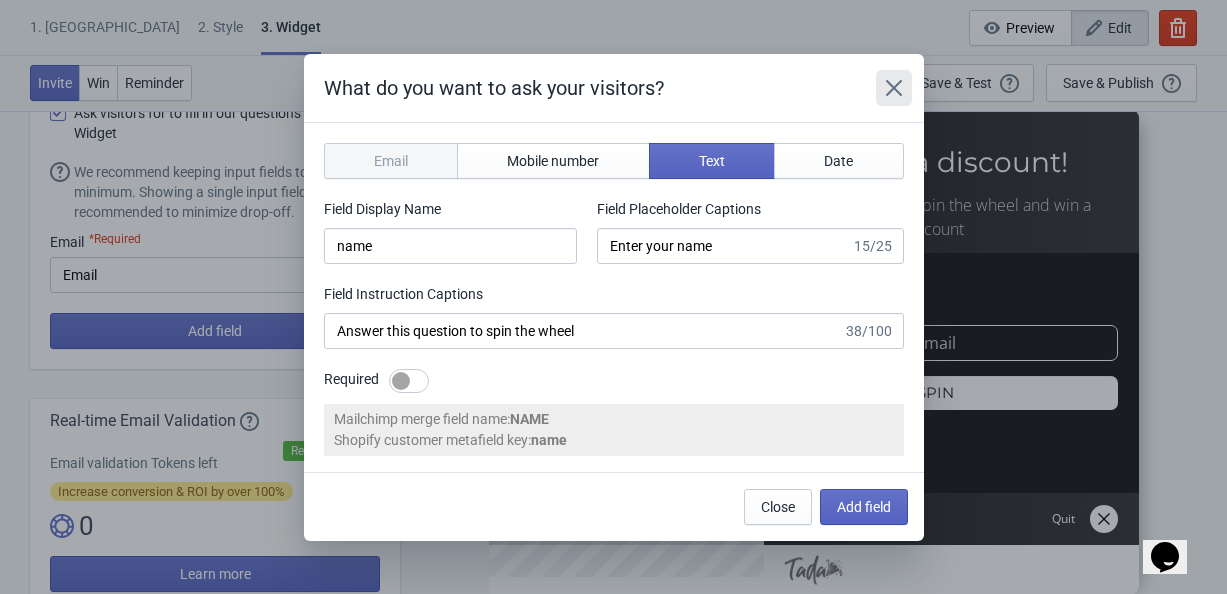 click 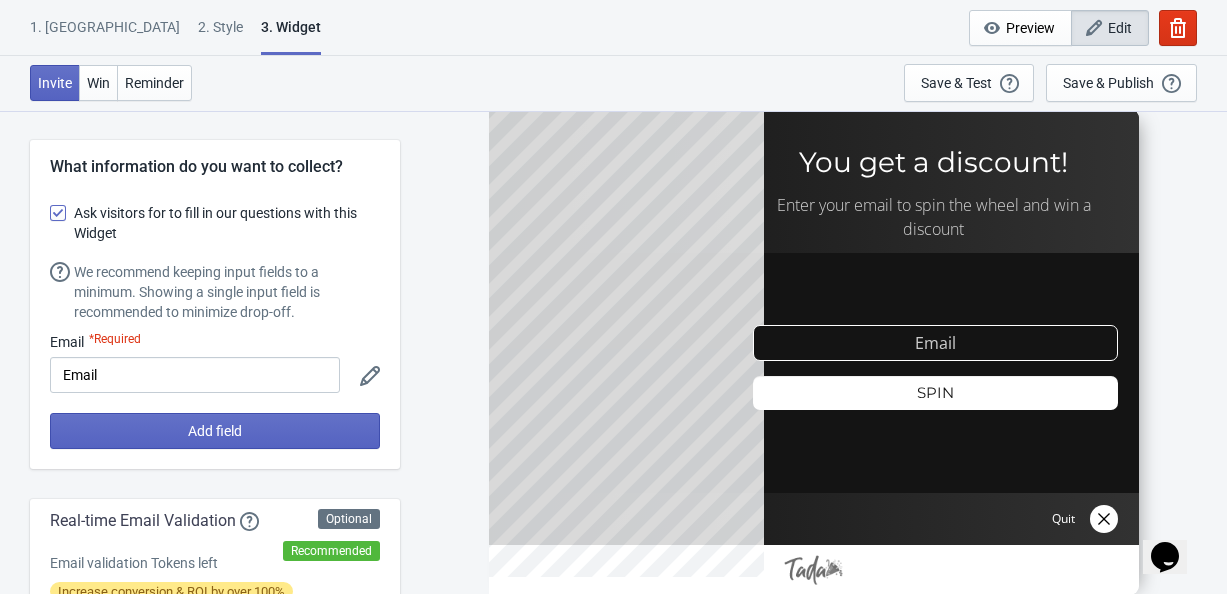 scroll, scrollTop: 100, scrollLeft: 0, axis: vertical 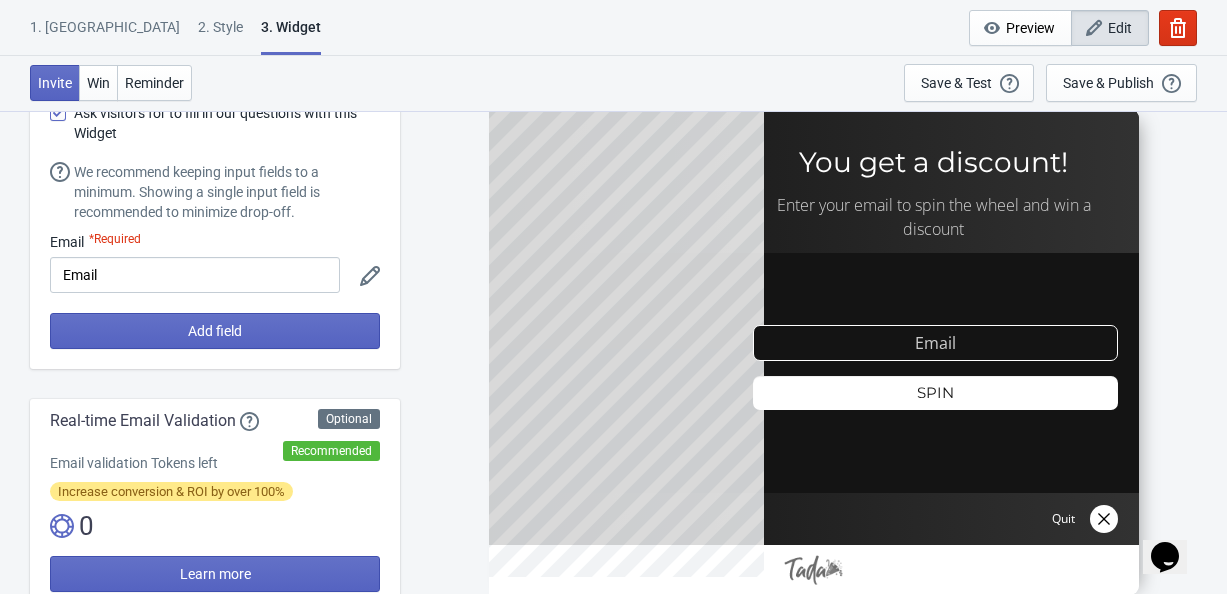 drag, startPoint x: 897, startPoint y: 330, endPoint x: 869, endPoint y: 340, distance: 29.732138 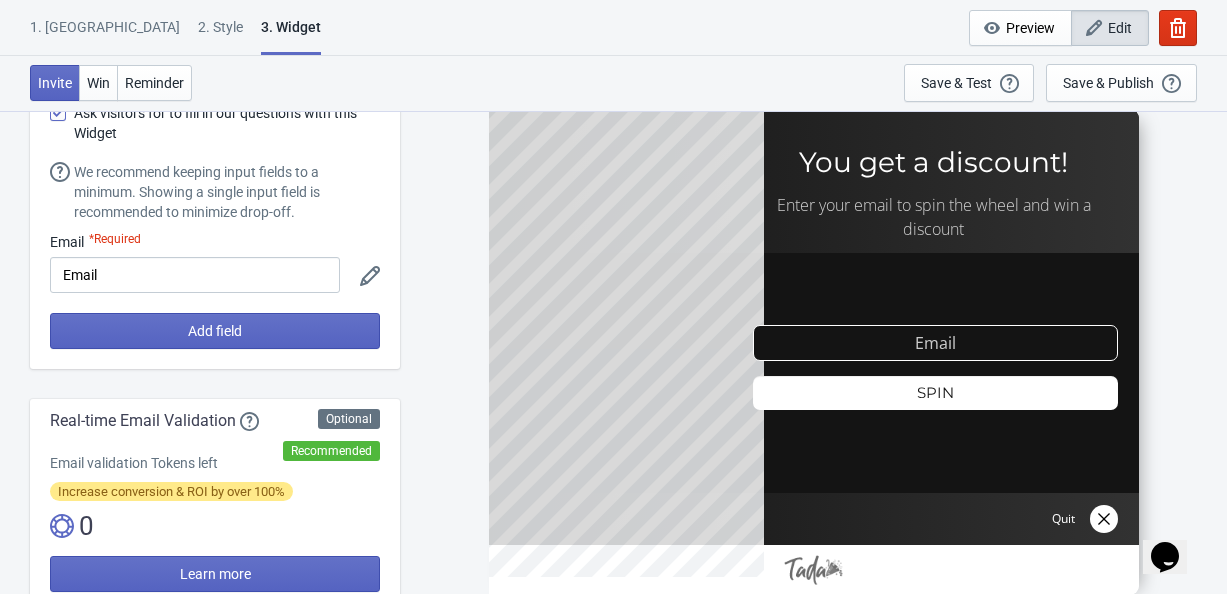 click at bounding box center [814, 352] 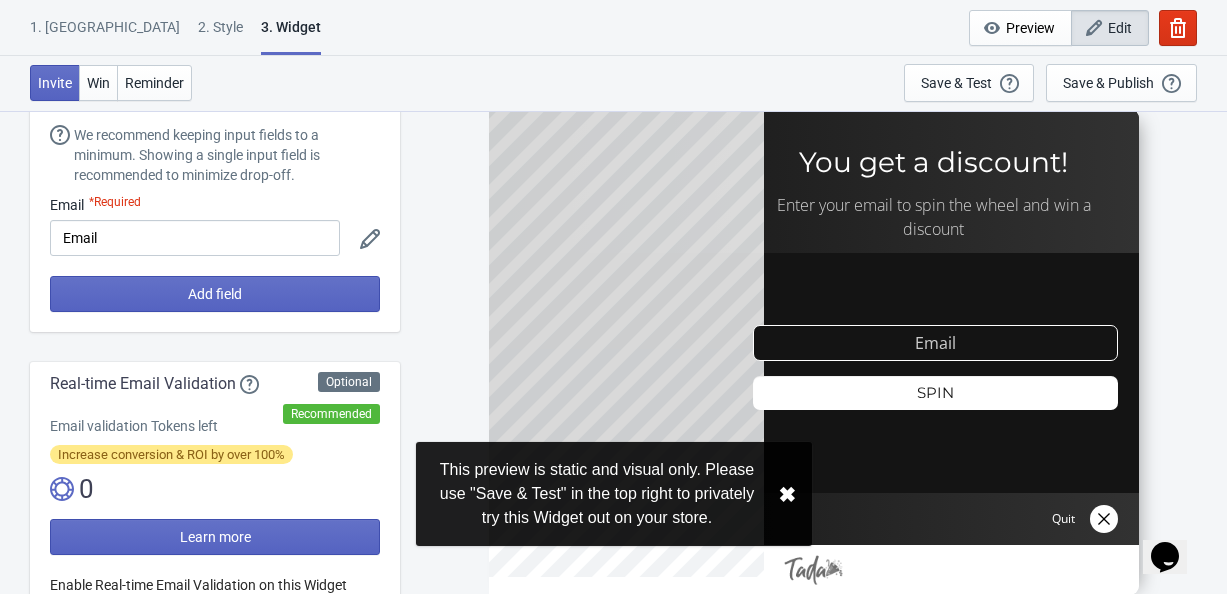 scroll, scrollTop: 200, scrollLeft: 0, axis: vertical 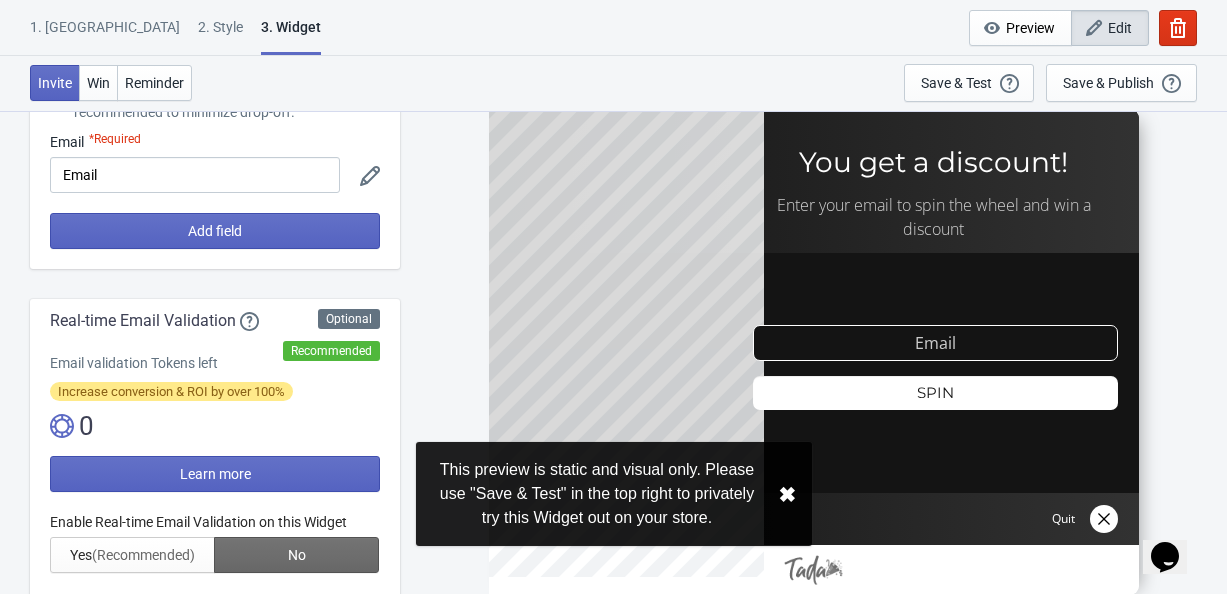click on "✖︎" at bounding box center [787, 494] 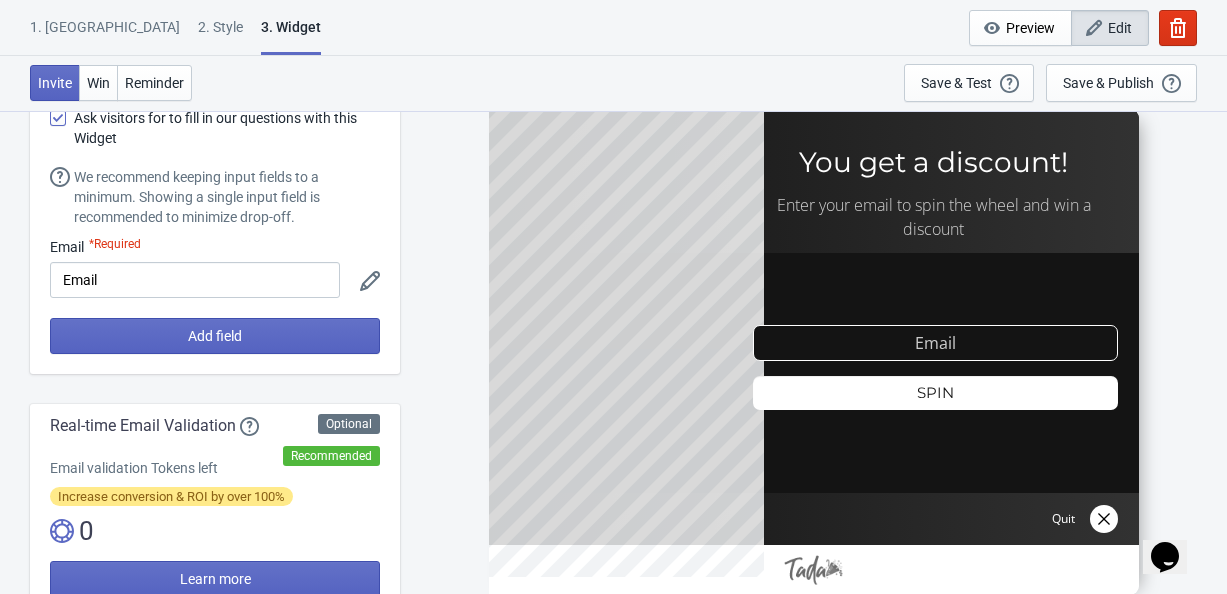 scroll, scrollTop: 0, scrollLeft: 0, axis: both 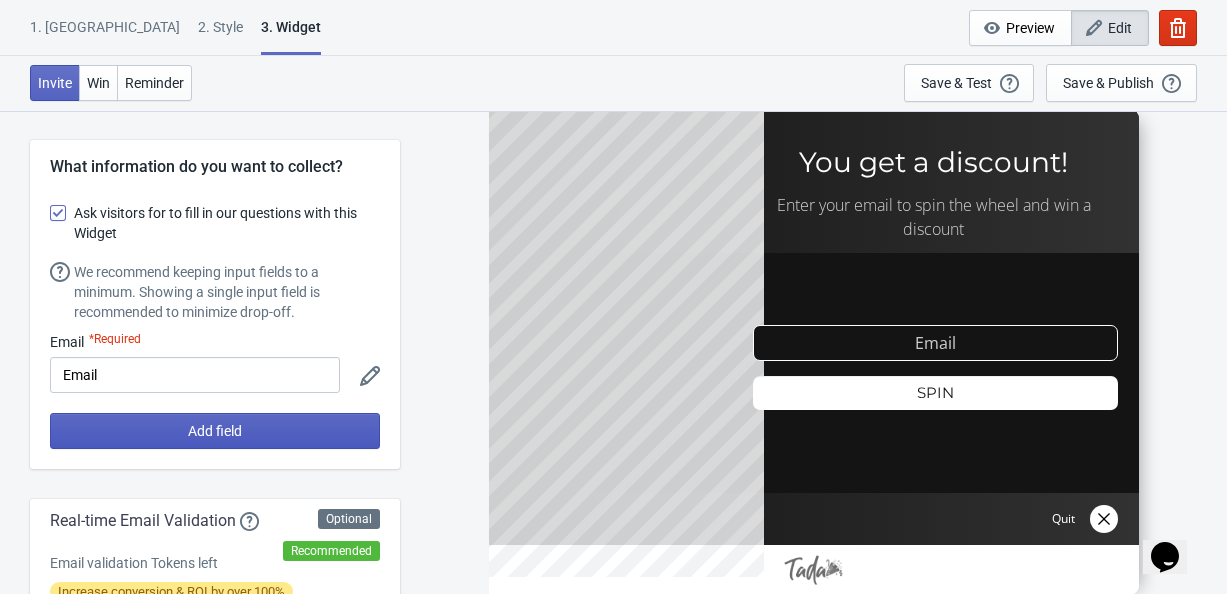 click on "Add field" at bounding box center [215, 431] 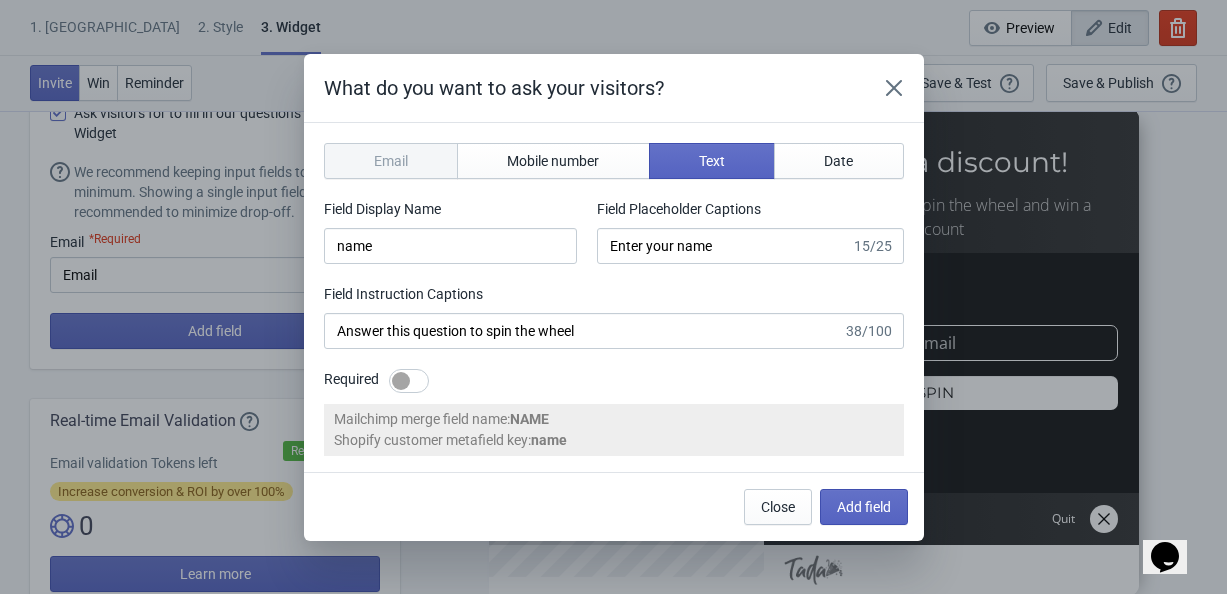 scroll, scrollTop: 0, scrollLeft: 0, axis: both 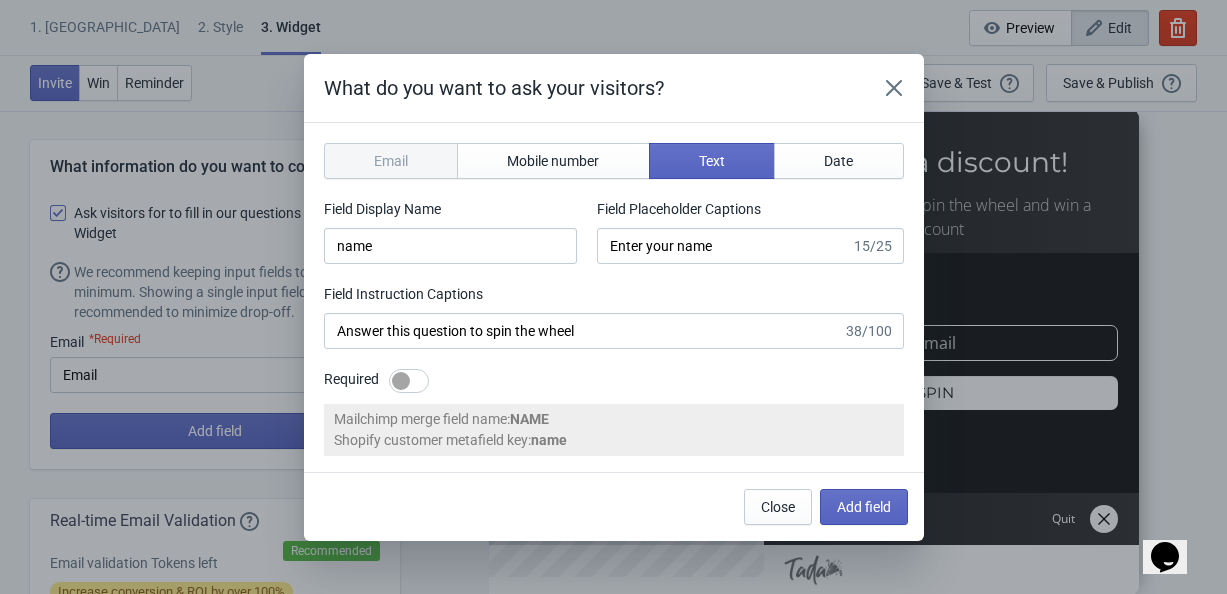 click on "Email" at bounding box center (391, 161) 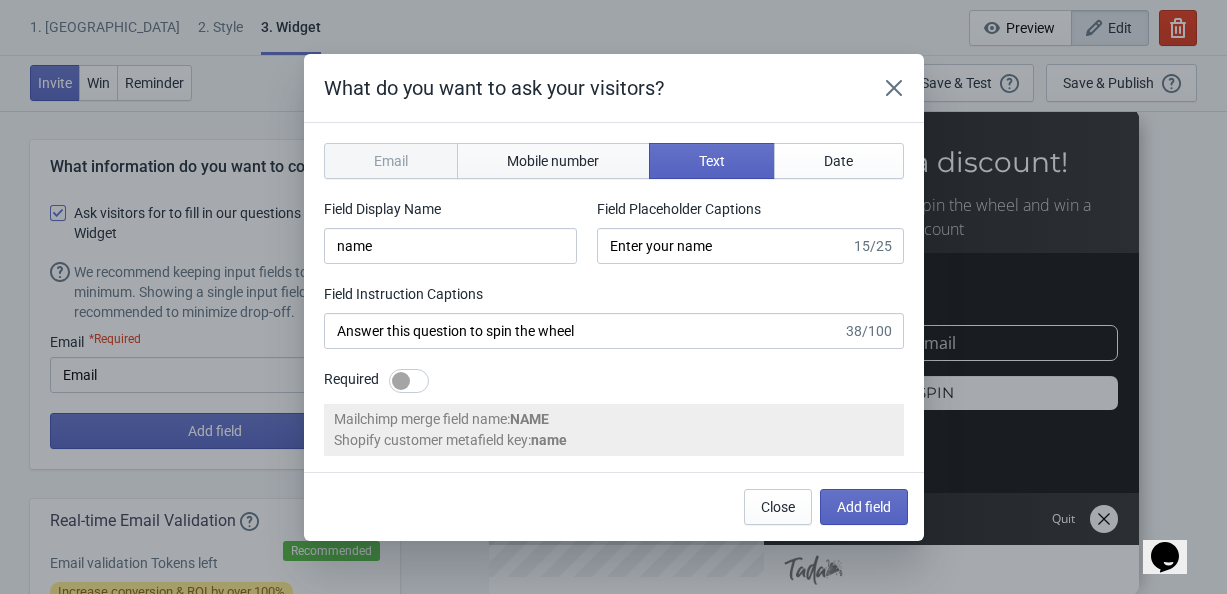 click on "Mobile number" at bounding box center [553, 161] 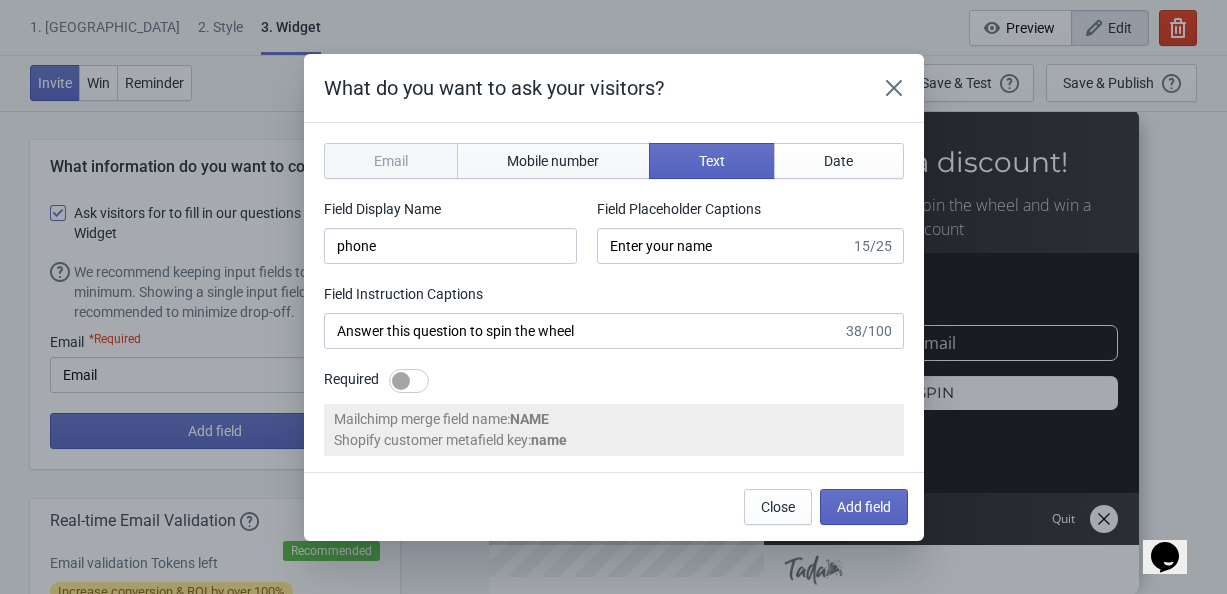 type on "Enter your mobile number" 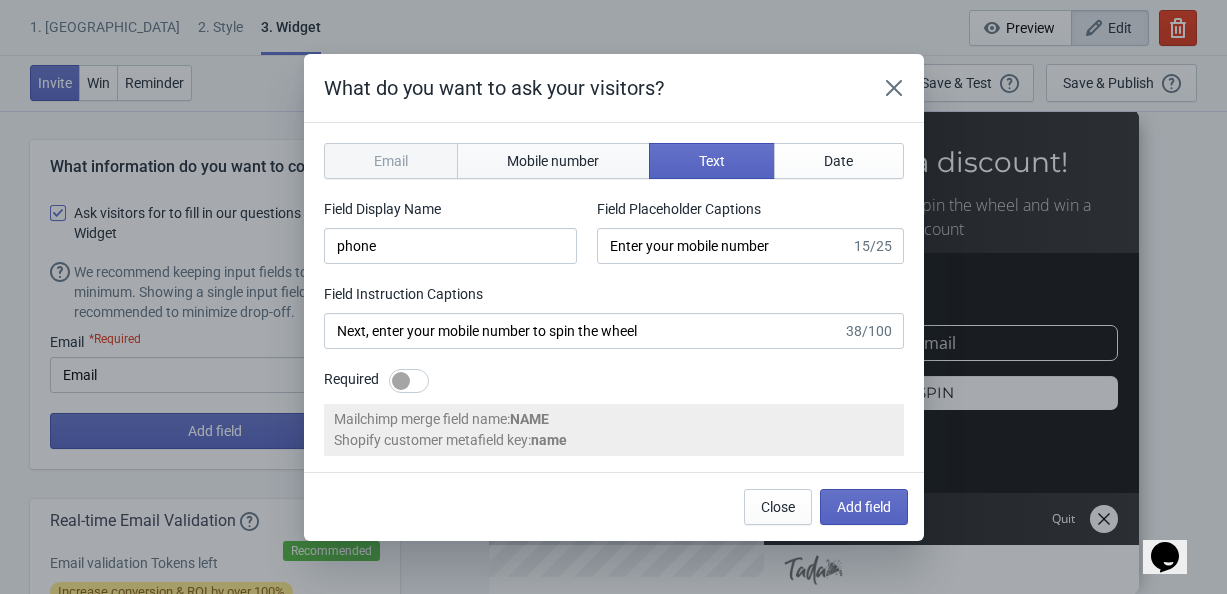 select on "fr" 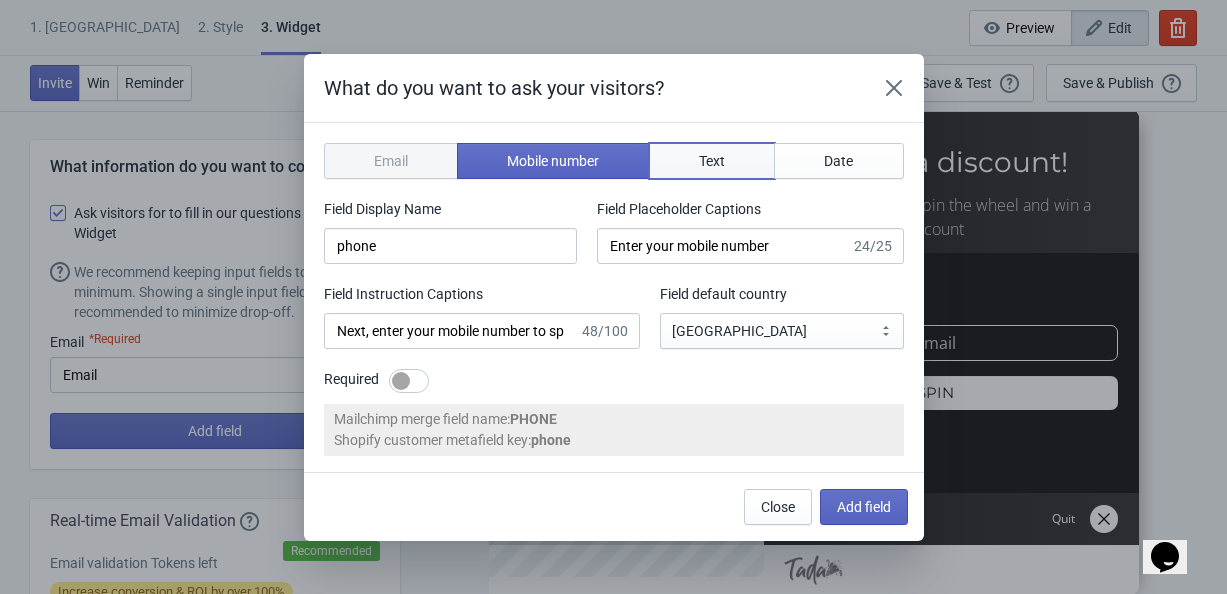 click on "Text" at bounding box center (712, 161) 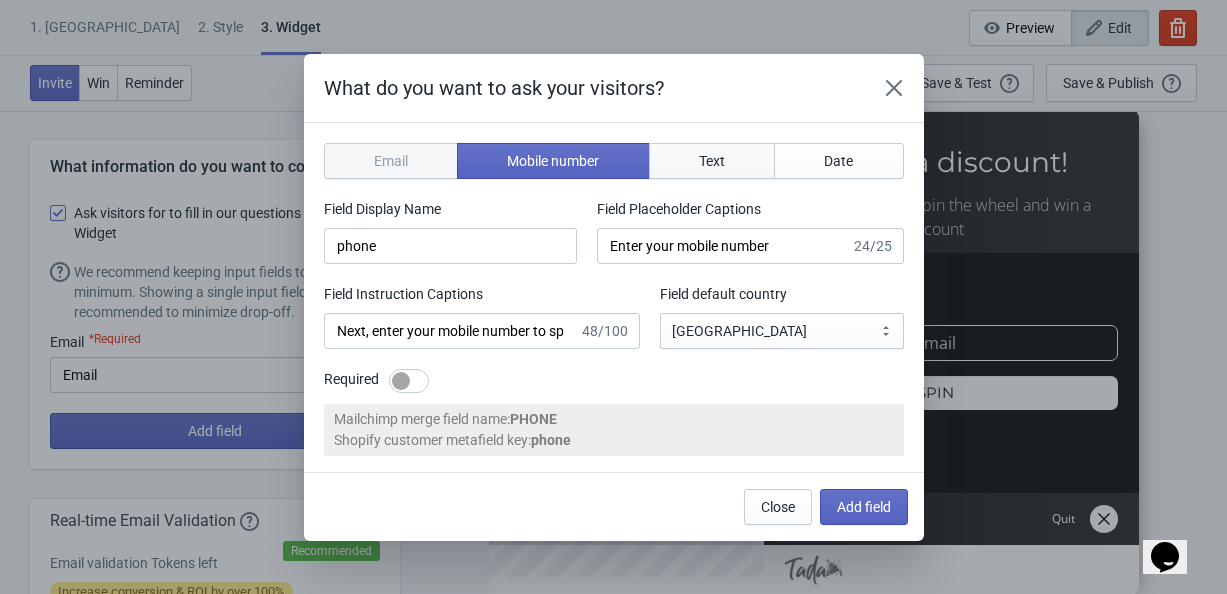 type on "name" 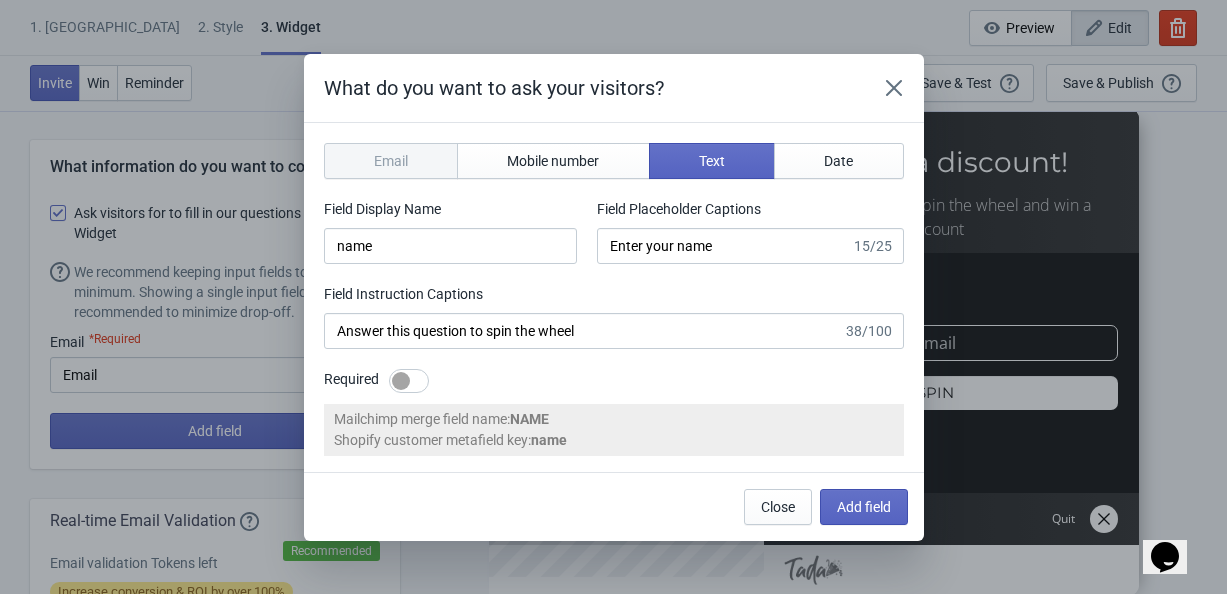 drag, startPoint x: 822, startPoint y: 140, endPoint x: 833, endPoint y: 140, distance: 11 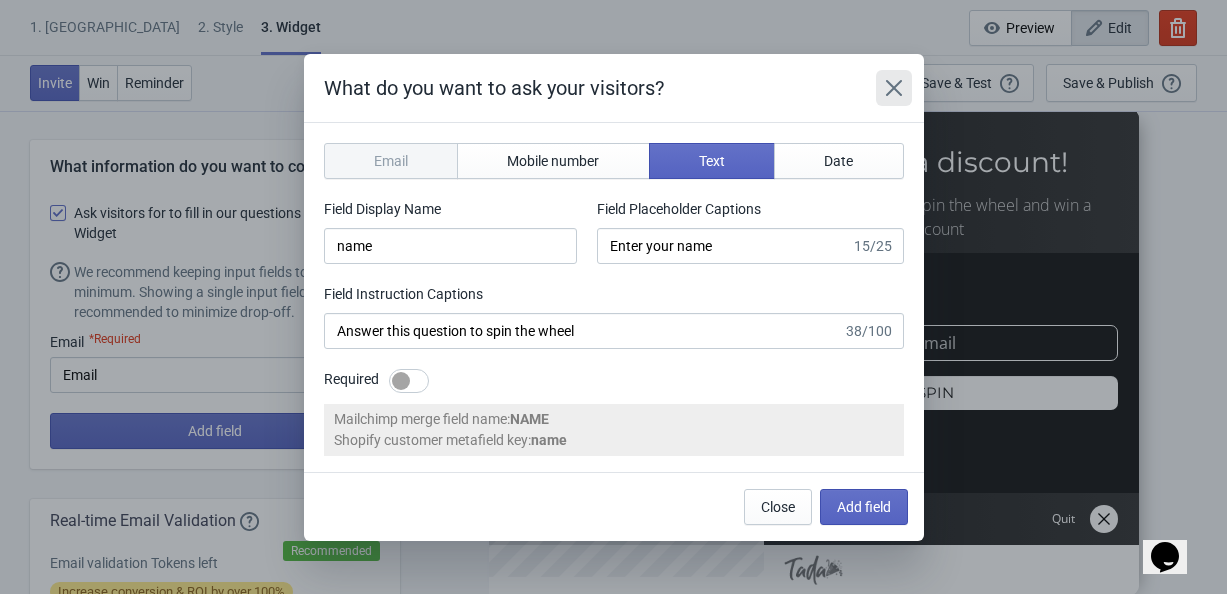 click 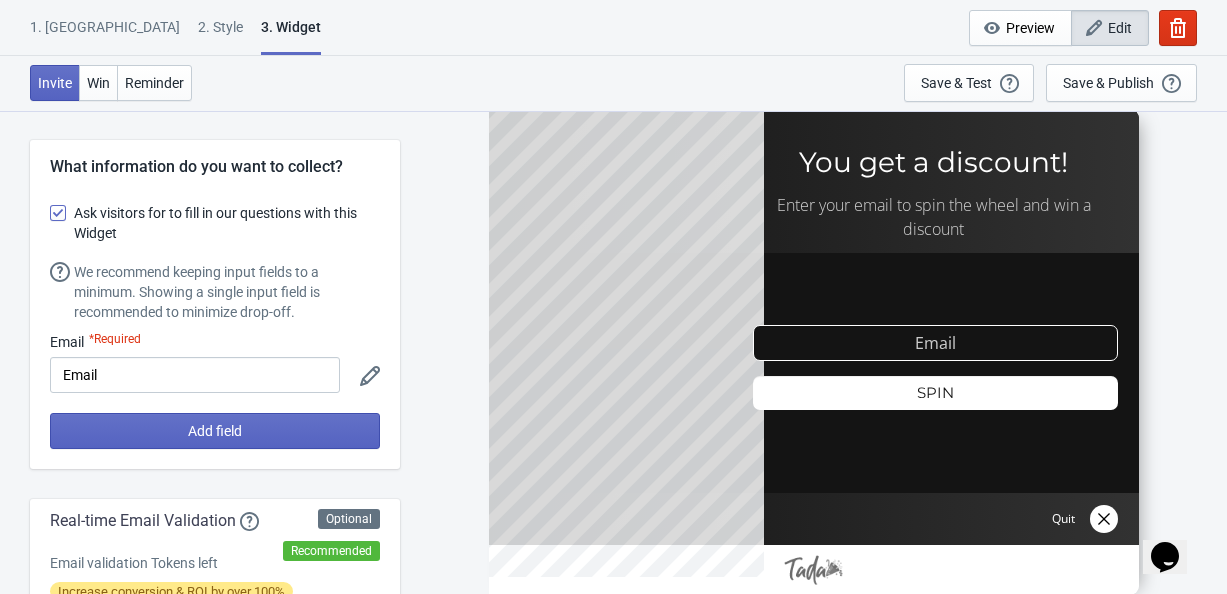 click on "Ask visitors for to fill in our questions with this Widget" at bounding box center (215, 223) 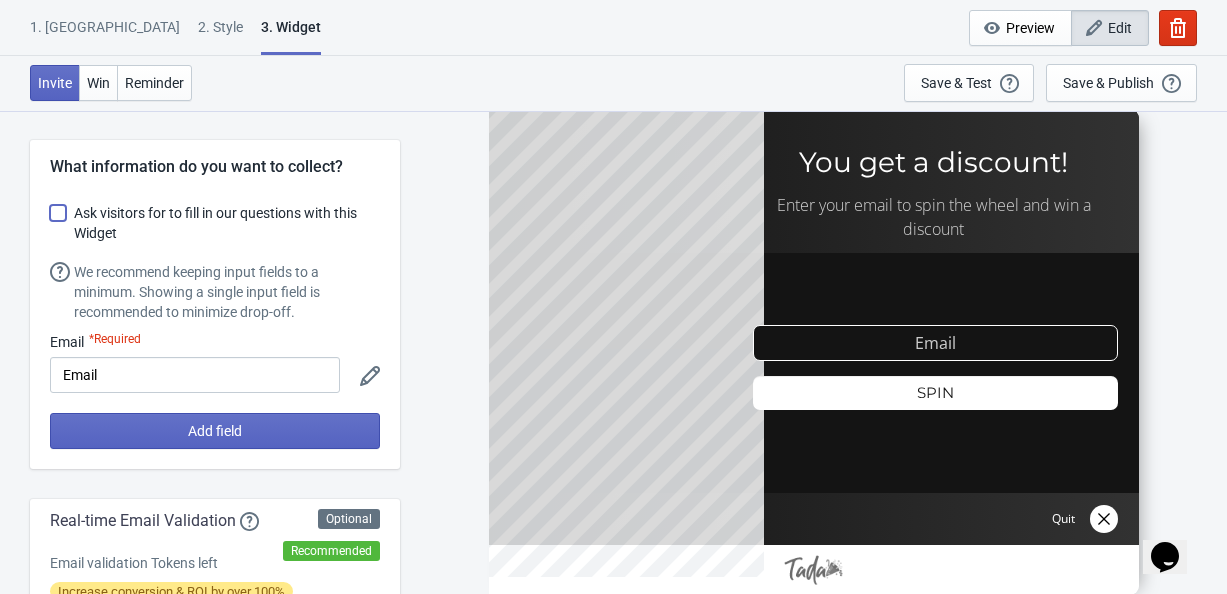 click on "Ask visitors for to fill in our questions with this Widget" at bounding box center (50, 223) 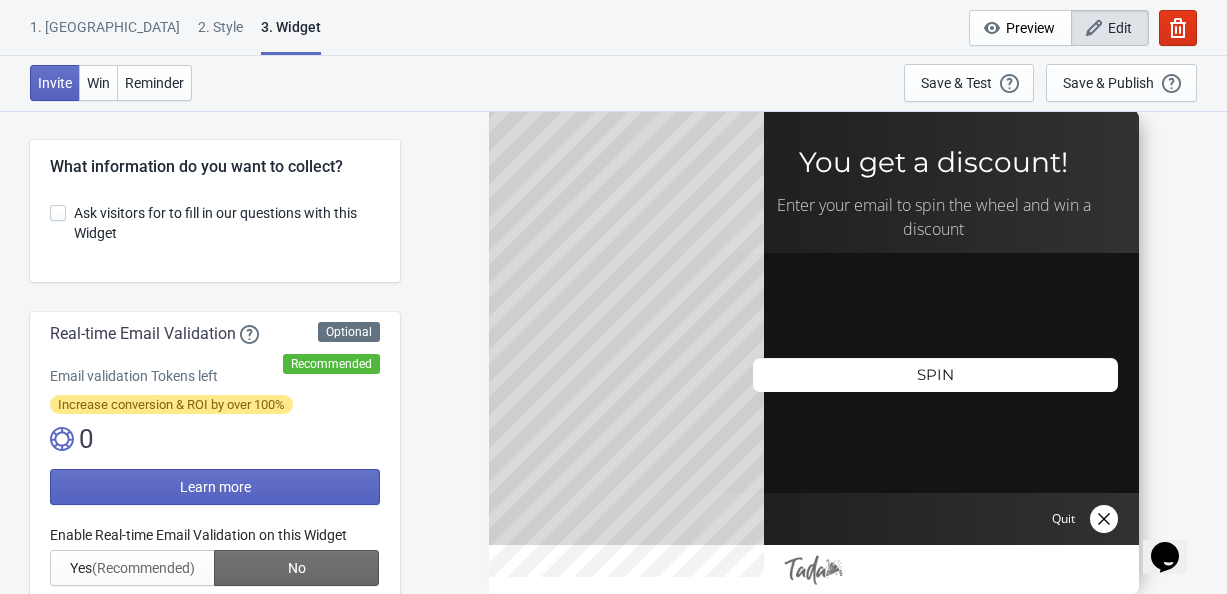 click at bounding box center [58, 213] 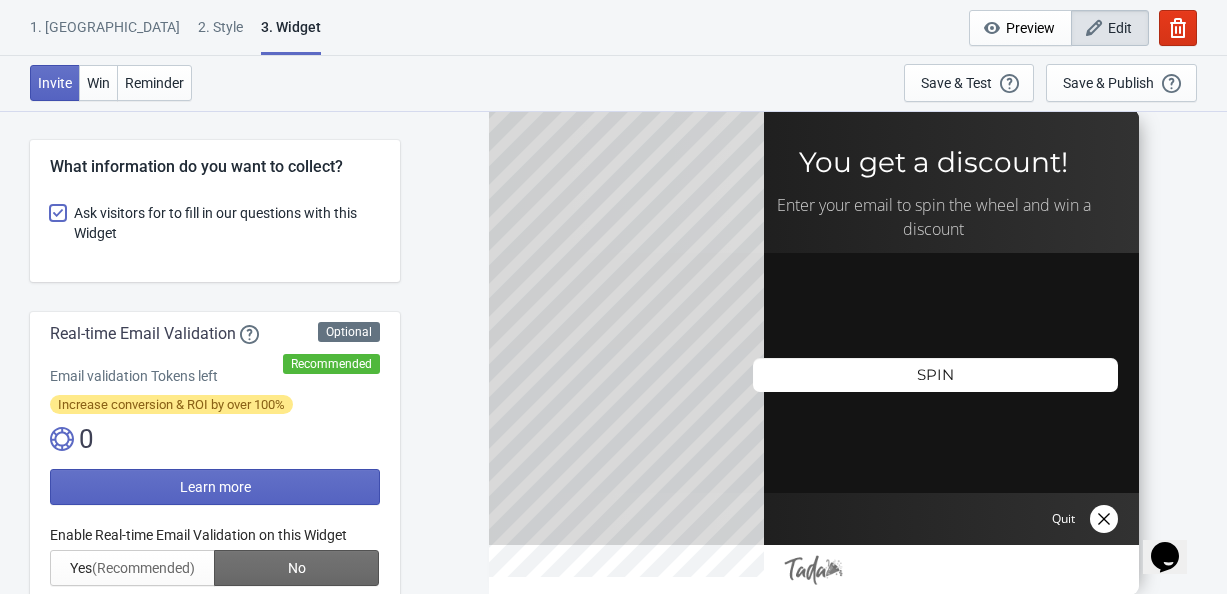 click on "Ask visitors for to fill in our questions with this Widget" at bounding box center [50, 223] 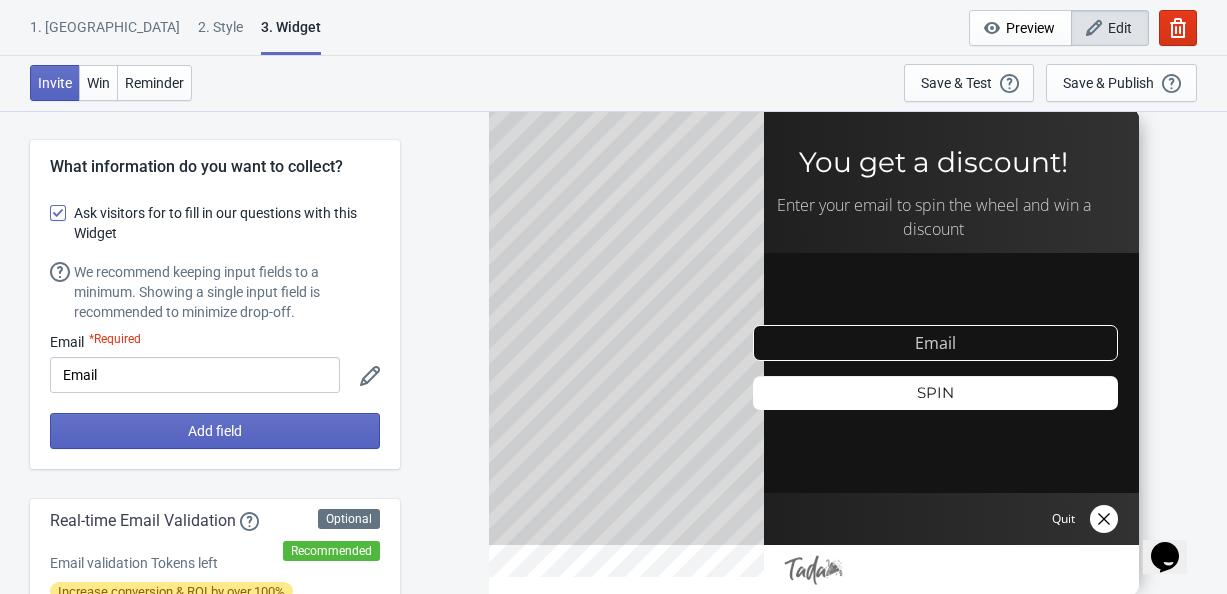 click 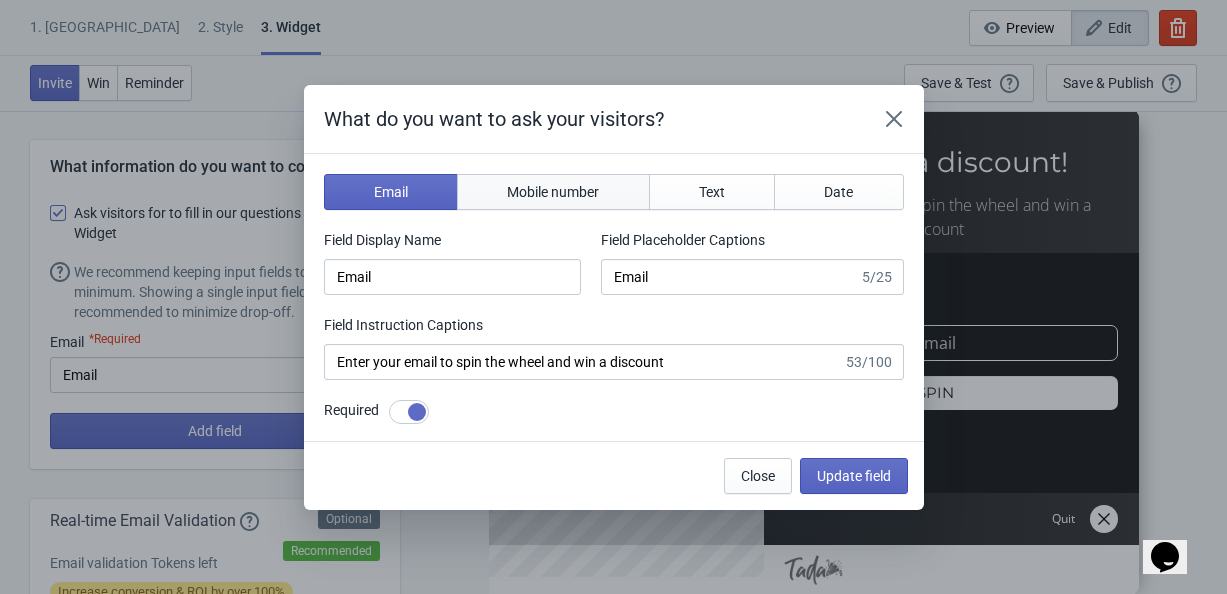 click on "Mobile number" at bounding box center [553, 192] 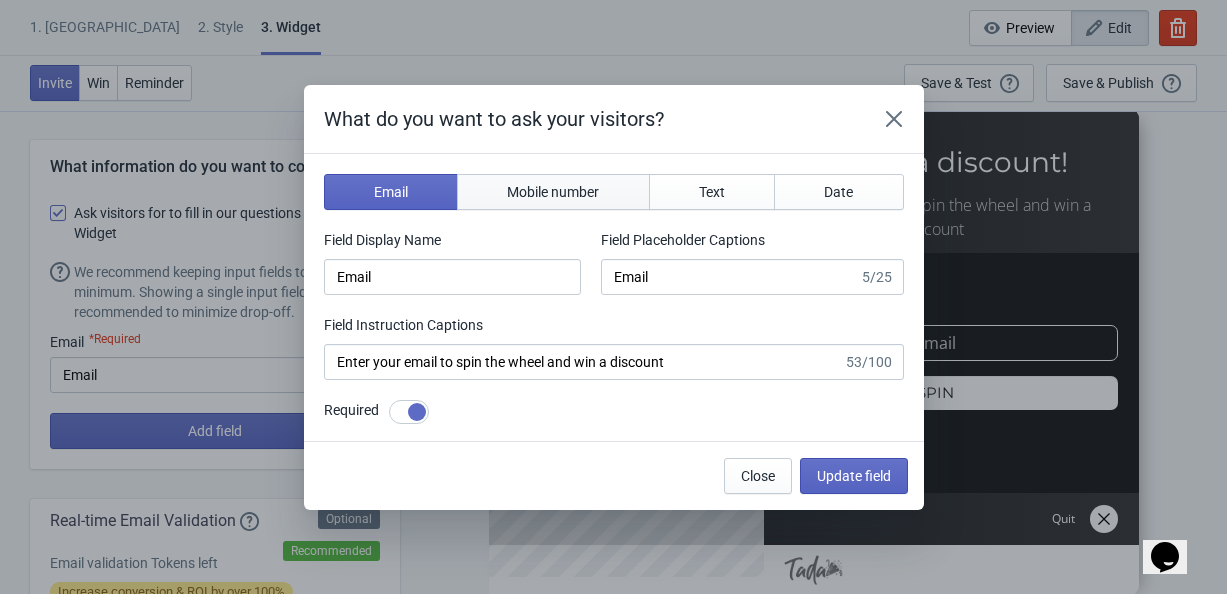 type on "Next, enter your mobile number to spin the wheel" 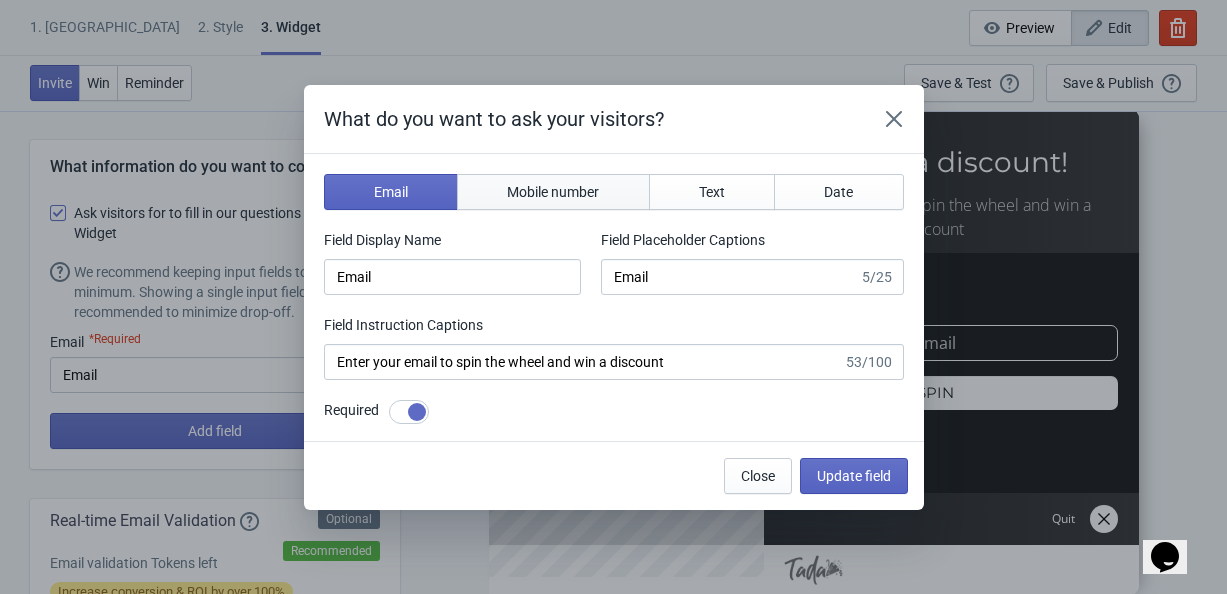 checkbox on "false" 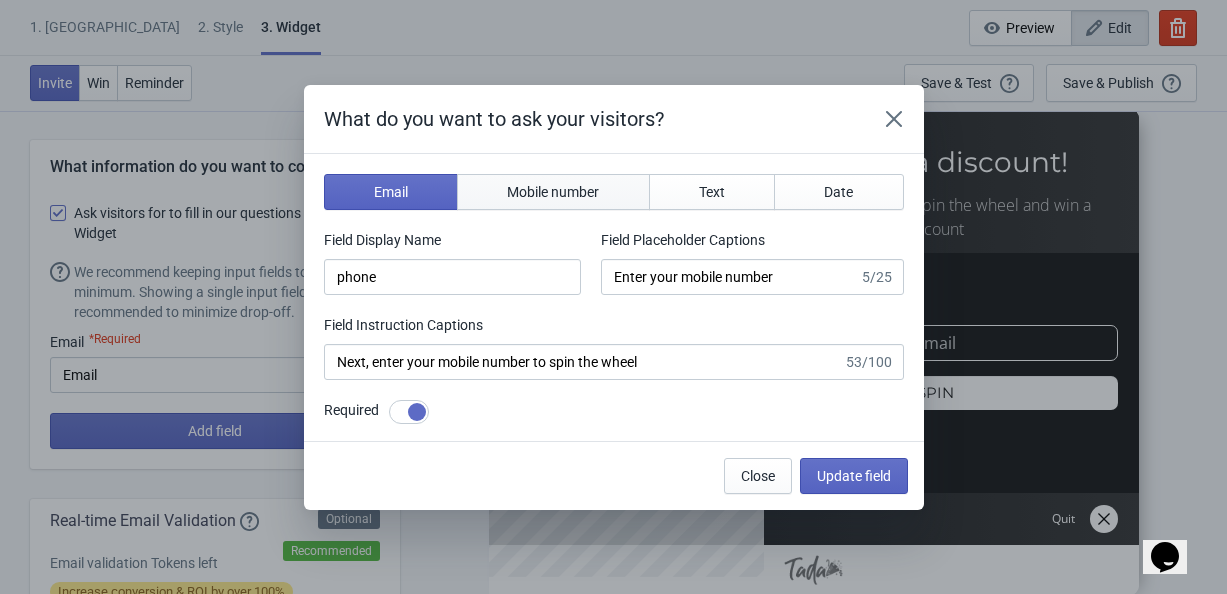 select on "fr" 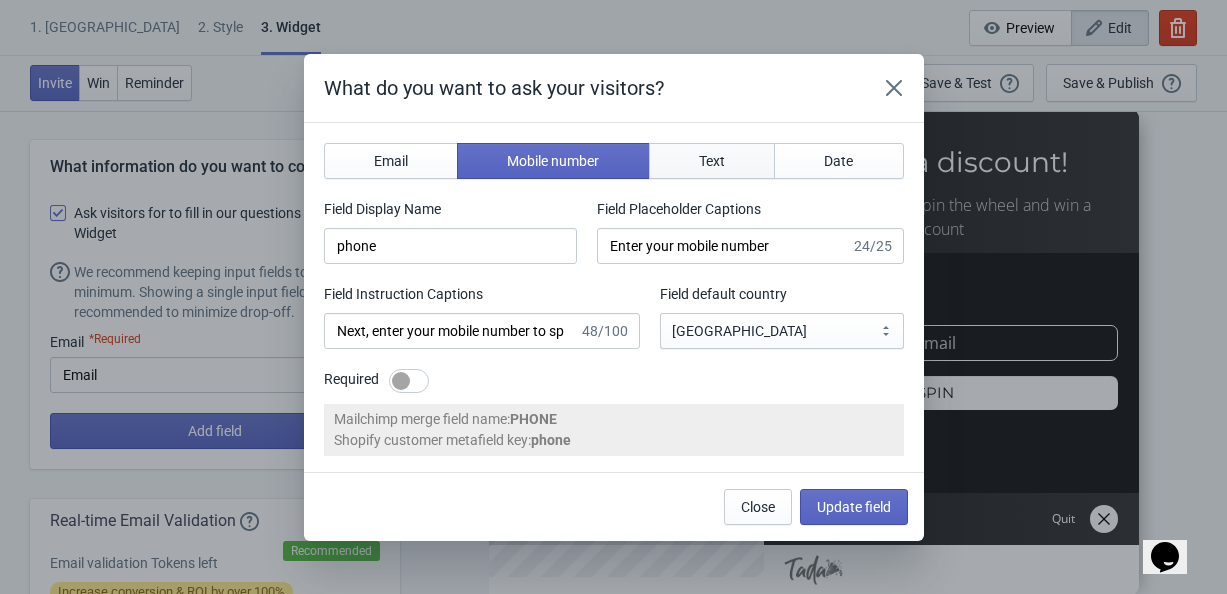 click on "Text" at bounding box center (712, 161) 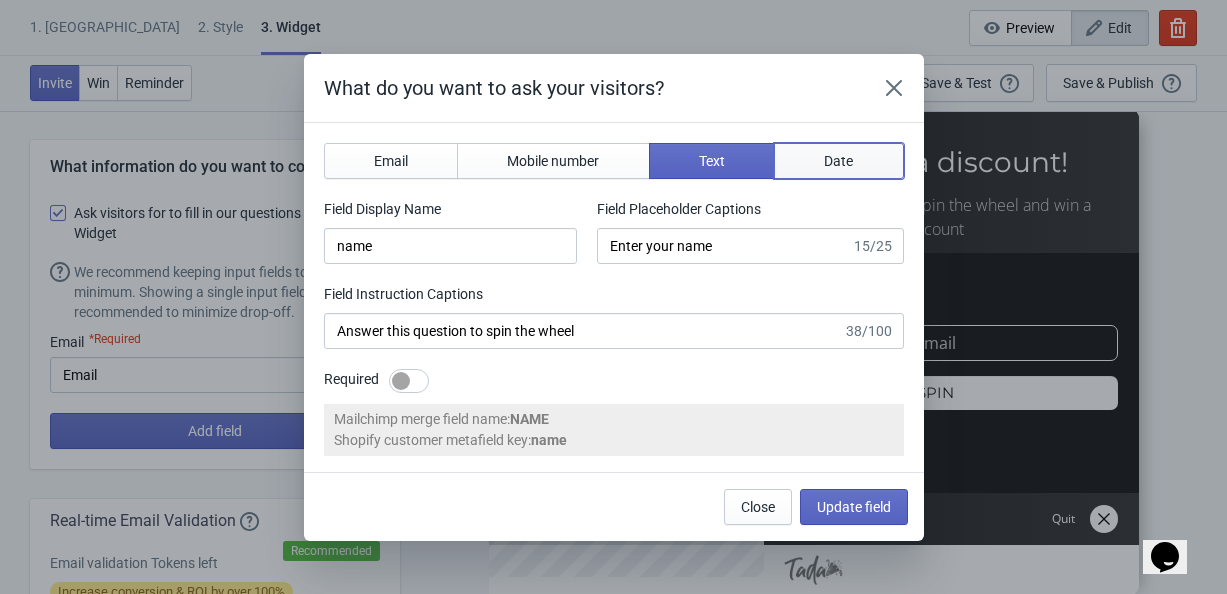 drag, startPoint x: 818, startPoint y: 155, endPoint x: 790, endPoint y: 165, distance: 29.732138 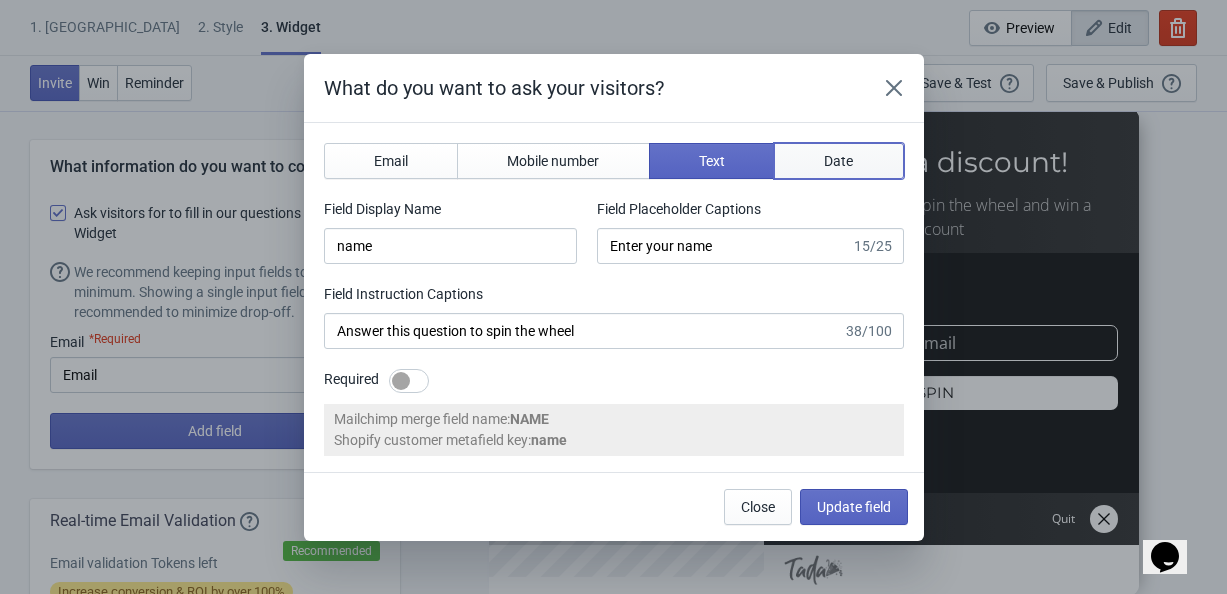 click on "Date" at bounding box center (839, 161) 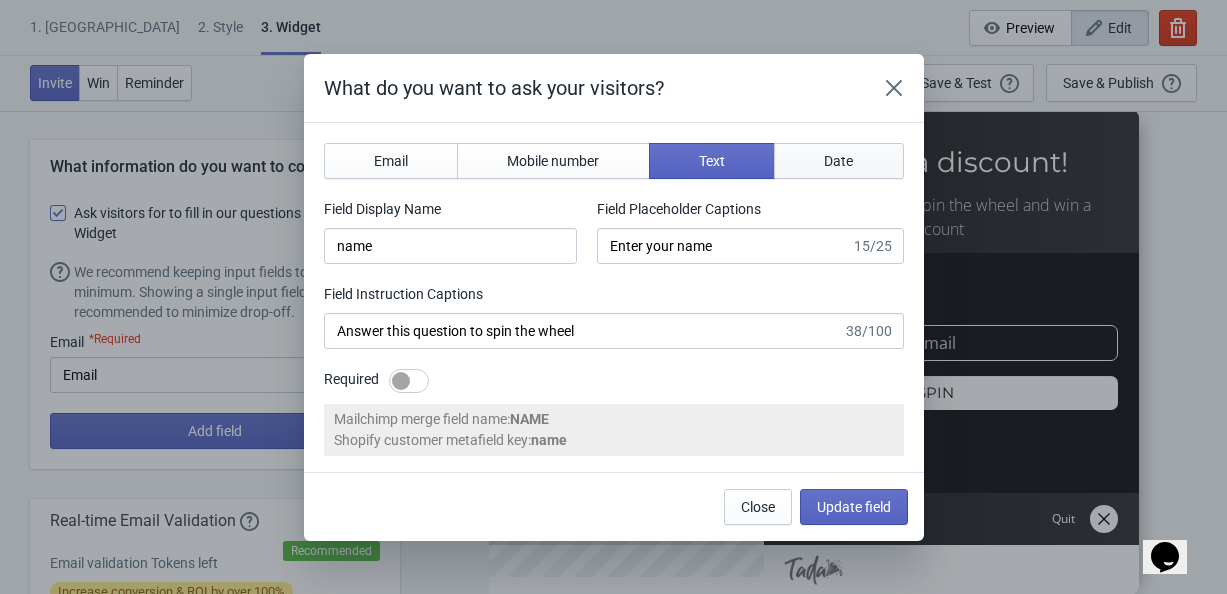type on "birthday" 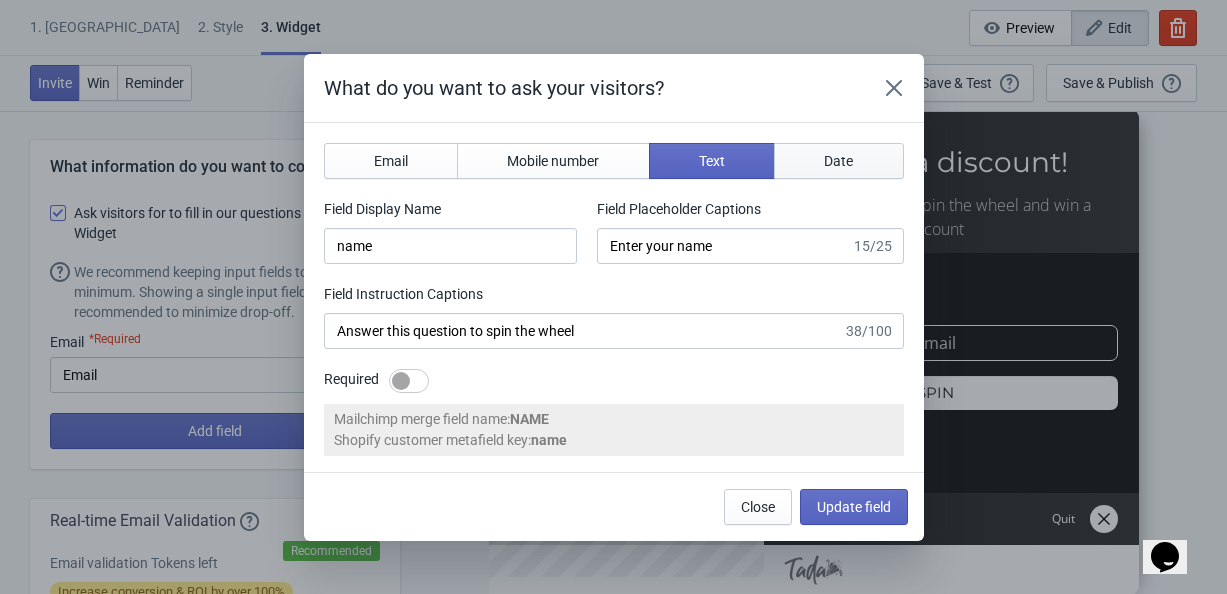 type on "Enter your birthday" 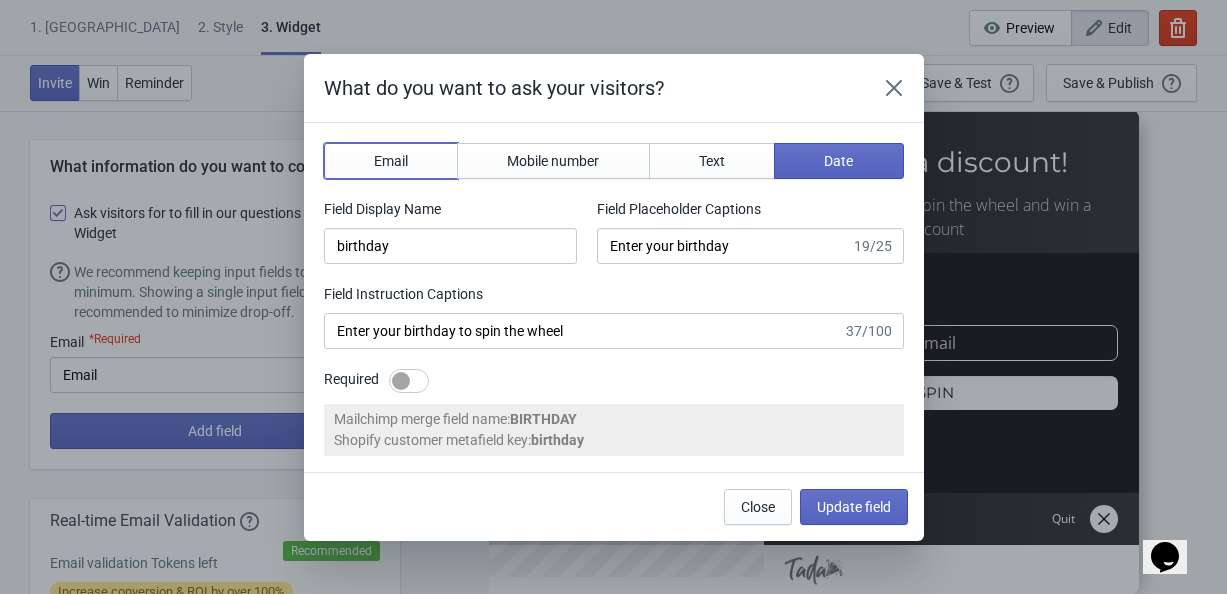 click on "Email" at bounding box center [391, 161] 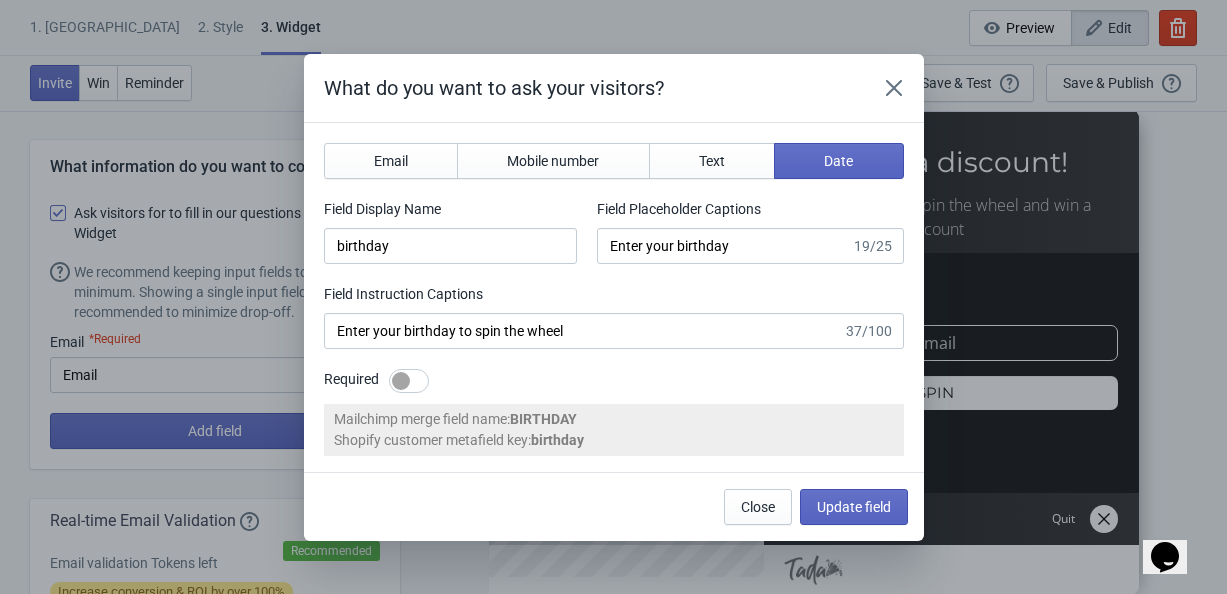 type on "email" 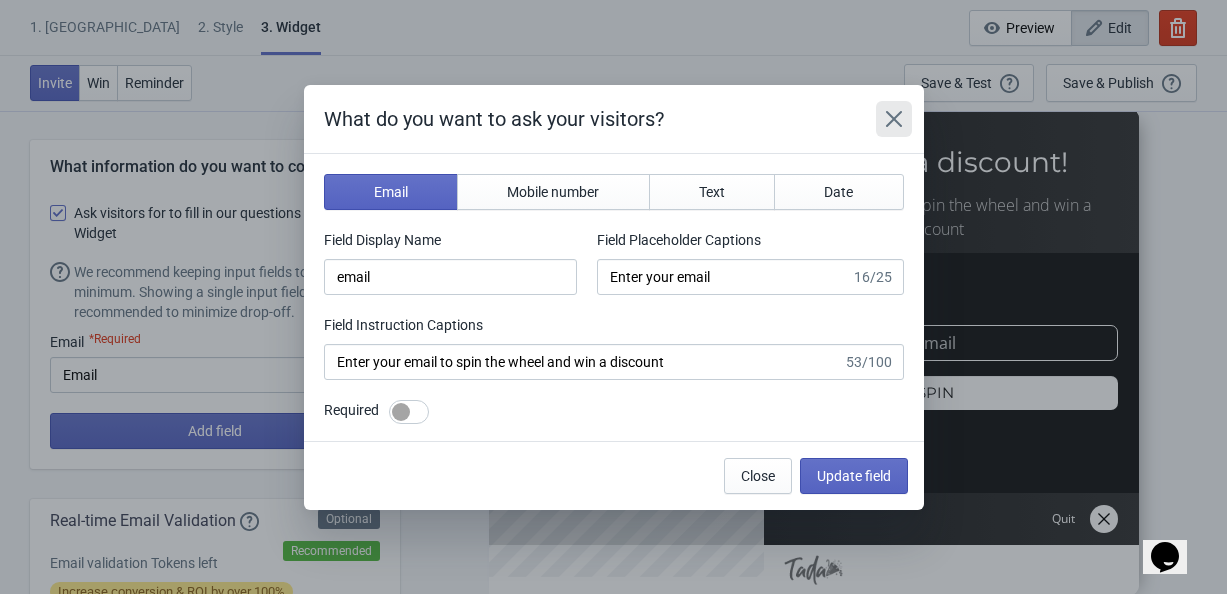 click 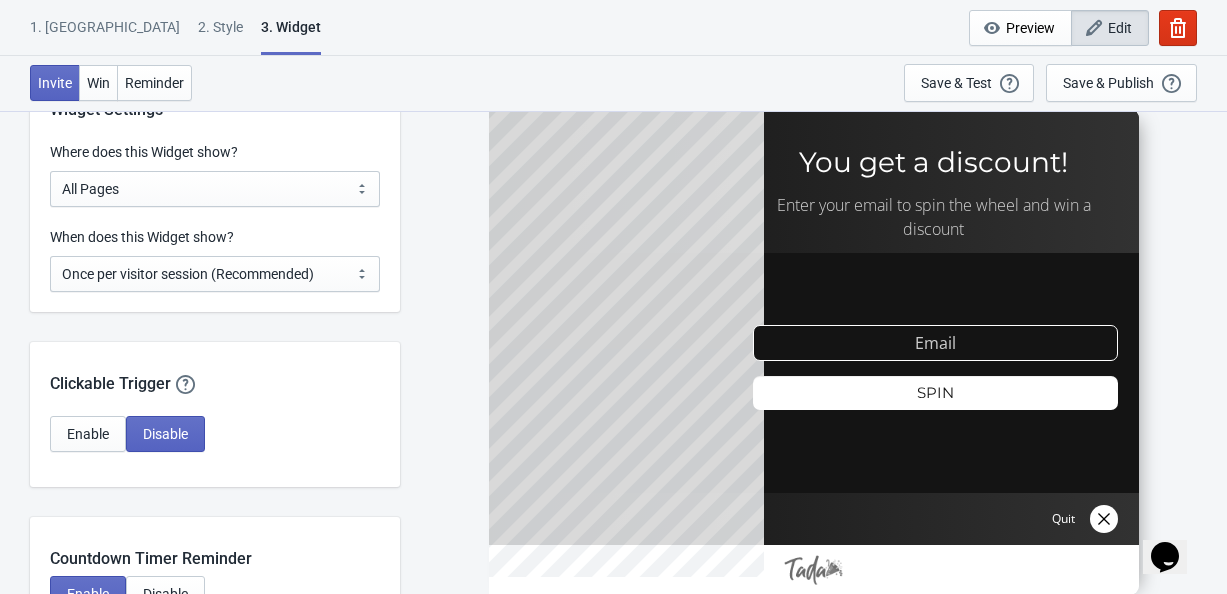 scroll, scrollTop: 1500, scrollLeft: 0, axis: vertical 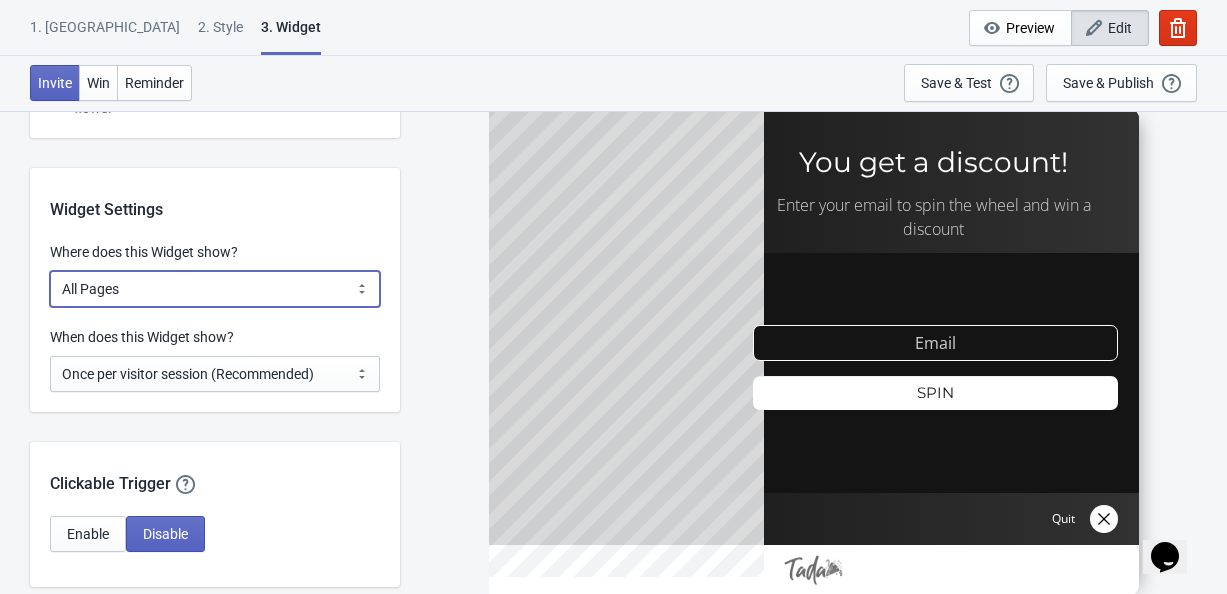 click on "All Pages All Product Pages All Blog Pages All Static Pages Specific Product(s) Specific Blog Posts Specific Pages Specific Collection Homepage Only Specific URL" at bounding box center [215, 289] 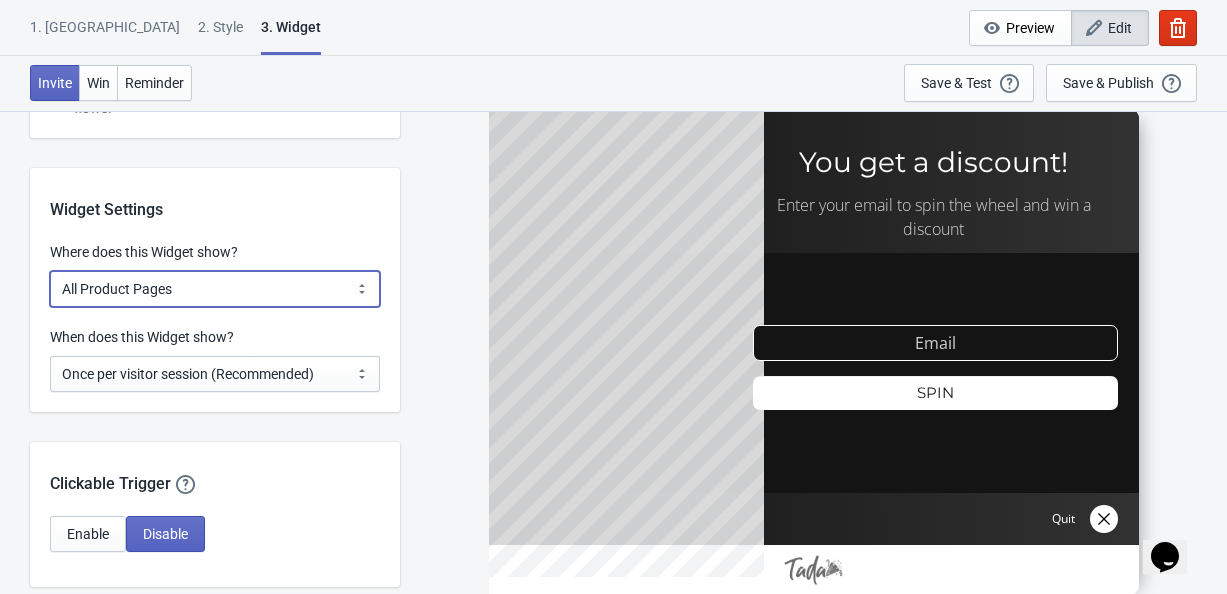 click on "All Pages All Product Pages All Blog Pages All Static Pages Specific Product(s) Specific Blog Posts Specific Pages Specific Collection Homepage Only Specific URL" at bounding box center [215, 289] 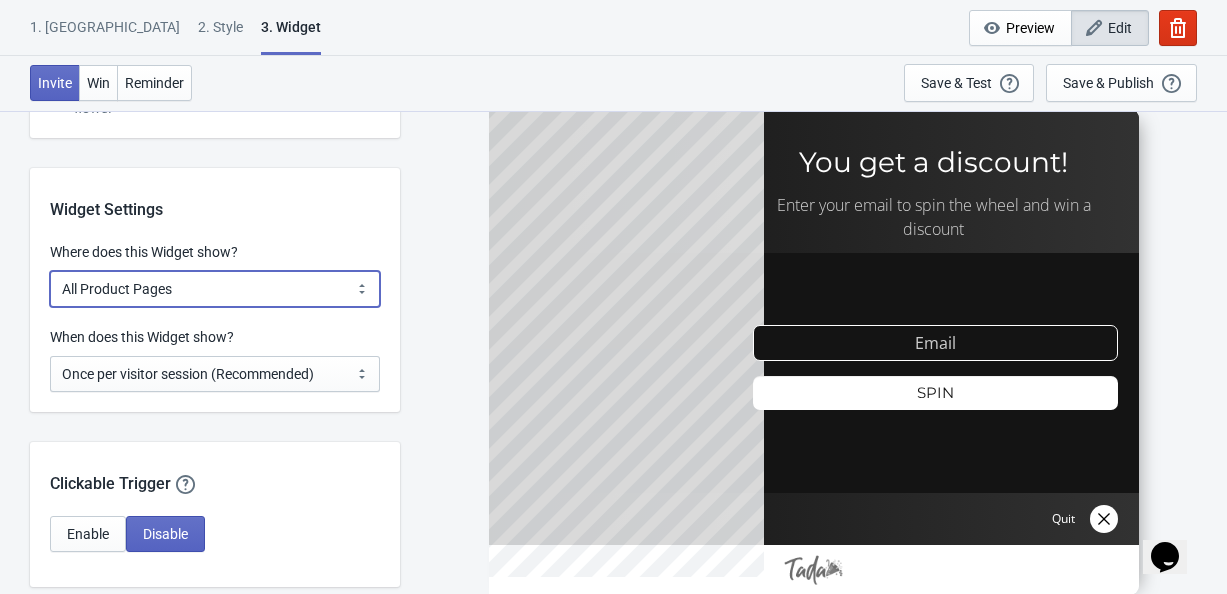 select on "homepageOnly" 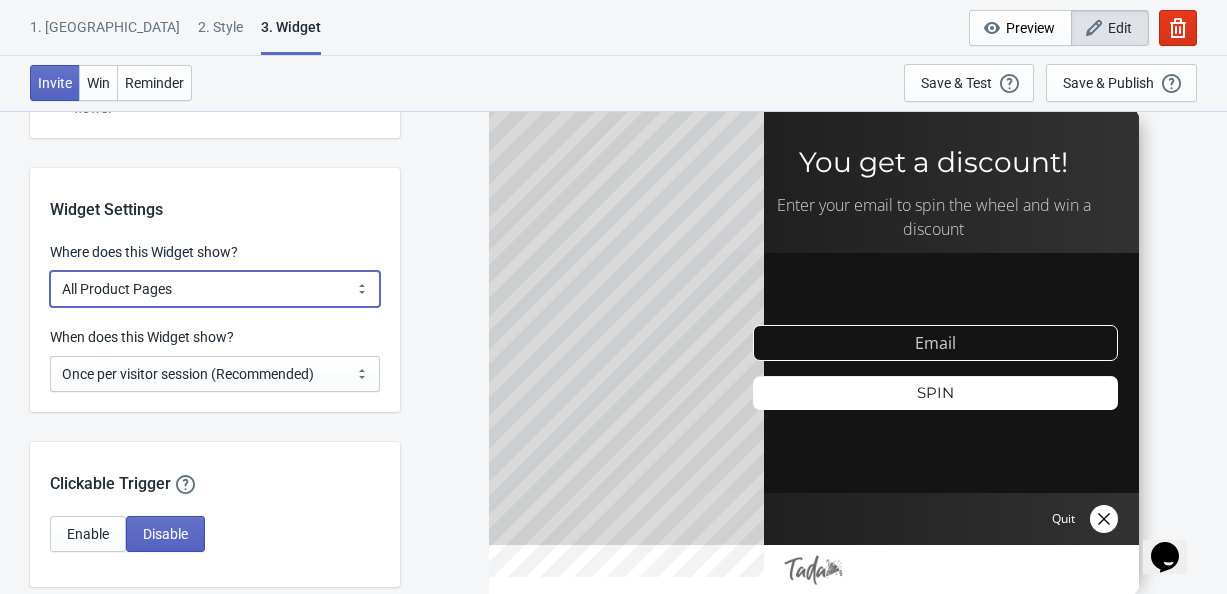 click on "All Pages All Product Pages All Blog Pages All Static Pages Specific Product(s) Specific Blog Posts Specific Pages Specific Collection Homepage Only Specific URL" at bounding box center [215, 289] 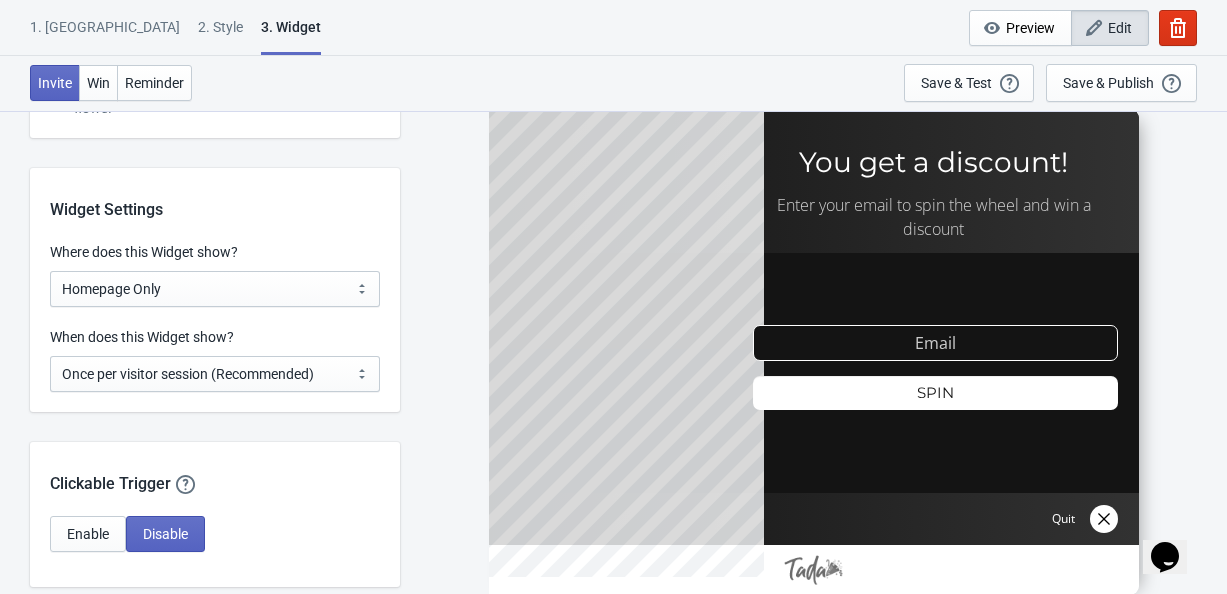 click on "SASDERWERT3H You get a discount! Enter your email to spin the wheel and win a discount email-input SPIN Quit" at bounding box center (813, 351) 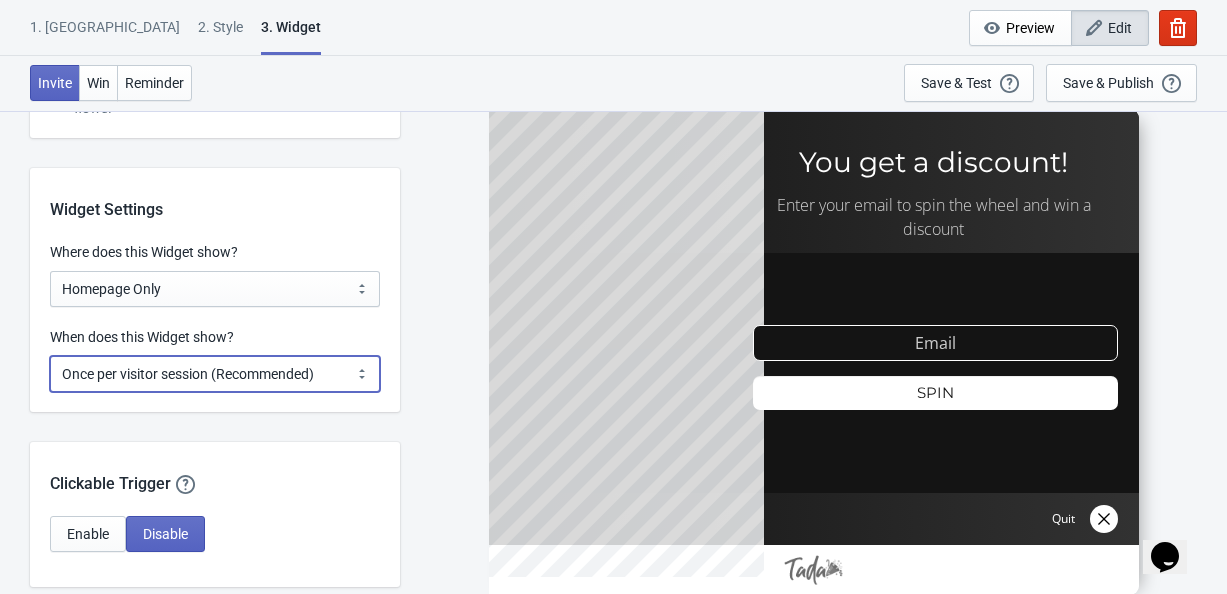 click on "Every new visit of page Once every period of time Once per visitor session (Recommended) Once per user" at bounding box center (215, 374) 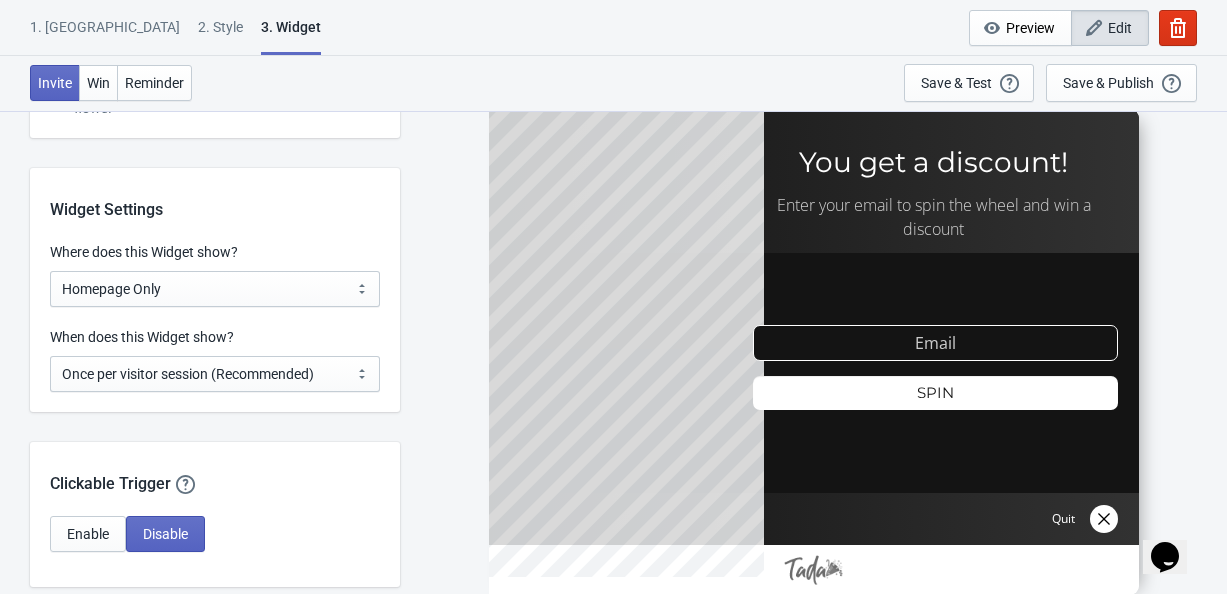 click on "What information do you want to collect? Ask visitors for to fill in our questions with this Widget We recommend keeping input fields to a minimum.  Showing a single input field is recommended to minimize drop-off. Email *Required Email Add field Optional Recommended Real-time Email Validation Email validation Tokens left  Increase conversion & ROI by over 100% 0 Learn more Enable Real-time Email Validation on this Widget Yes  (Recommended) No If the email entered includes a "+" wildcard, should it fail verification? With most email provider, users are able to add a "+" in their email and still receive these emails. For example [PERSON_NAME][EMAIL_ADDRESS][DOMAIN_NAME] would still receive his email at [EMAIL_ADDRESS][DOMAIN_NAME]. This could get abused to get infinite discount and we recommend that you prevent these cases with this option. Yes  (Recommended) No If the email entered fails validation, do you still want to give a discount? Yes No  (Recommended) Prevent Email Duplication Yes  (Recommended) No Zapier Integration Connected" at bounding box center [613, 1469] 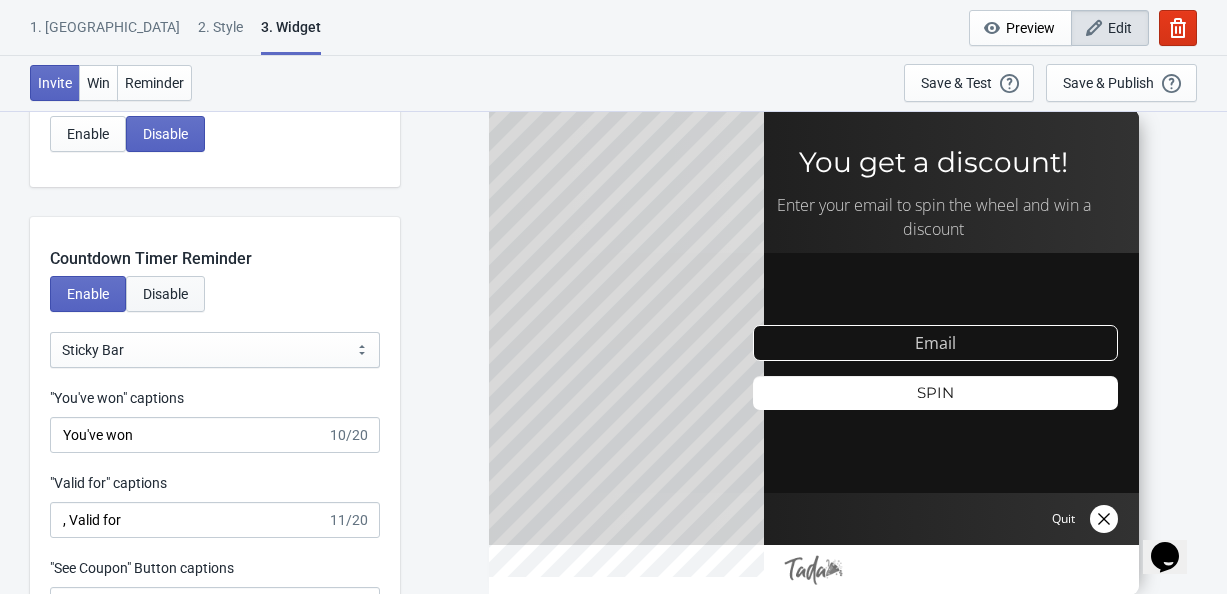 scroll, scrollTop: 1900, scrollLeft: 0, axis: vertical 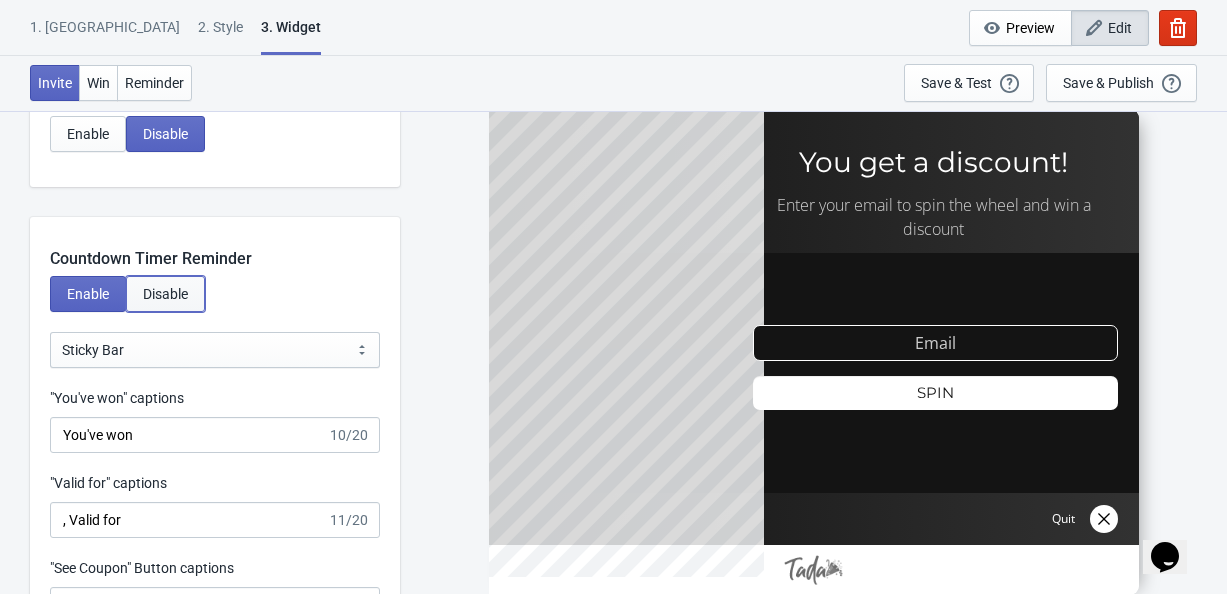 click on "Disable" at bounding box center (165, 294) 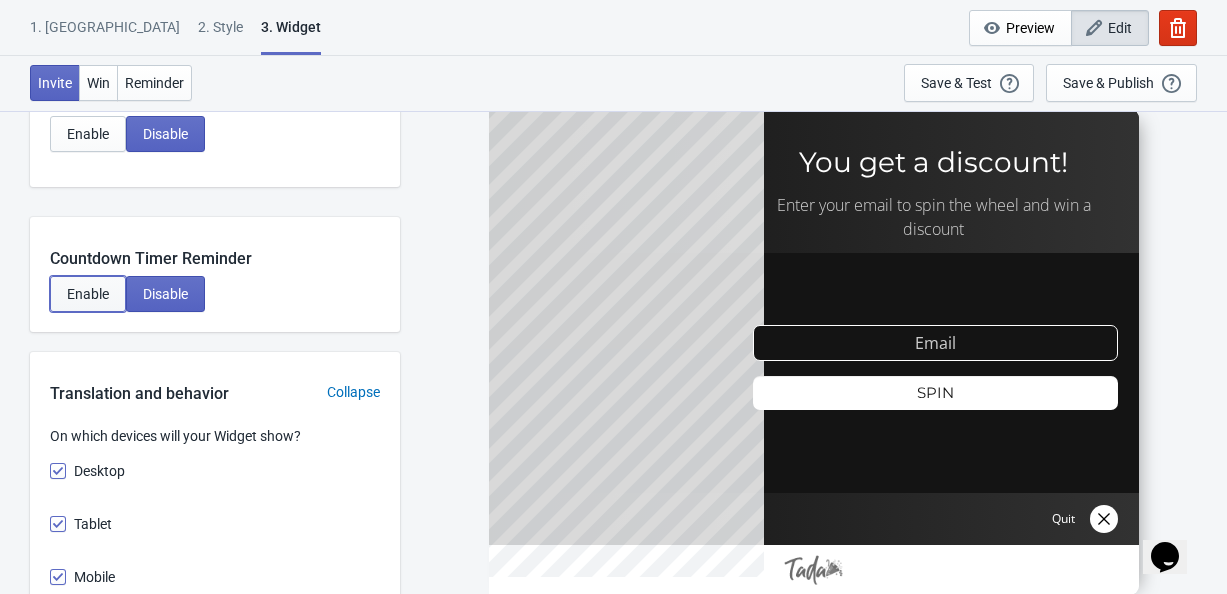 click on "Enable" at bounding box center [88, 294] 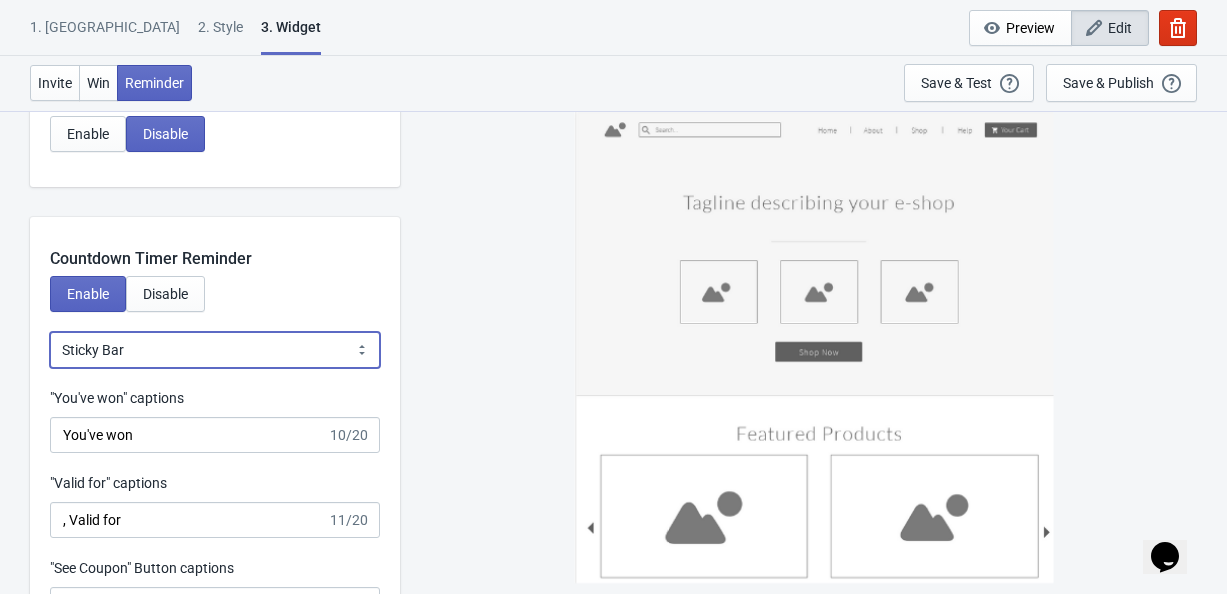 click on "Bubble Sticky Bar" at bounding box center [215, 350] 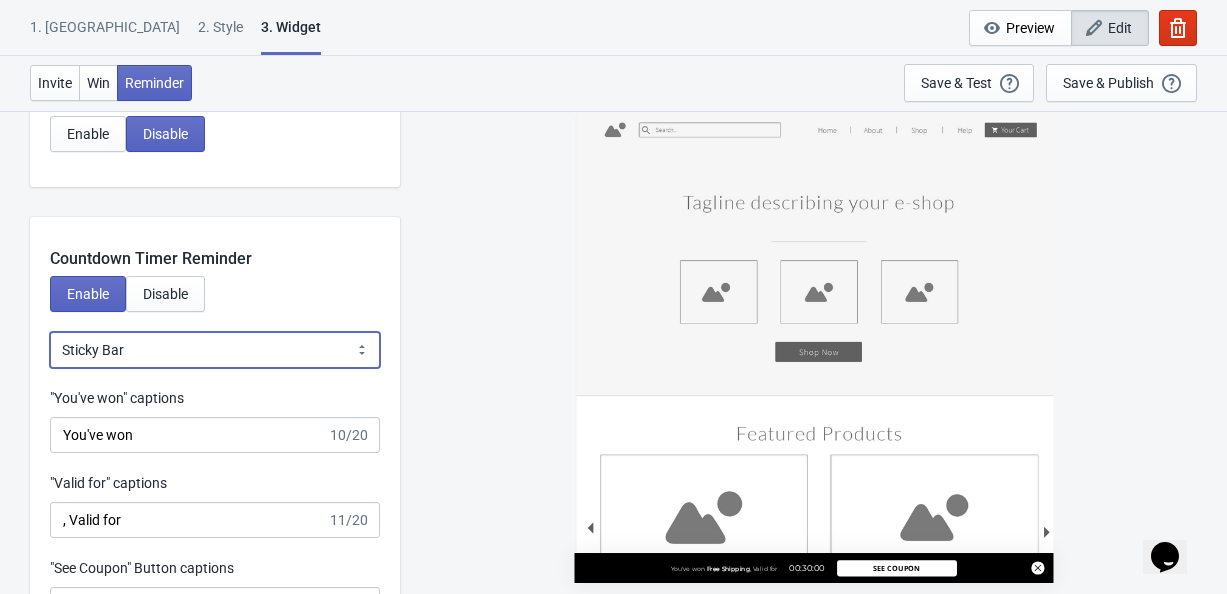 select on "0" 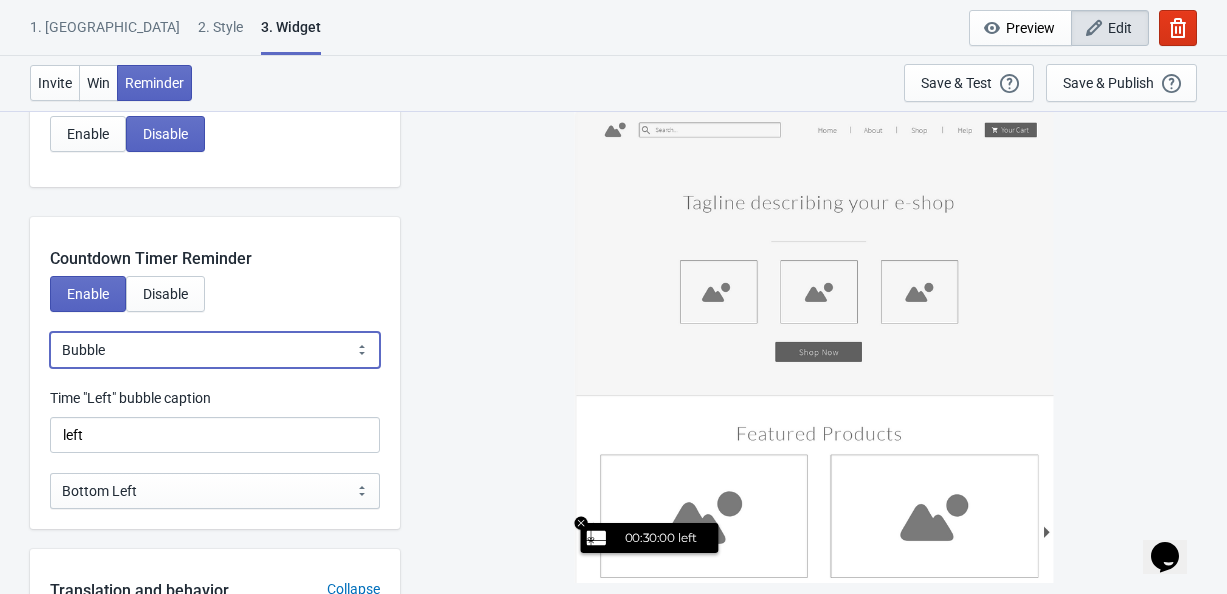 drag, startPoint x: 186, startPoint y: 350, endPoint x: 176, endPoint y: 364, distance: 17.20465 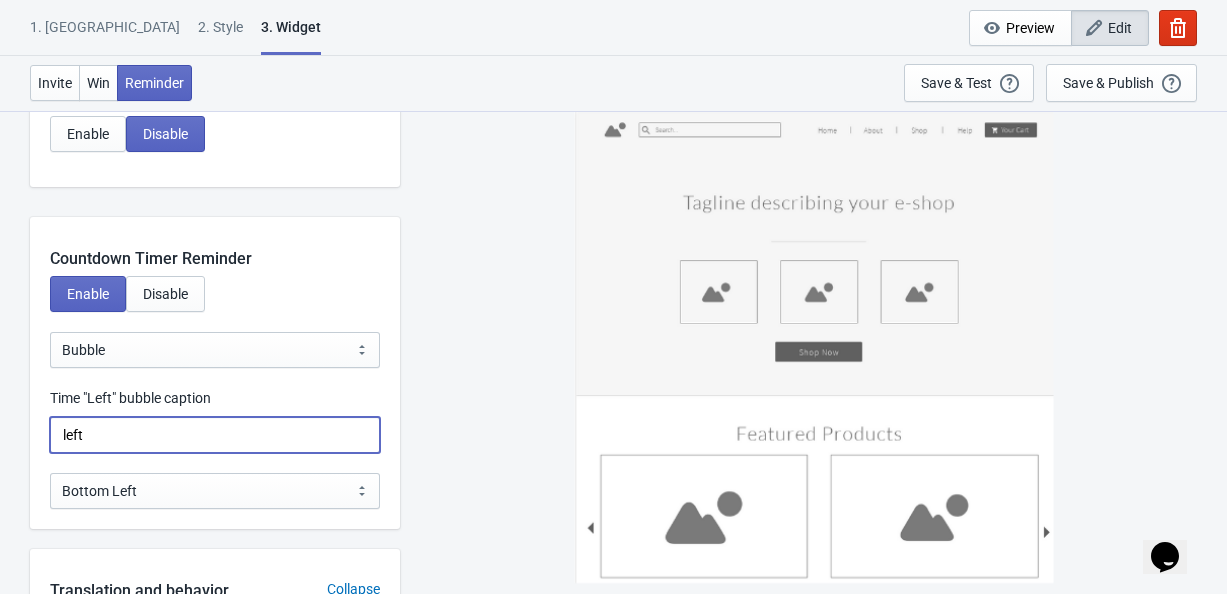 click on "left" at bounding box center (215, 435) 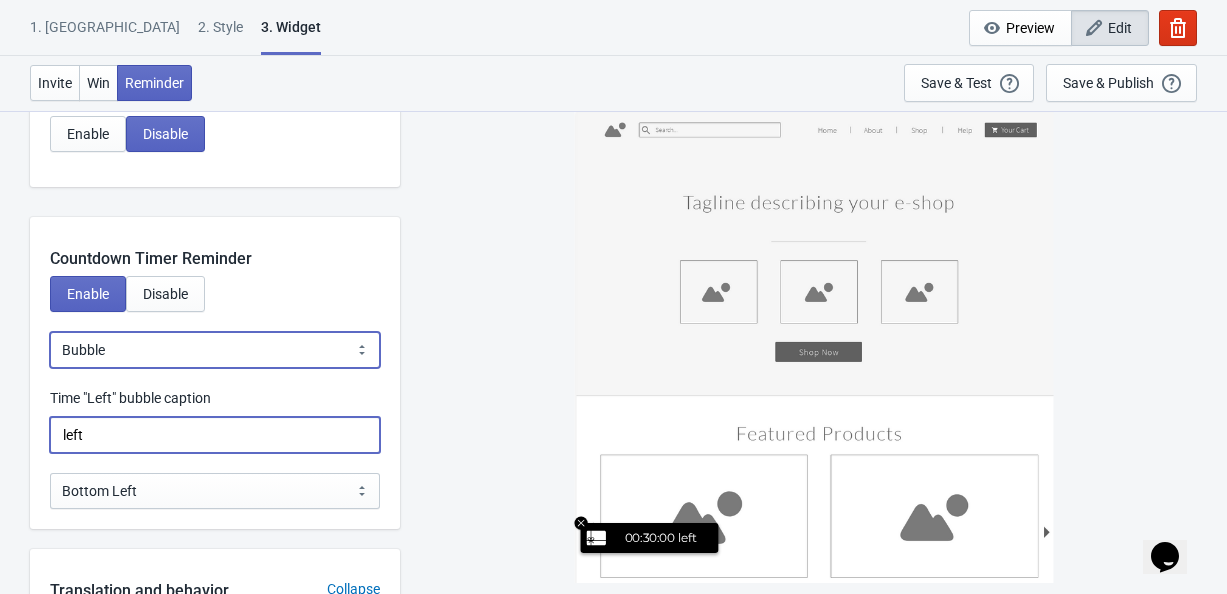 click on "Bubble Sticky Bar" at bounding box center [215, 350] 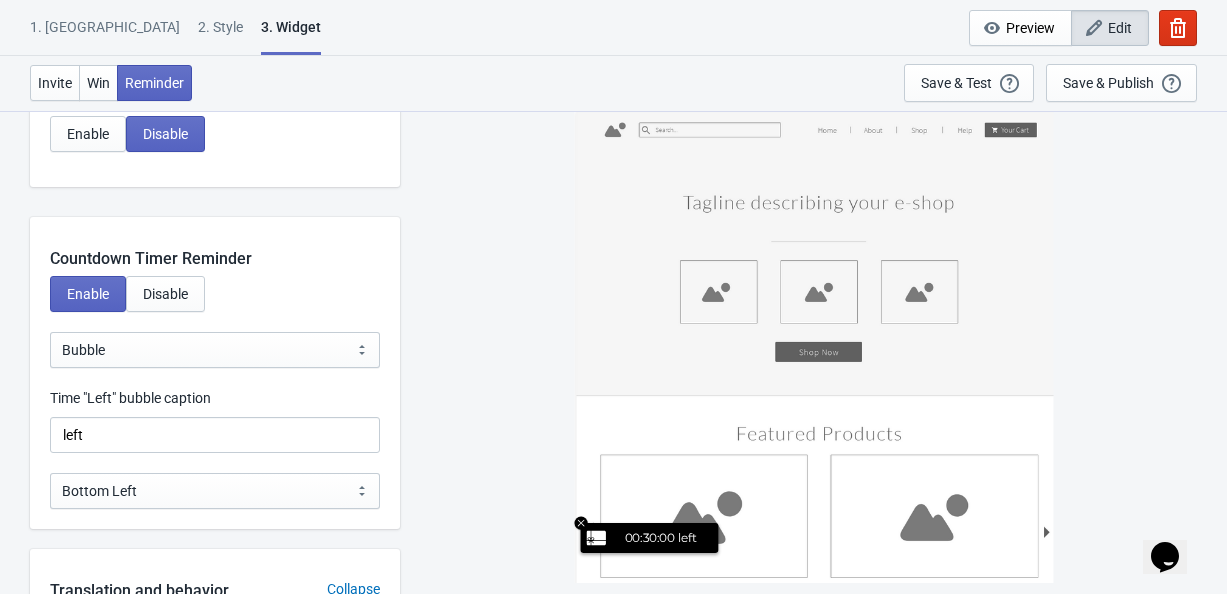click on "Enable Disable" at bounding box center [215, 304] 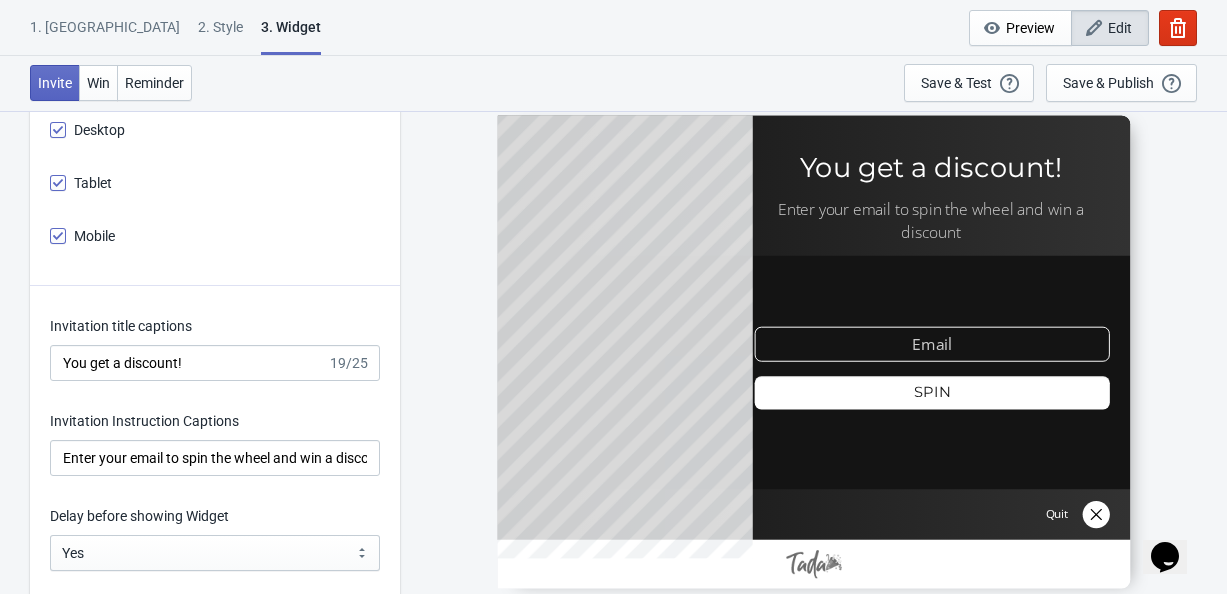 scroll, scrollTop: 2600, scrollLeft: 0, axis: vertical 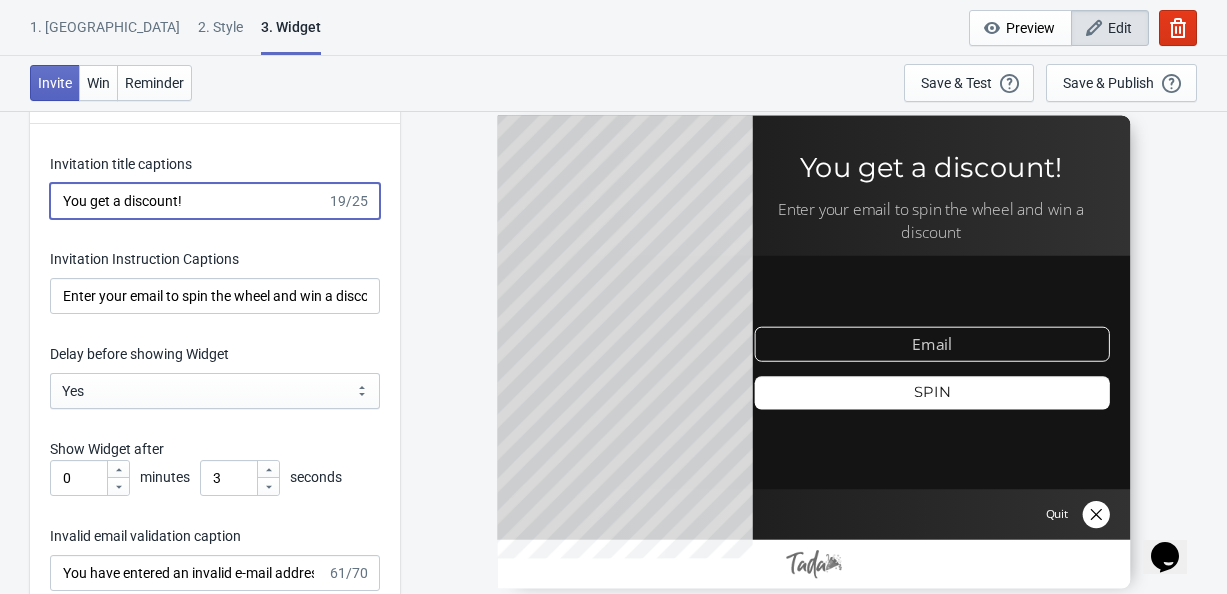 click on "You get a discount!" at bounding box center (188, 201) 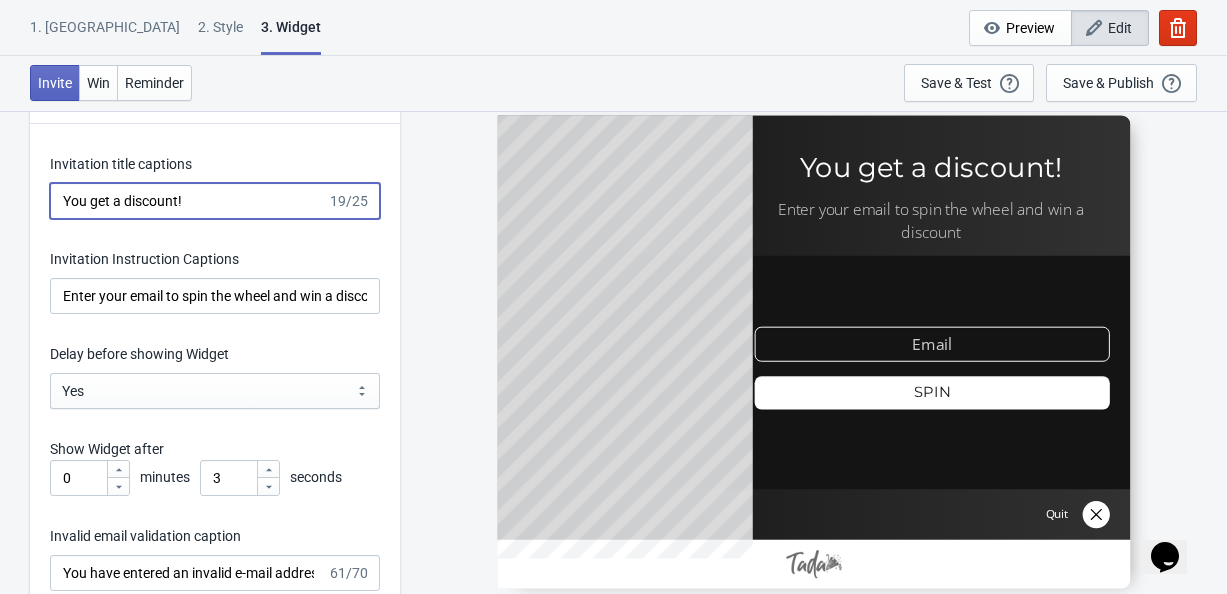 click on "Invitation title captions You get a discount! 19/25 Invitation Instruction Captions Enter your email to spin the wheel and win a discount Delay before showing Widget Yes No Yes Show Widget after 0 minutes 3 seconds Invalid email validation caption You have entered an invalid e-mail address. Please try again. 61/70 Invalid data entry validation caption There was a problem with your entry, please try again. 54/70 Duplicate email validation caption Your email is already subscribed to our list. 45/70 Continue button captions Continue 8/20 Play button captions SPIN 4/20 Exit button captions Quit 4/20 Require visitors to agree to your terms and conditions (GDPR)" at bounding box center (215, 645) 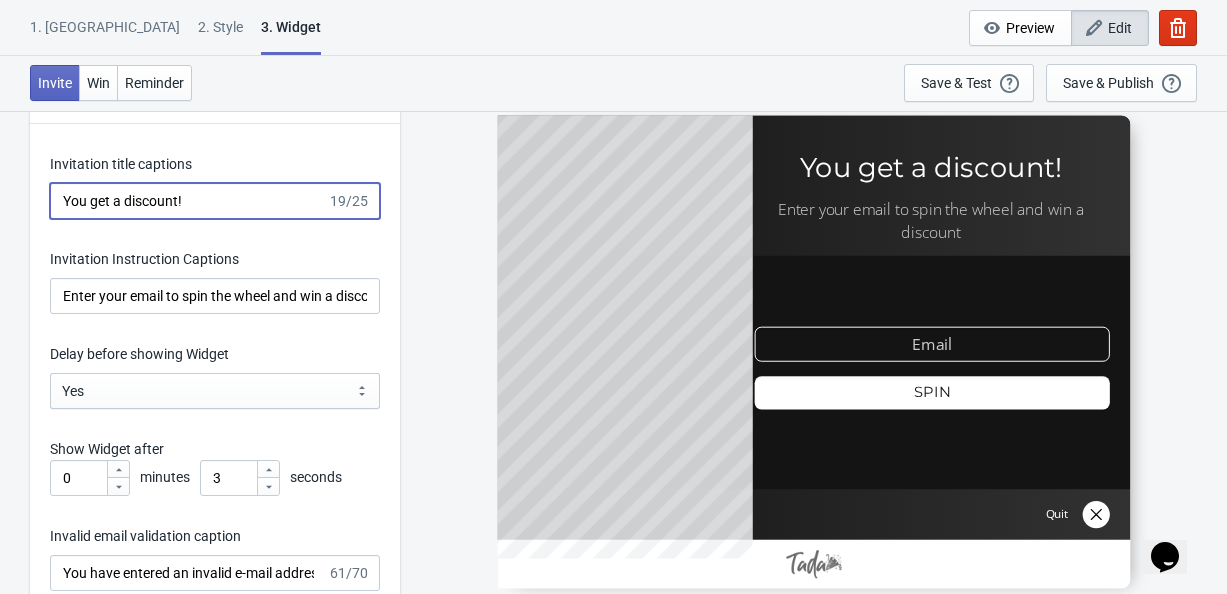 drag, startPoint x: 206, startPoint y: 186, endPoint x: 55, endPoint y: 199, distance: 151.55856 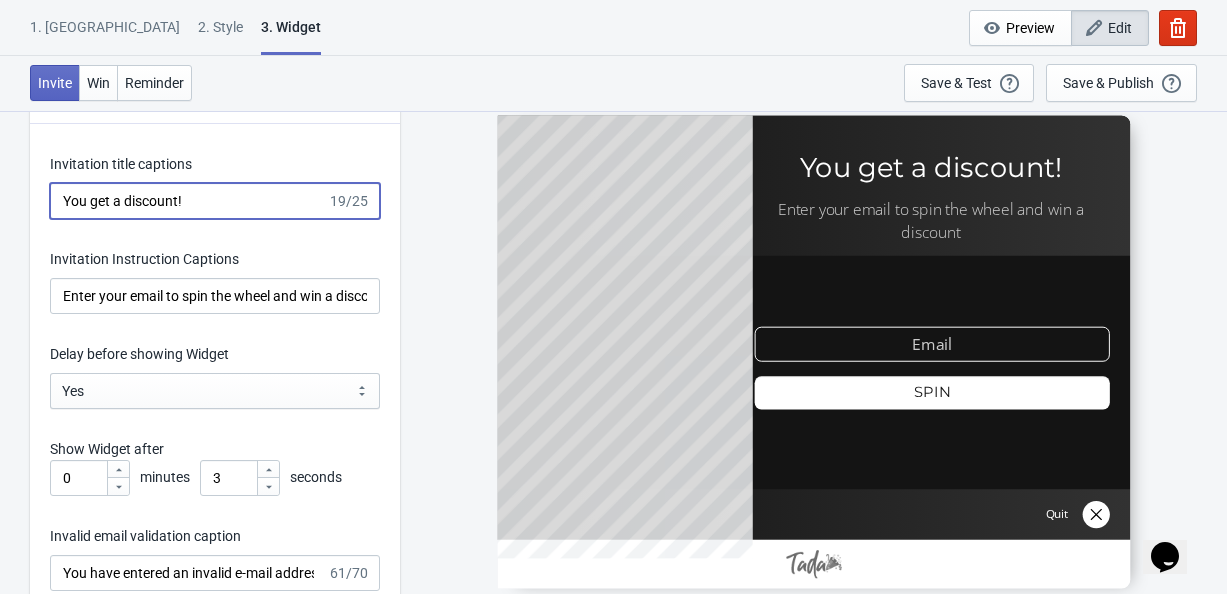 click on "You get a discount!" at bounding box center [188, 201] 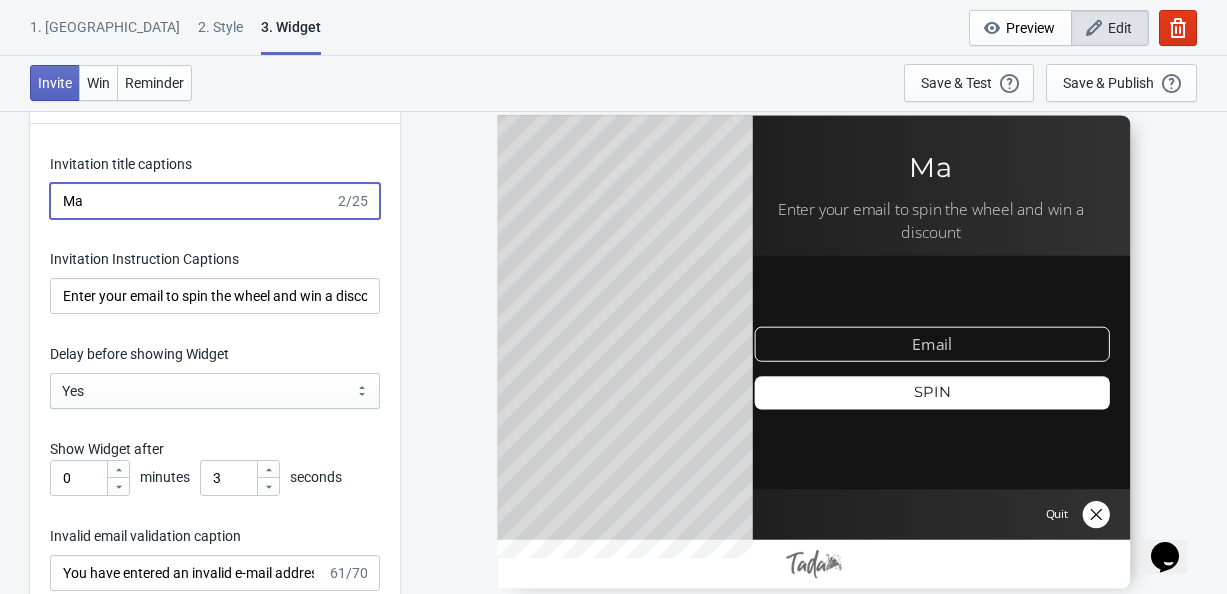 type on "M" 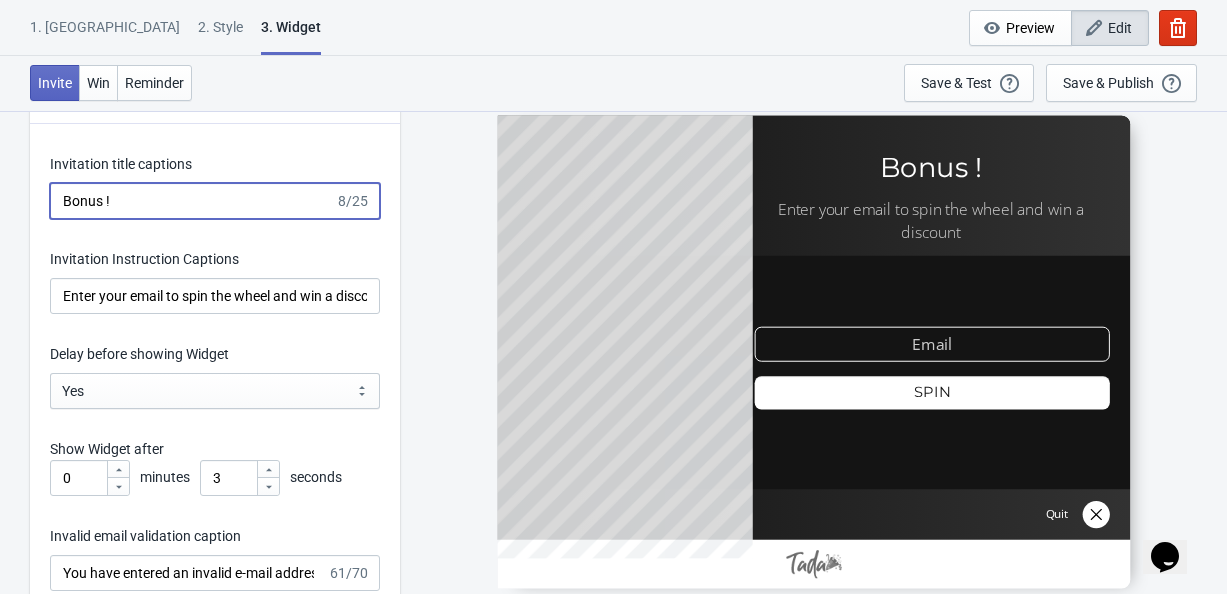 drag, startPoint x: 137, startPoint y: 194, endPoint x: 49, endPoint y: 191, distance: 88.051125 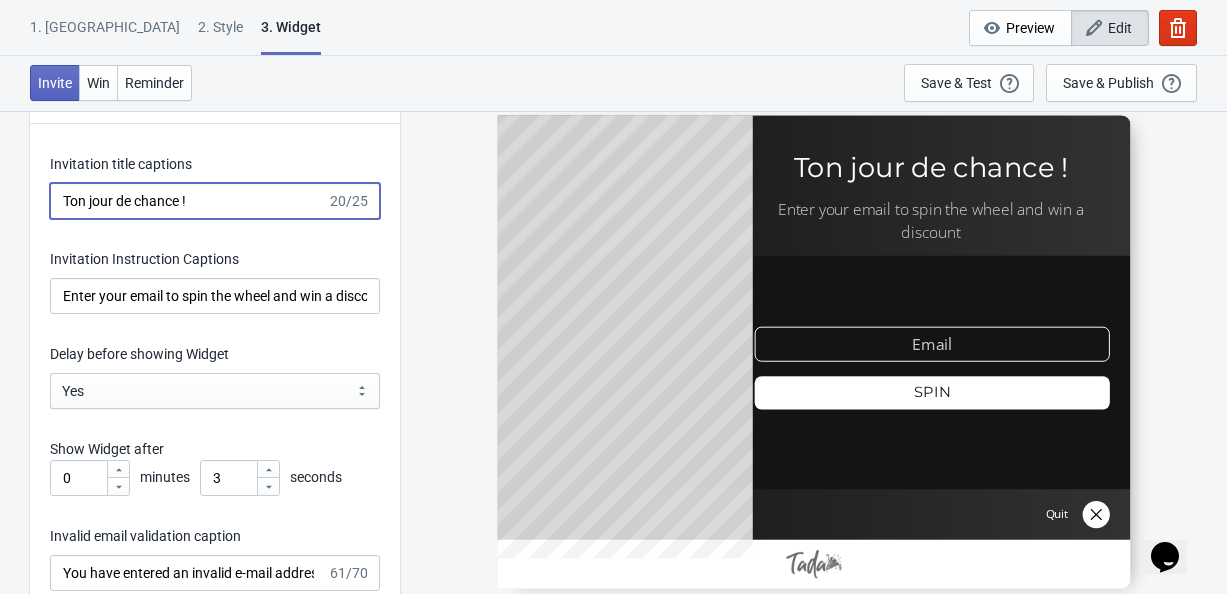 type on "Ton jour de chance !" 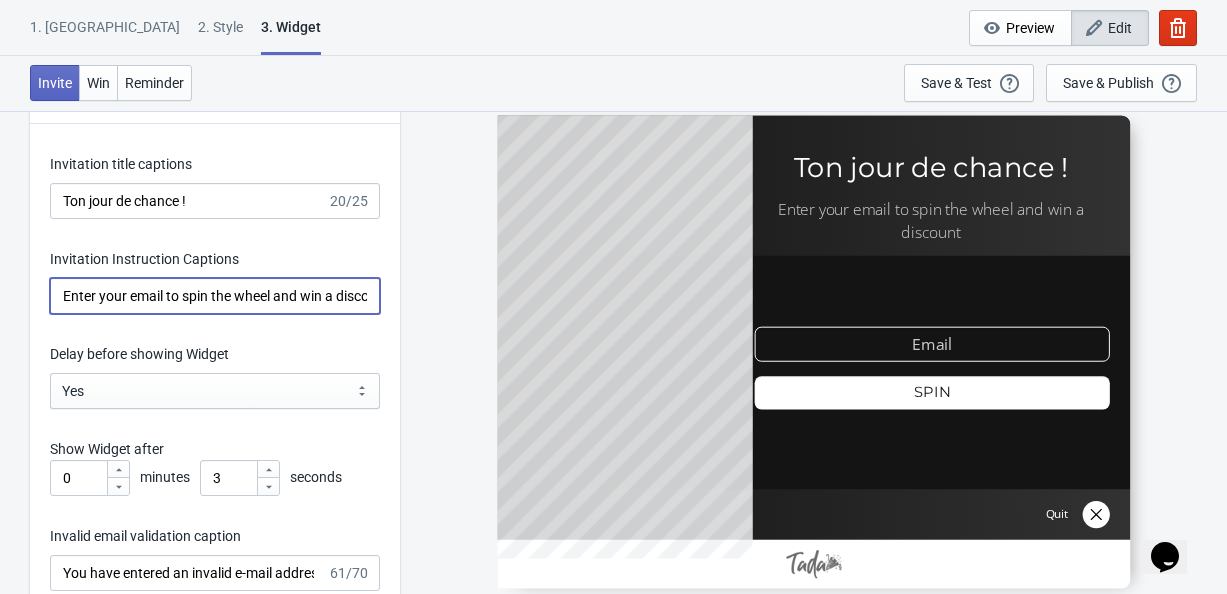 click on "Enter your email to spin the wheel and win a discount" at bounding box center (215, 296) 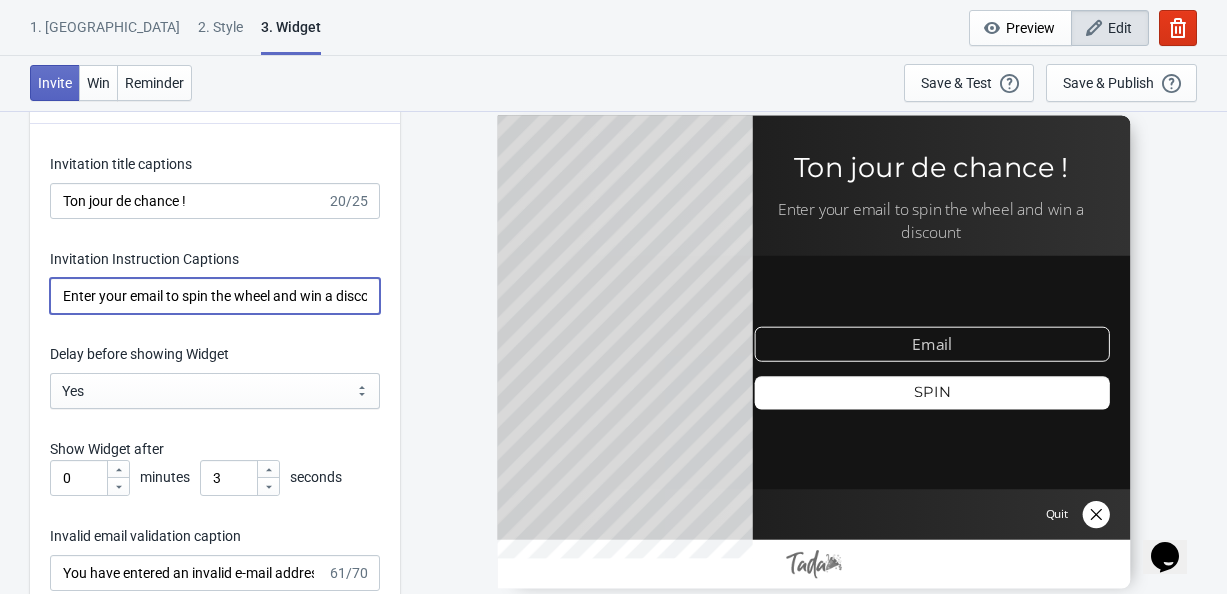 scroll, scrollTop: 0, scrollLeft: 24, axis: horizontal 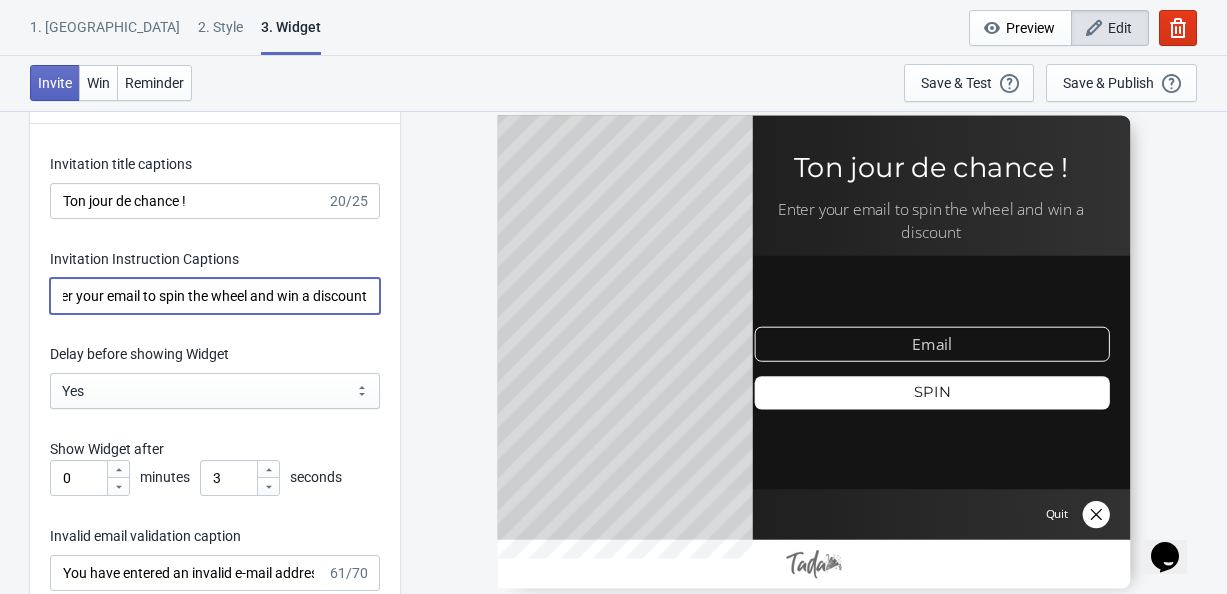 drag, startPoint x: 63, startPoint y: 290, endPoint x: 427, endPoint y: 297, distance: 364.0673 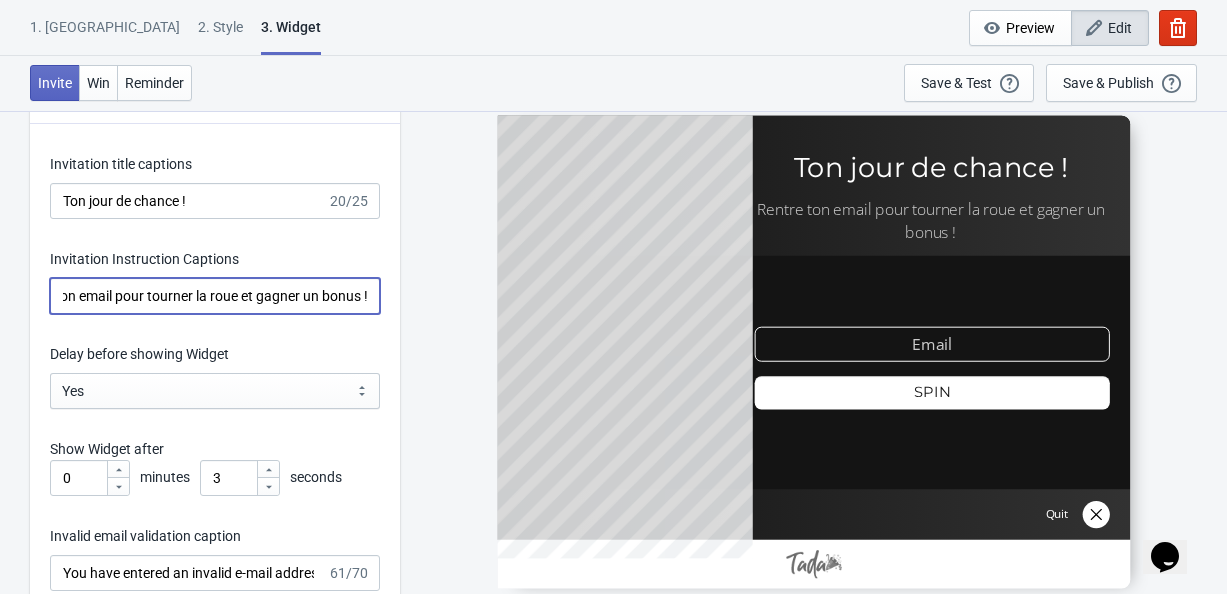 scroll, scrollTop: 0, scrollLeft: 56, axis: horizontal 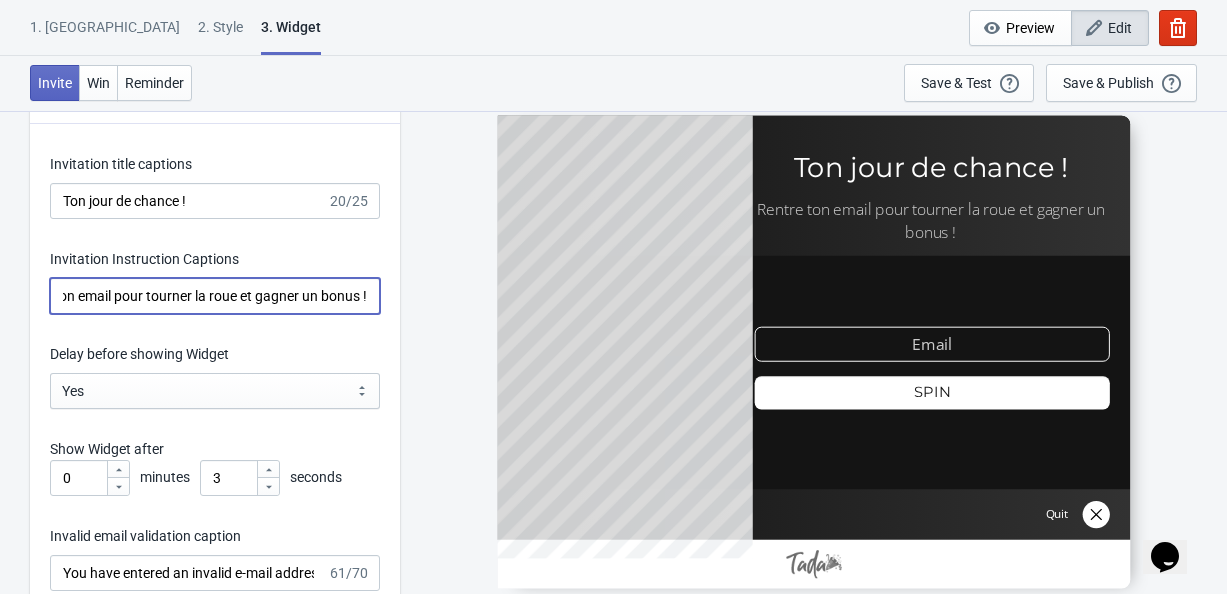 type on "Rentre ton email pour tourner la roue et gagner un bonus !" 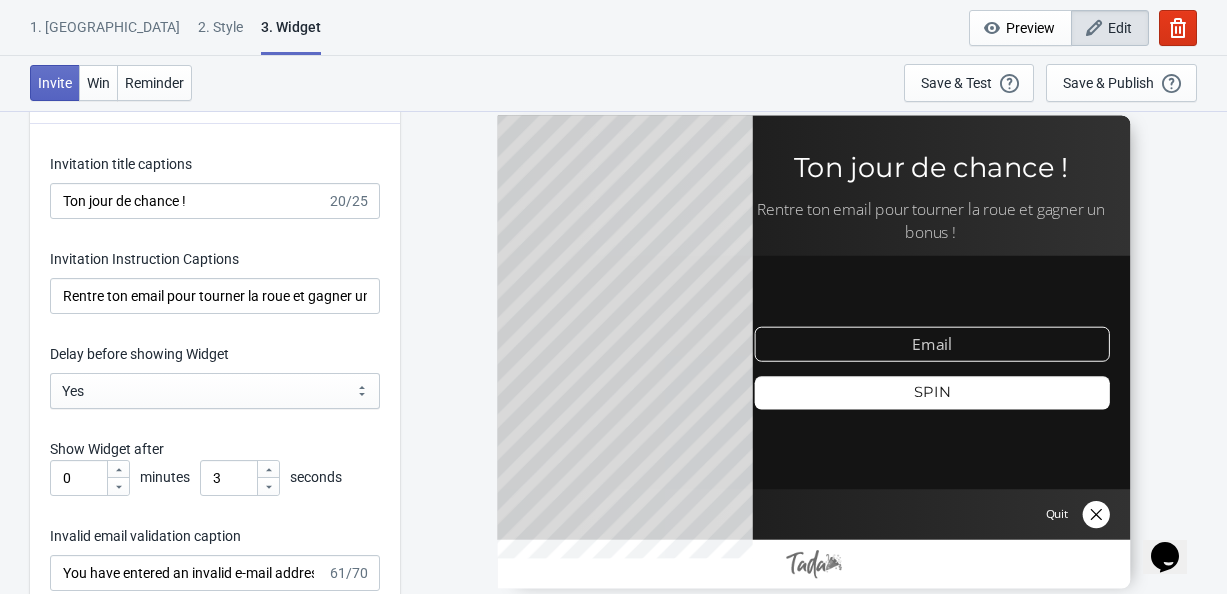 scroll, scrollTop: 2700, scrollLeft: 0, axis: vertical 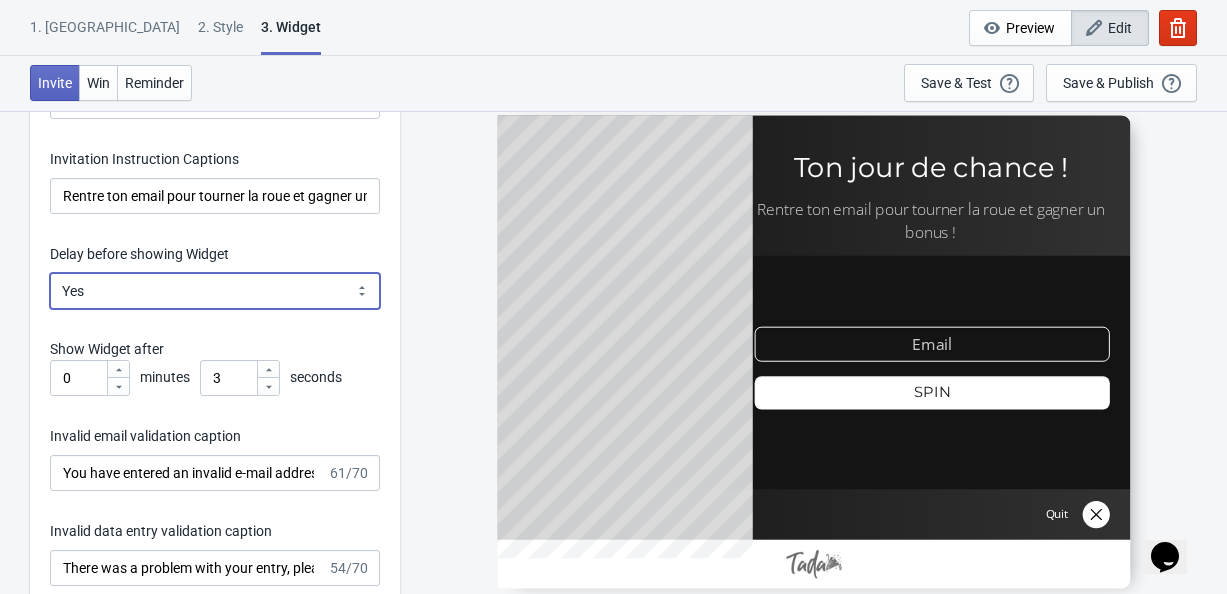 click on "Yes No" at bounding box center [215, 291] 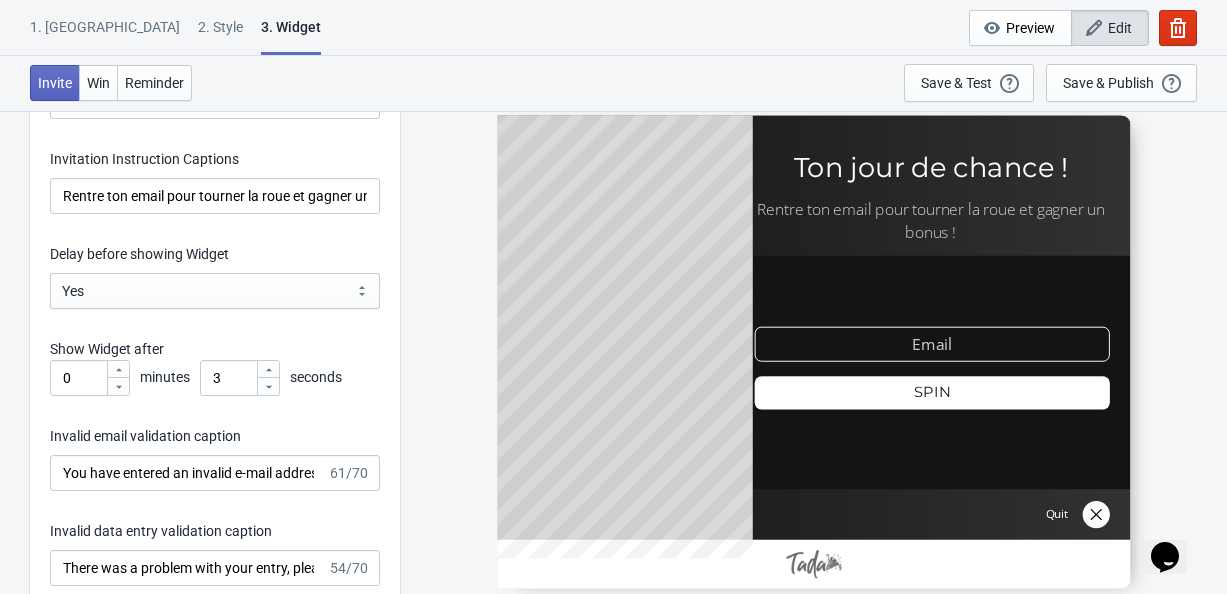 click on "Delay before showing Widget" at bounding box center (215, 256) 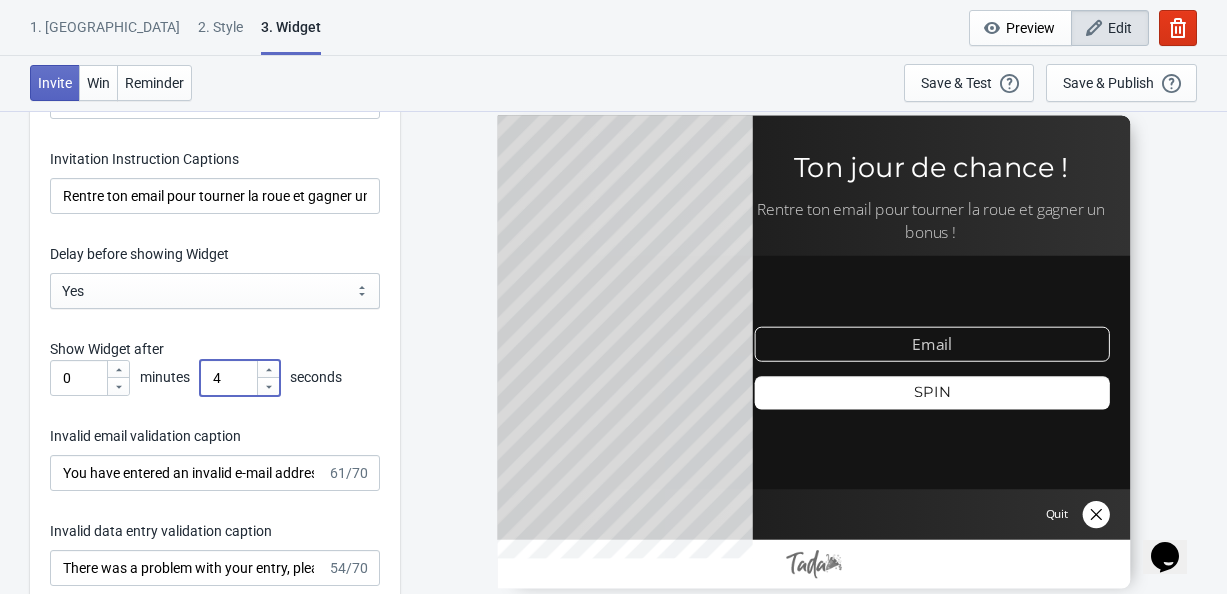 click 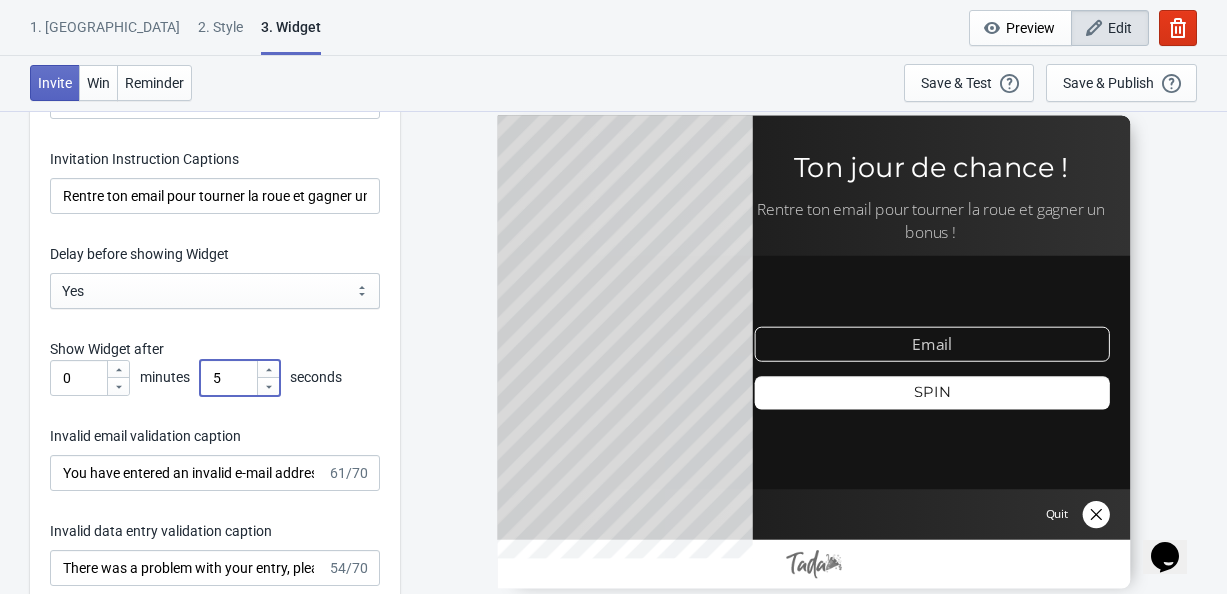 click 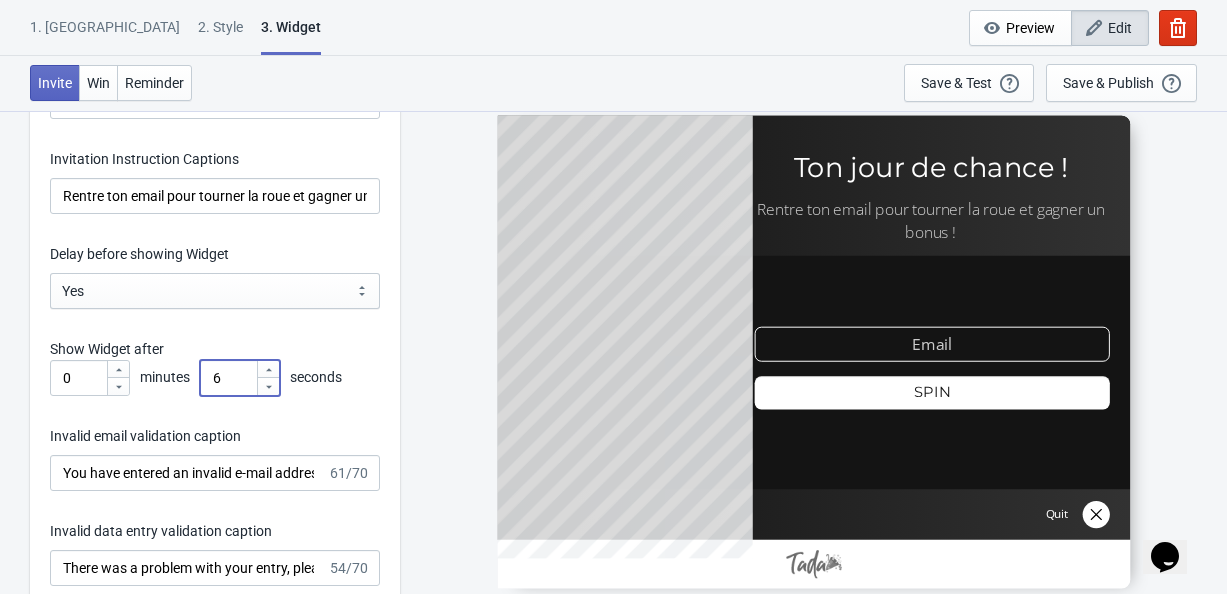 click 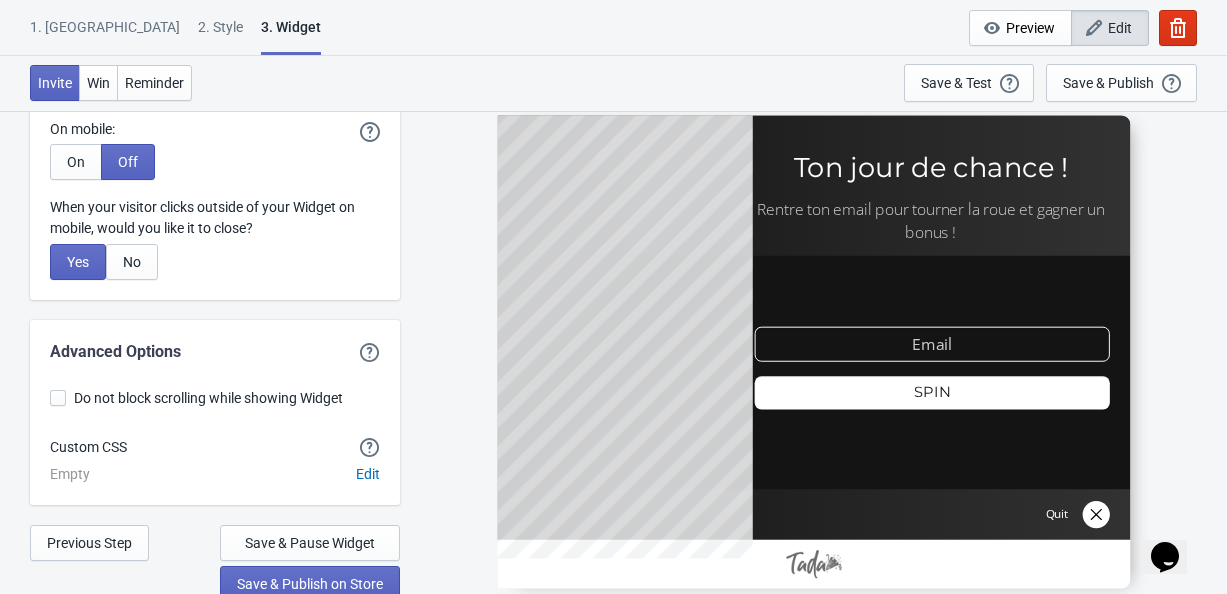 scroll, scrollTop: 5064, scrollLeft: 0, axis: vertical 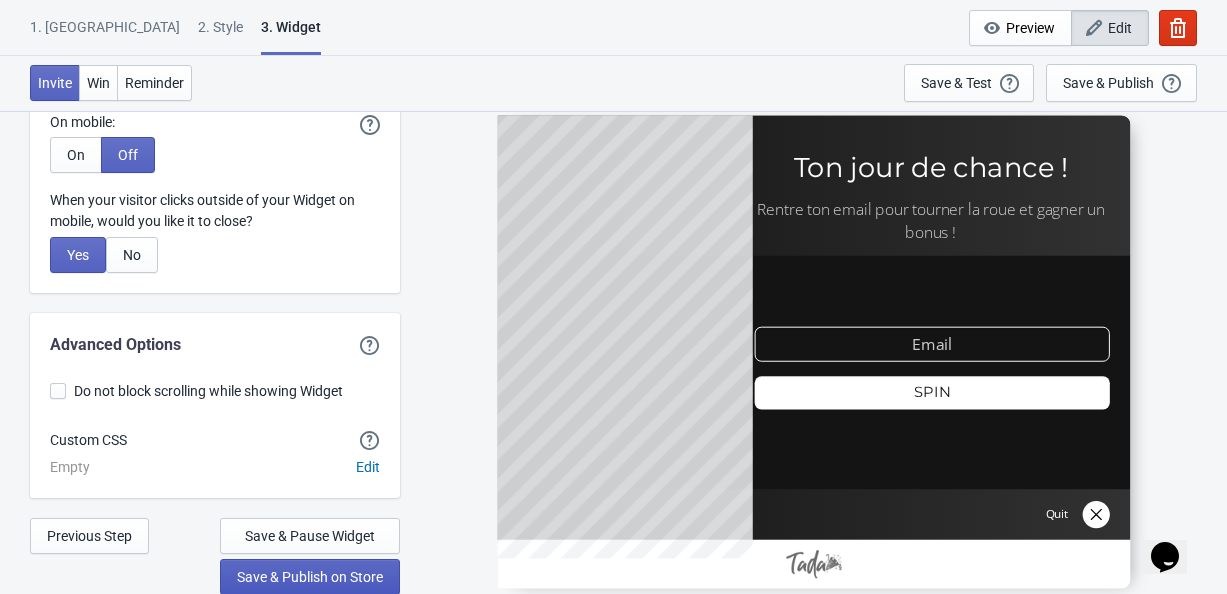 click on "Save & Publish on Store" at bounding box center [310, 577] 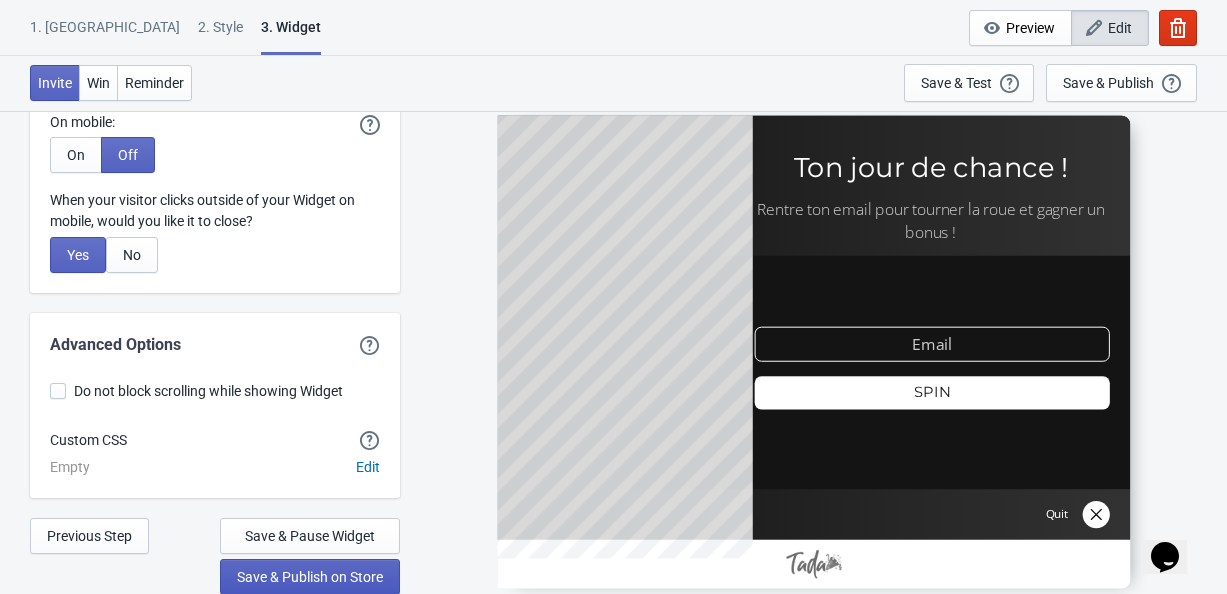 scroll, scrollTop: 20, scrollLeft: 0, axis: vertical 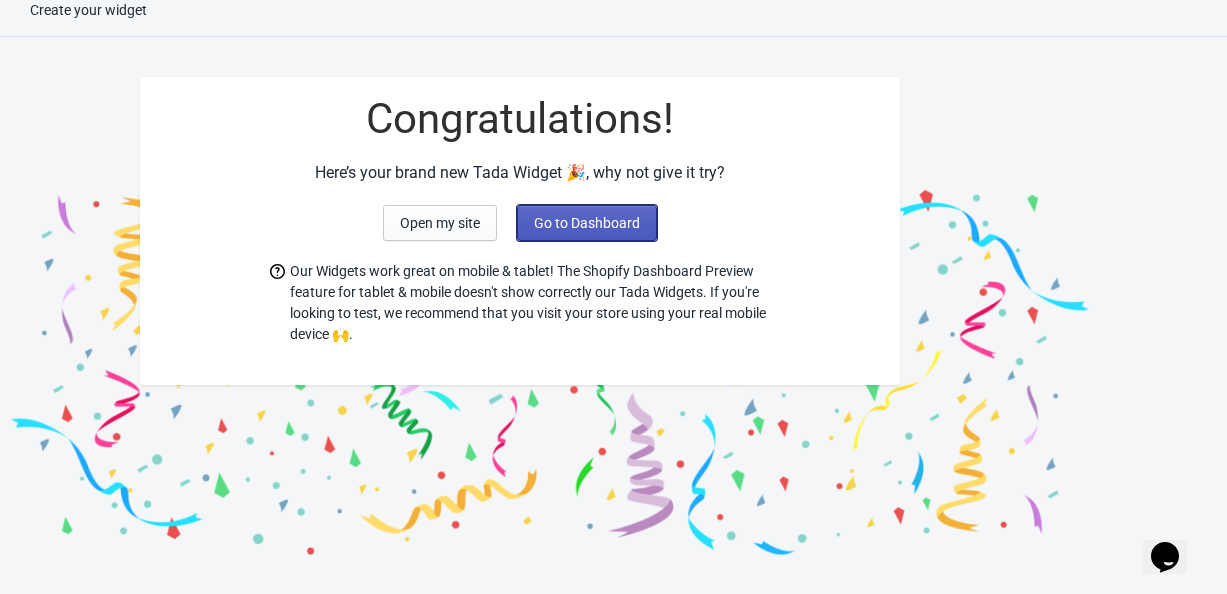 click on "Go to Dashboard" at bounding box center (587, 223) 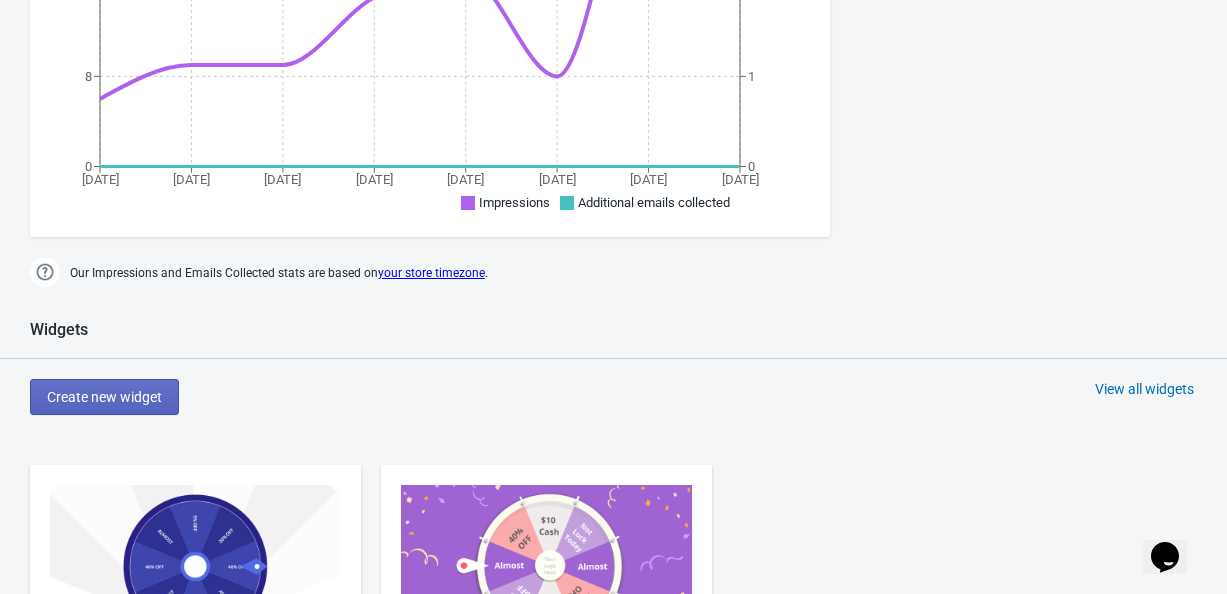 scroll, scrollTop: 920, scrollLeft: 0, axis: vertical 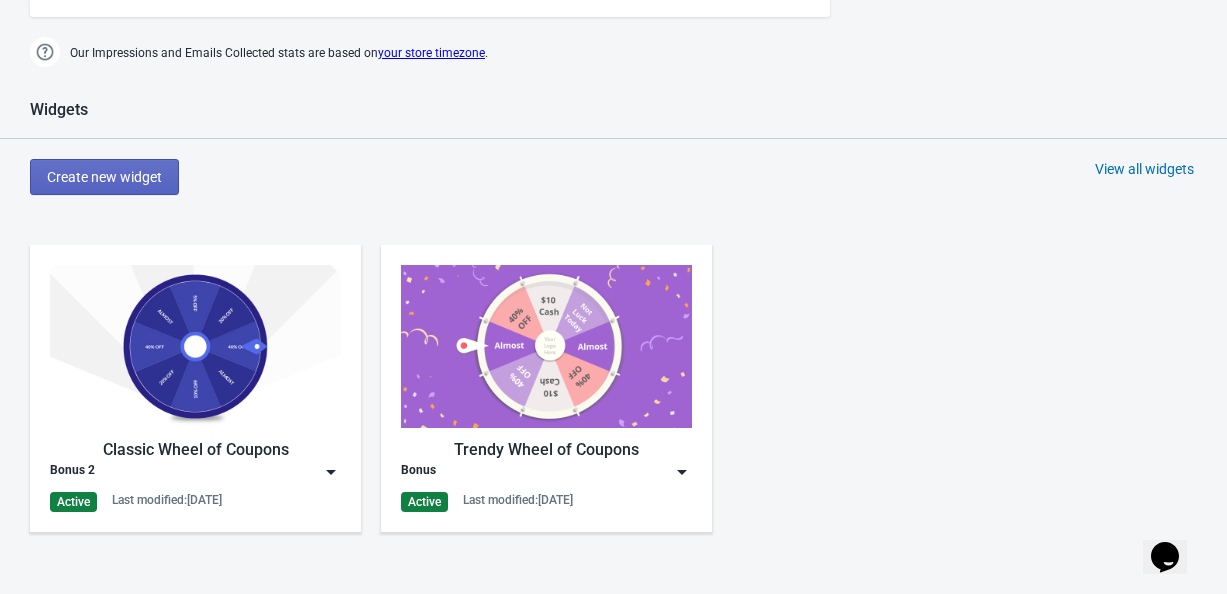 click at bounding box center (682, 472) 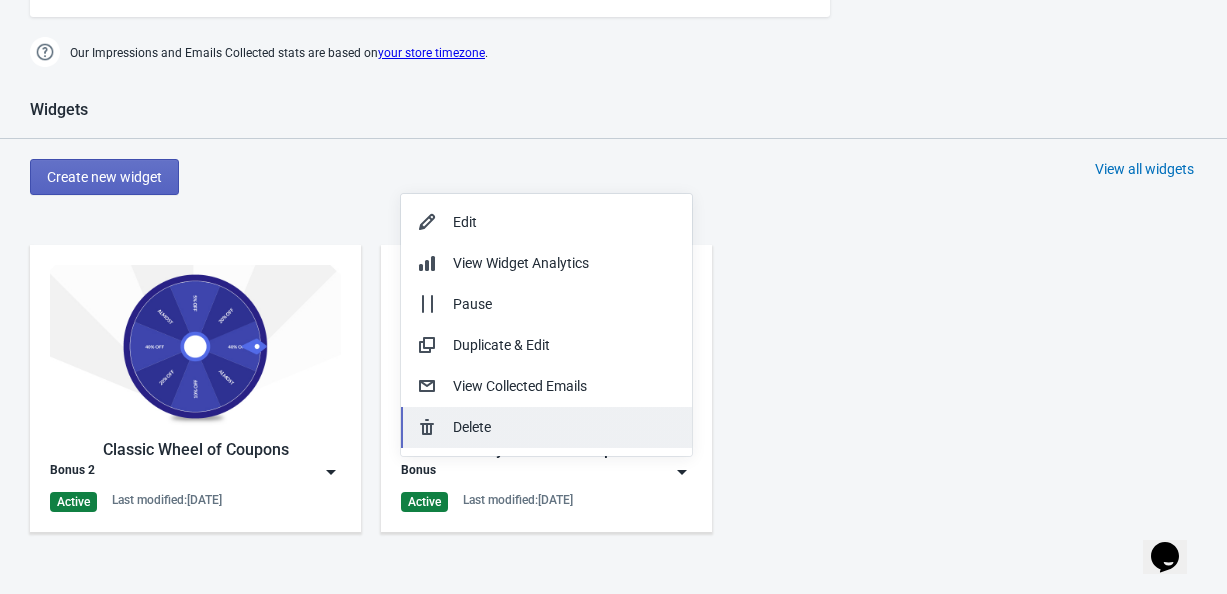 click on "Delete" at bounding box center (564, 427) 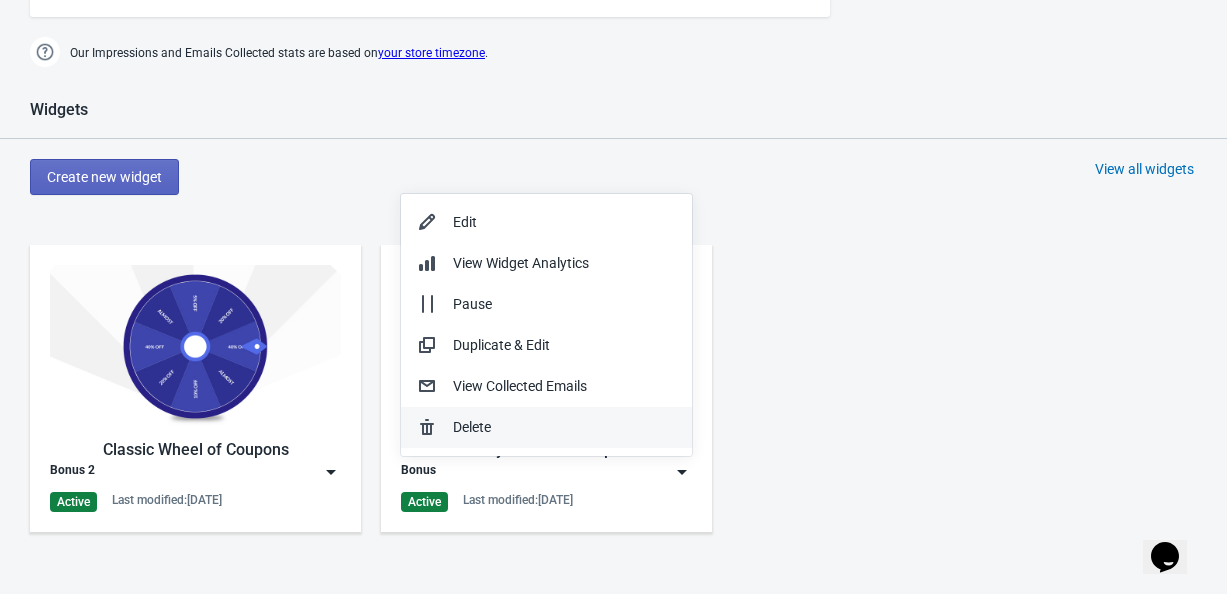scroll, scrollTop: 920, scrollLeft: 0, axis: vertical 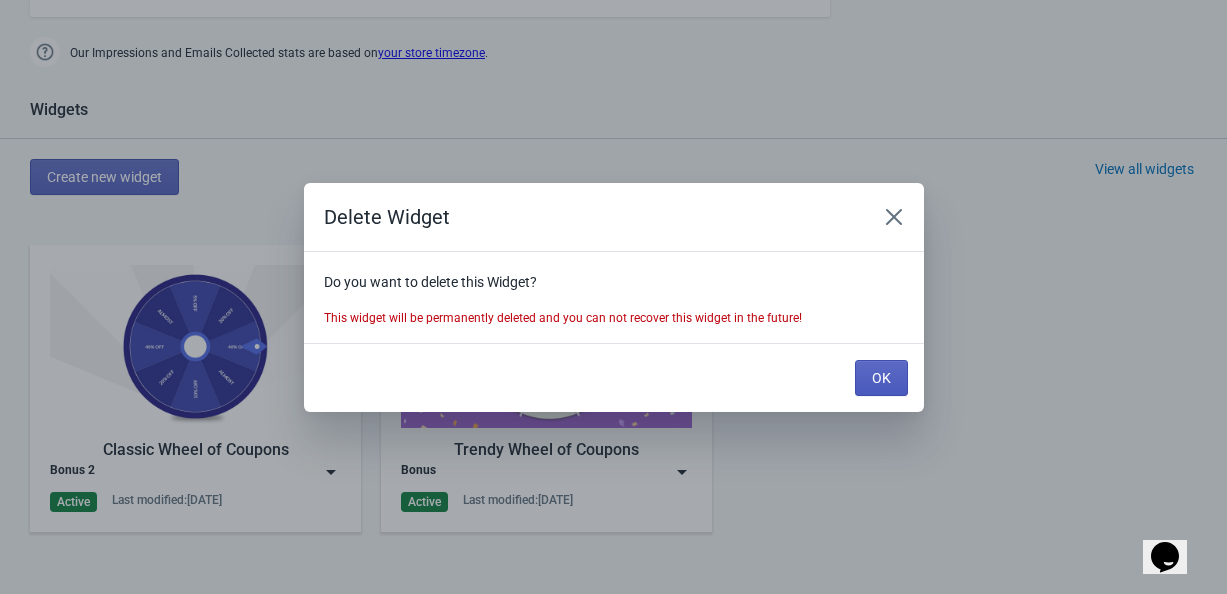click on "OK" at bounding box center (881, 378) 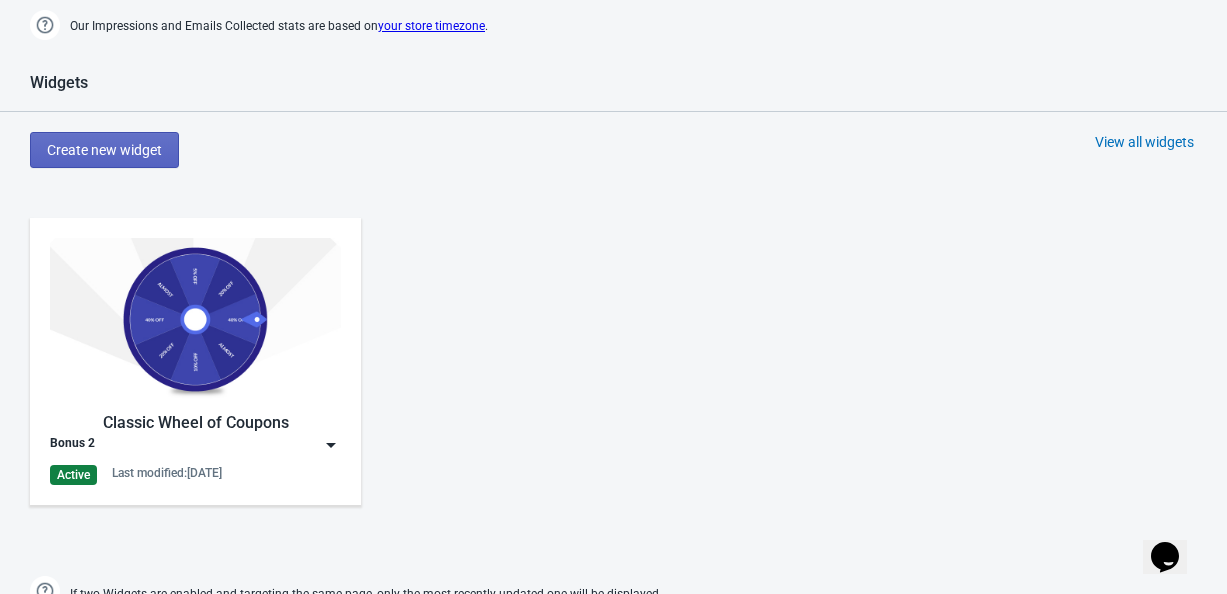 scroll, scrollTop: 1100, scrollLeft: 0, axis: vertical 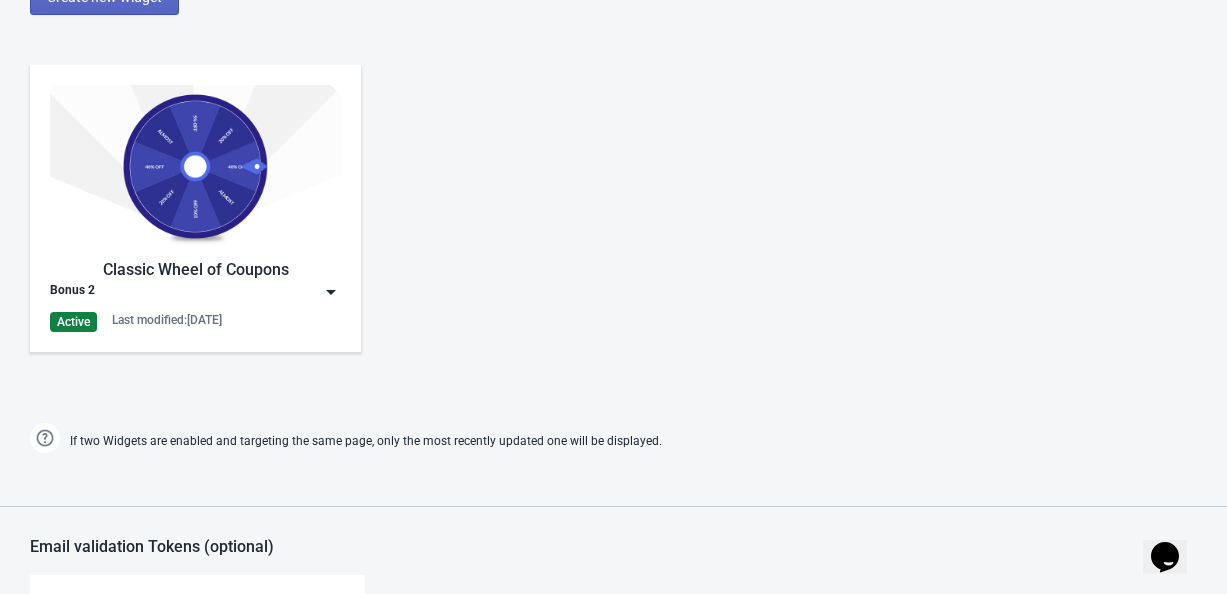 click at bounding box center (331, 292) 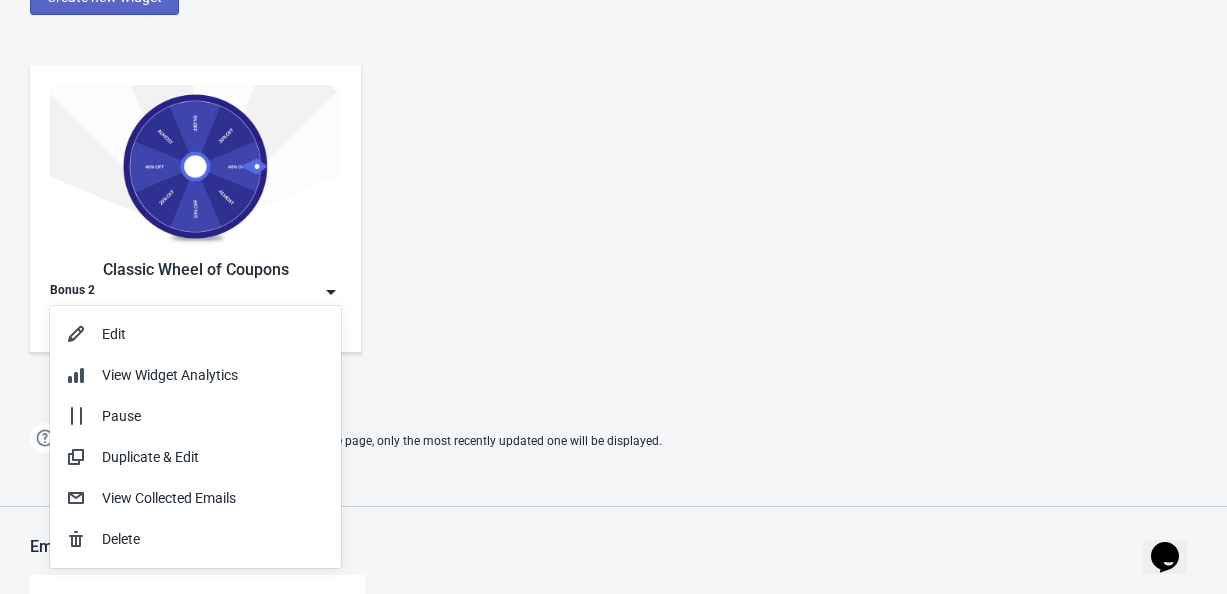 click at bounding box center [331, 292] 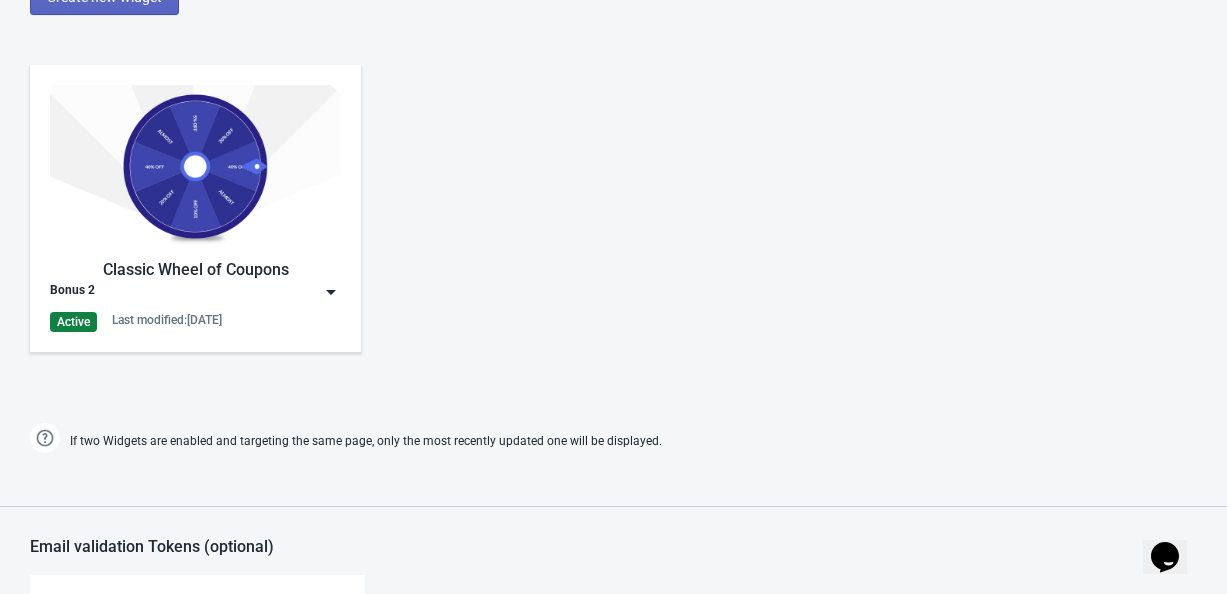 click on "Classic Wheel of Coupons Bonus 2 Active Last modified:  [DATE]" at bounding box center (613, 225) 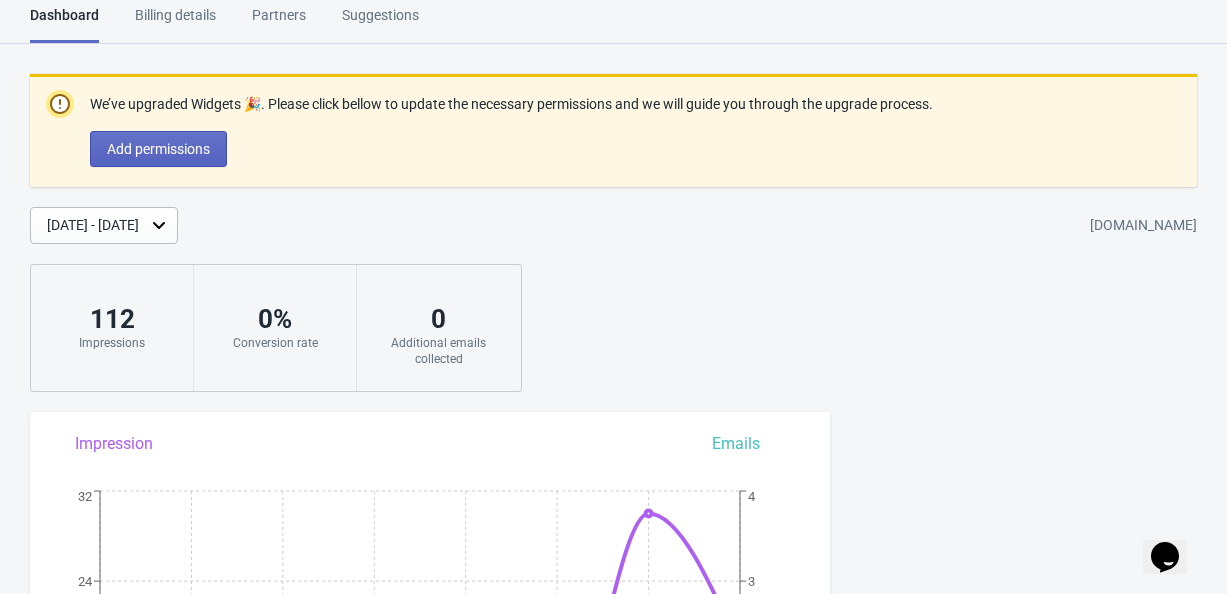 scroll, scrollTop: 0, scrollLeft: 0, axis: both 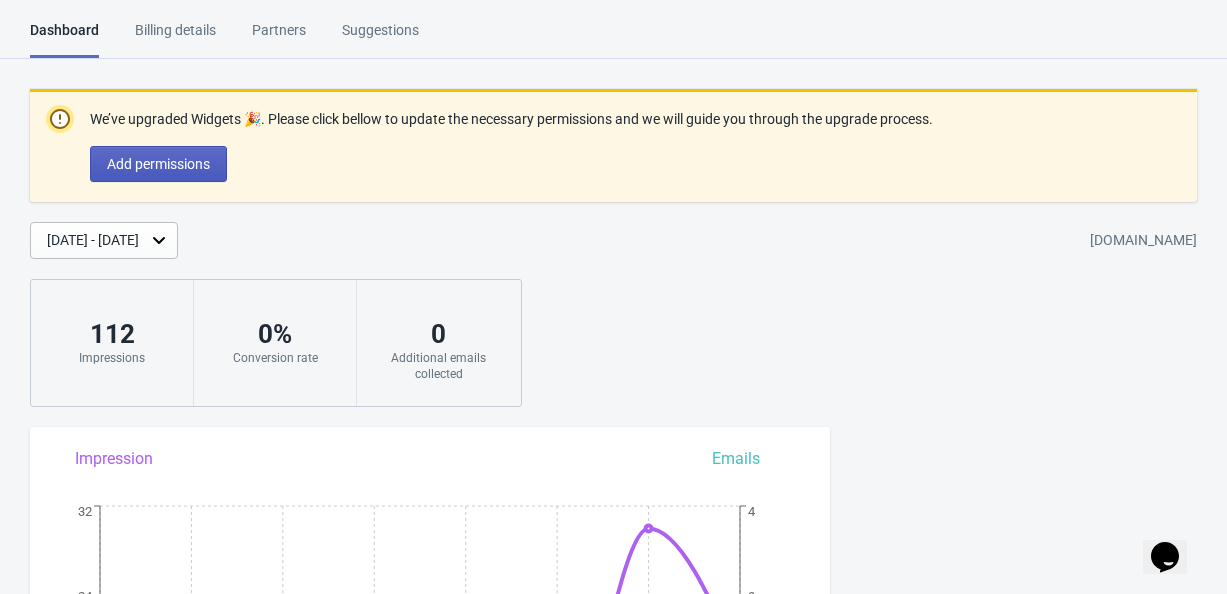 click on "Add permissions" at bounding box center [158, 164] 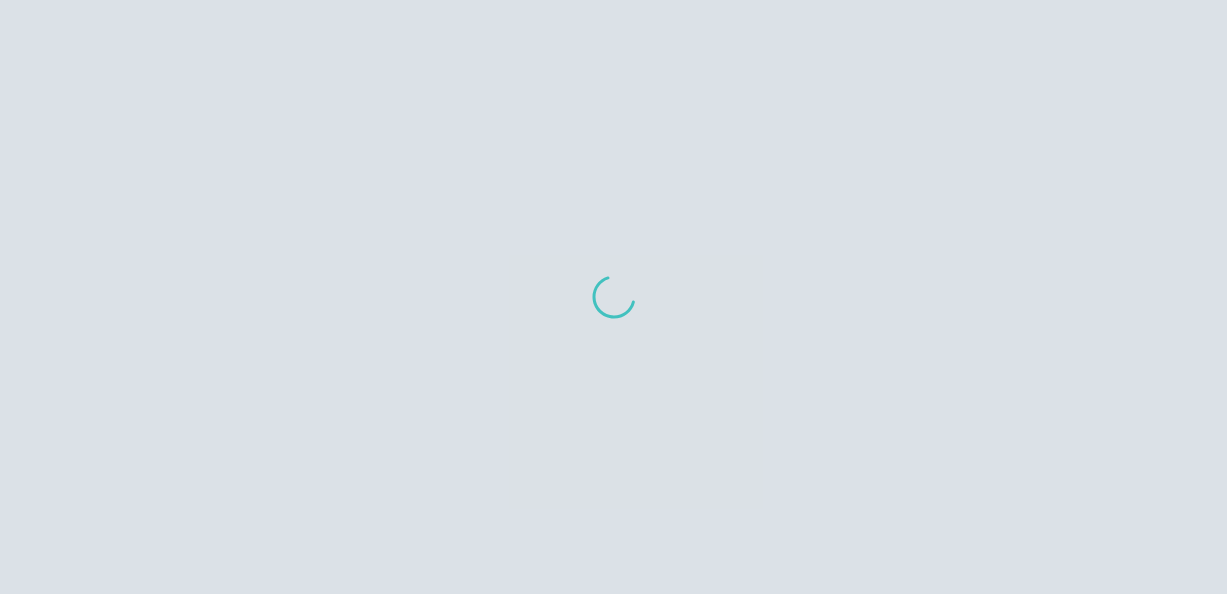 scroll, scrollTop: 0, scrollLeft: 0, axis: both 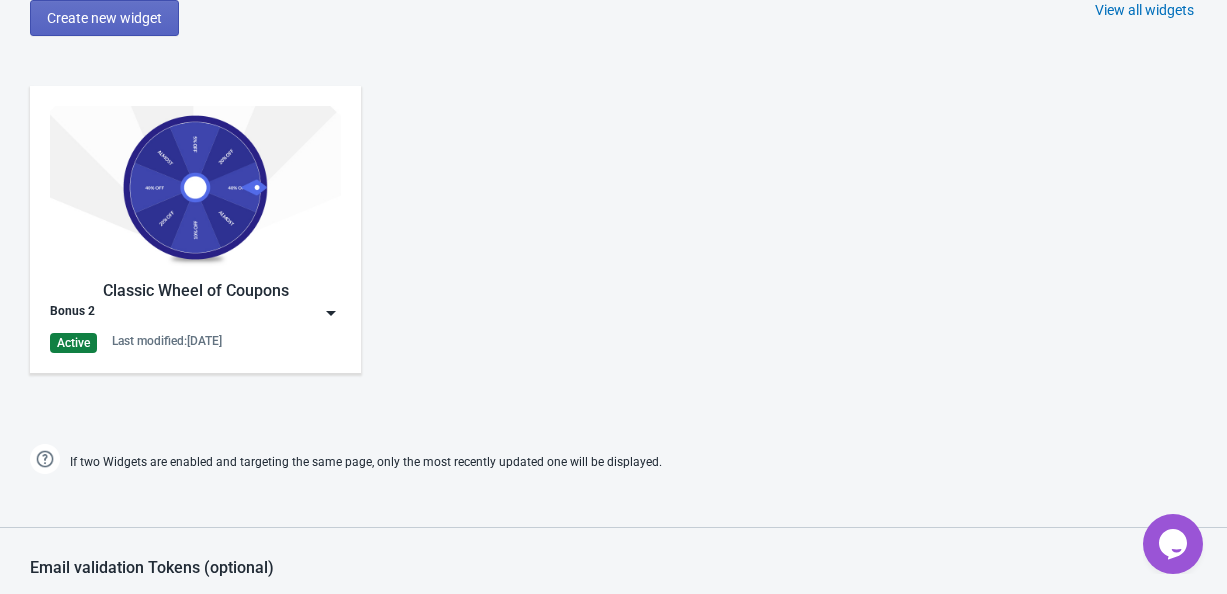 click on "Bonus 2" at bounding box center [195, 313] 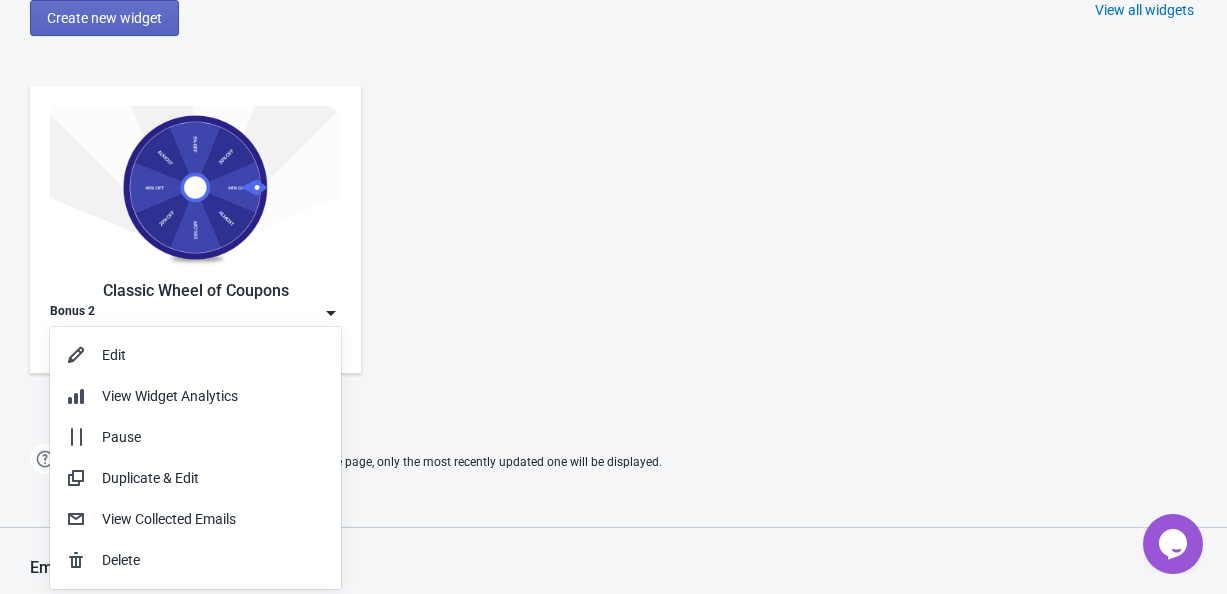 drag, startPoint x: 475, startPoint y: 346, endPoint x: 461, endPoint y: 334, distance: 18.439089 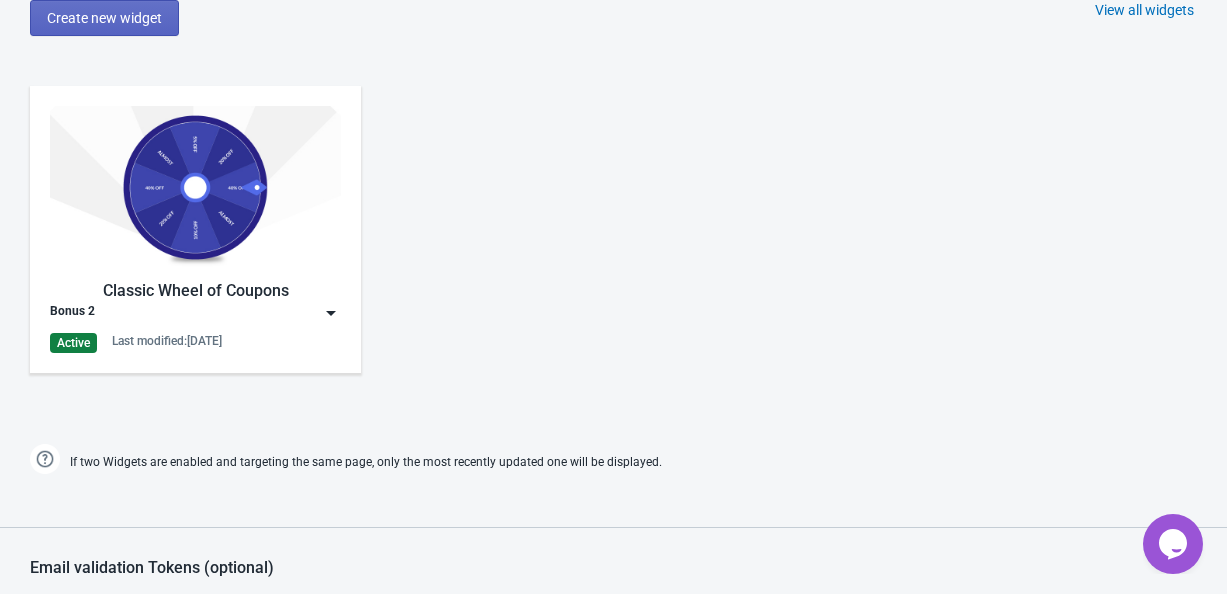 click on "Classic Wheel of Coupons" at bounding box center (195, 291) 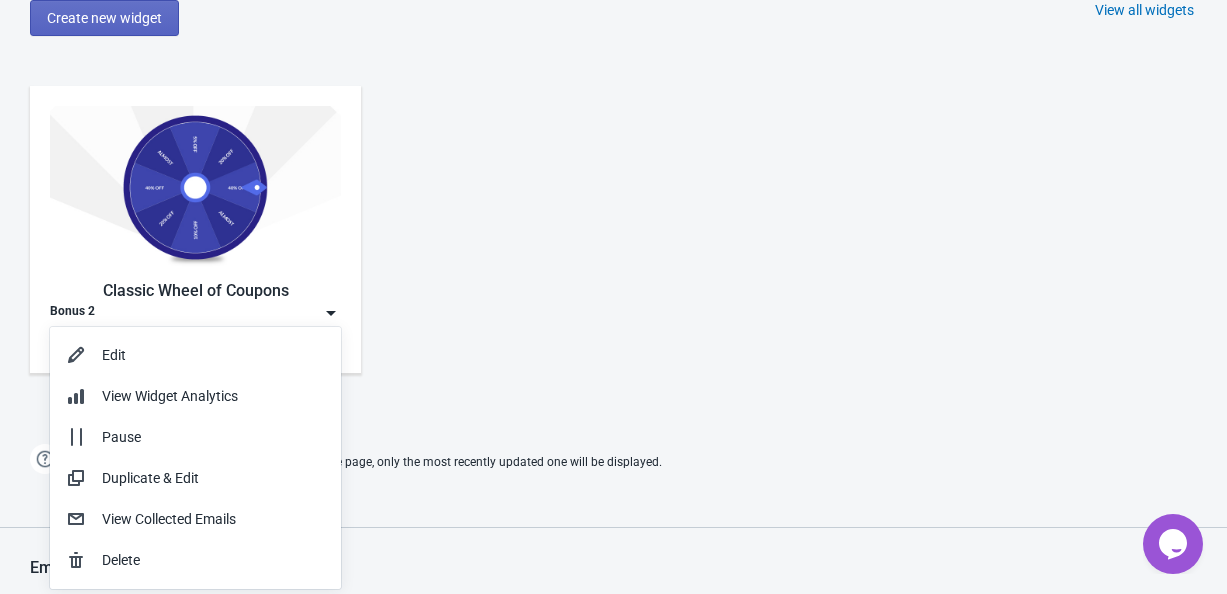 click on "Classic Wheel of Coupons Bonus 2 Active Last modified:  [DATE]" at bounding box center [613, 246] 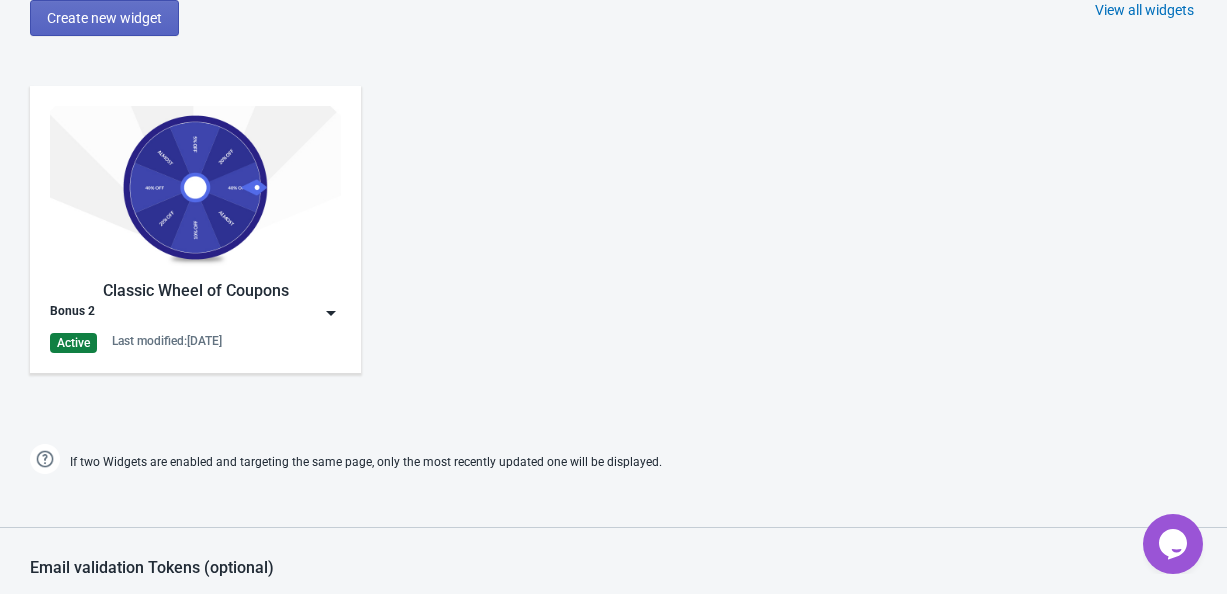 click on "Active" at bounding box center [73, 343] 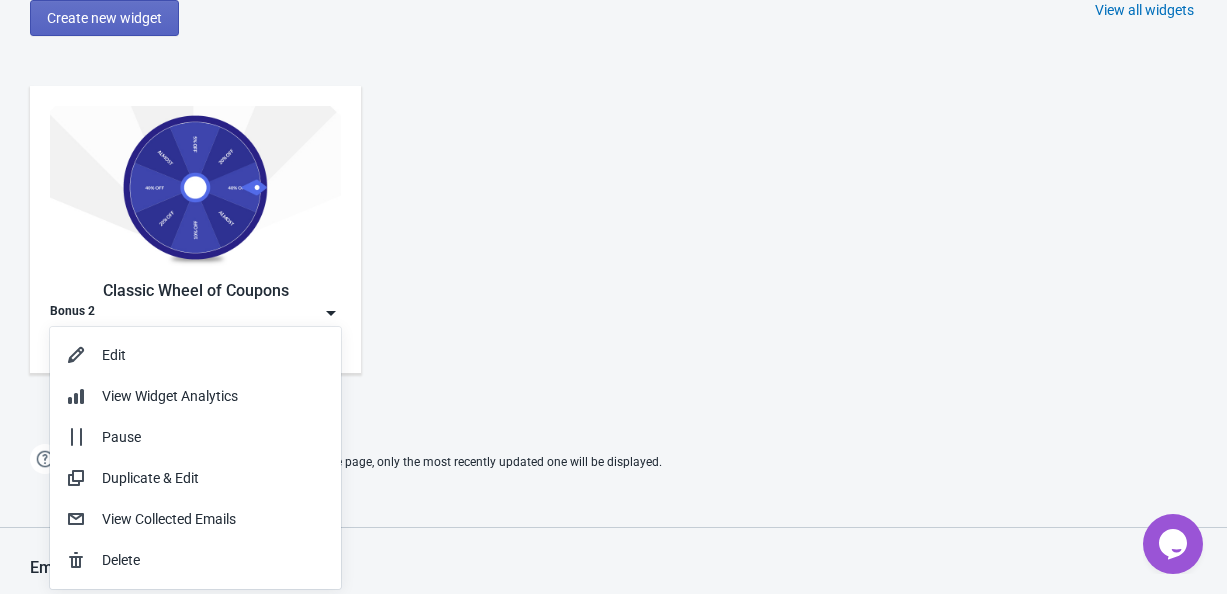 drag, startPoint x: 705, startPoint y: 282, endPoint x: 464, endPoint y: 312, distance: 242.86005 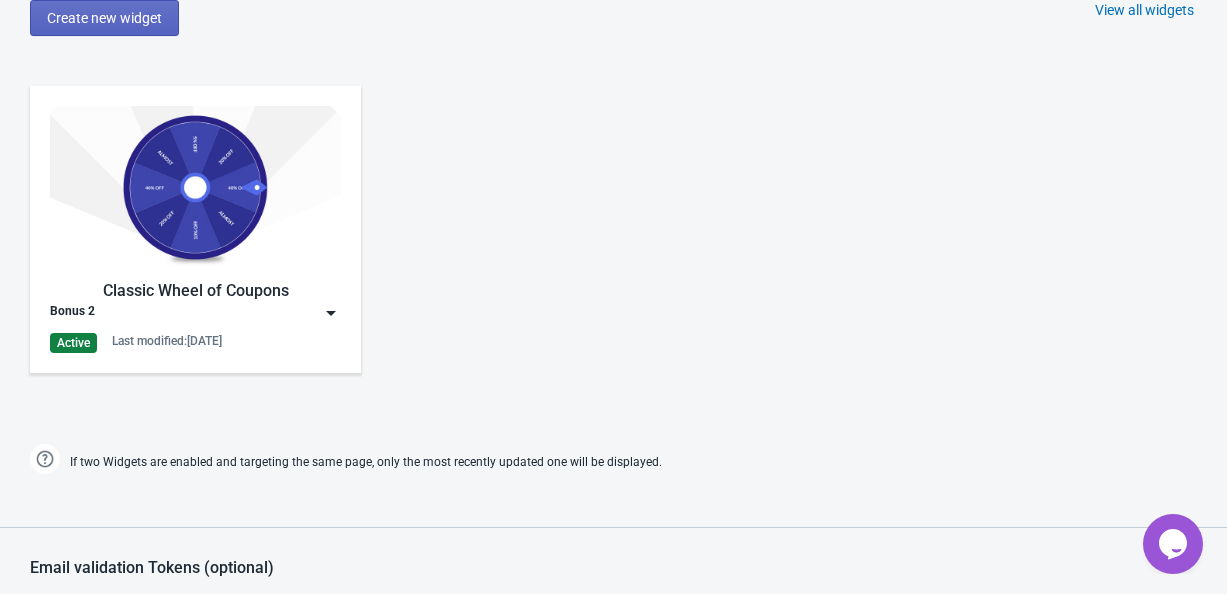 drag, startPoint x: 1188, startPoint y: 140, endPoint x: 48, endPoint y: 272, distance: 1147.6167 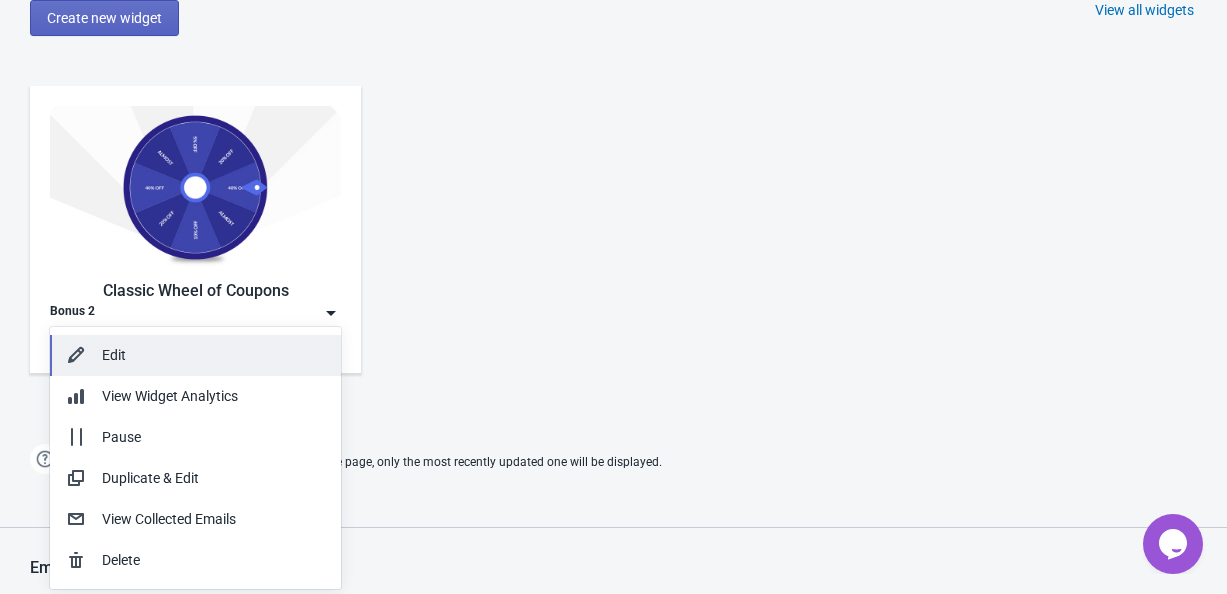 click on "Edit" at bounding box center (213, 355) 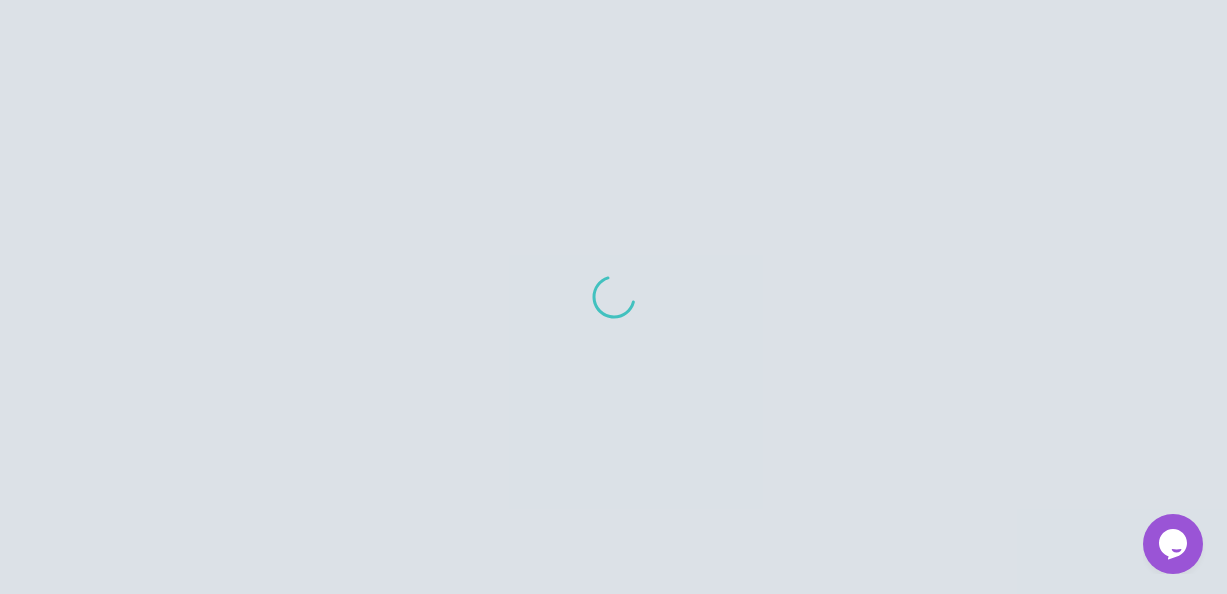 scroll, scrollTop: 0, scrollLeft: 0, axis: both 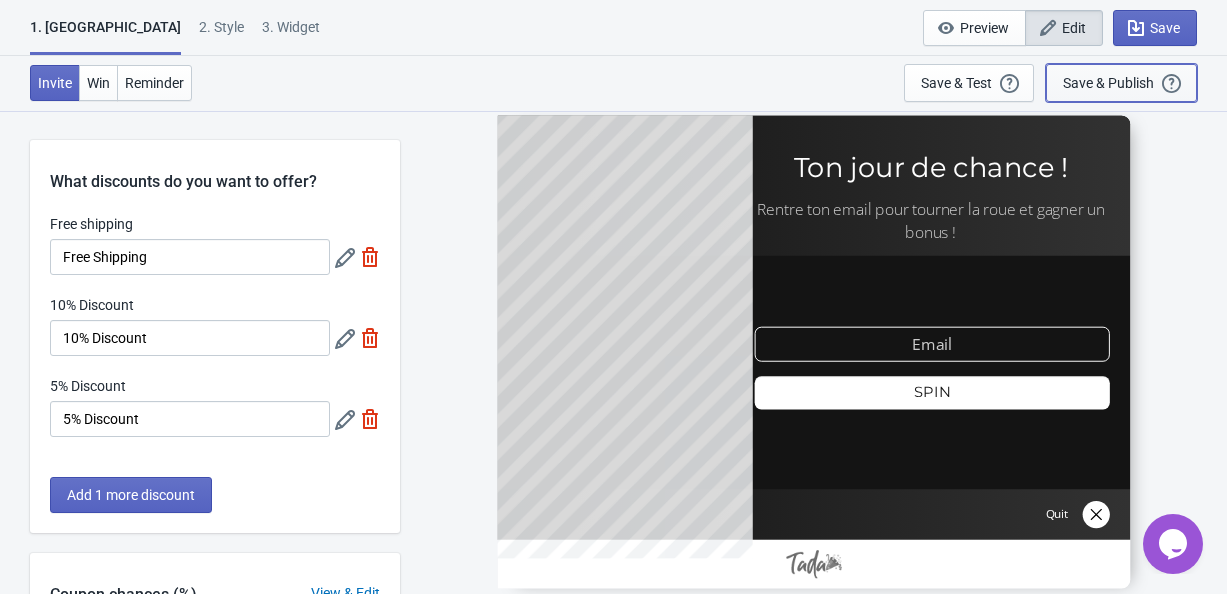 click on "Save & Publish" at bounding box center (1108, 83) 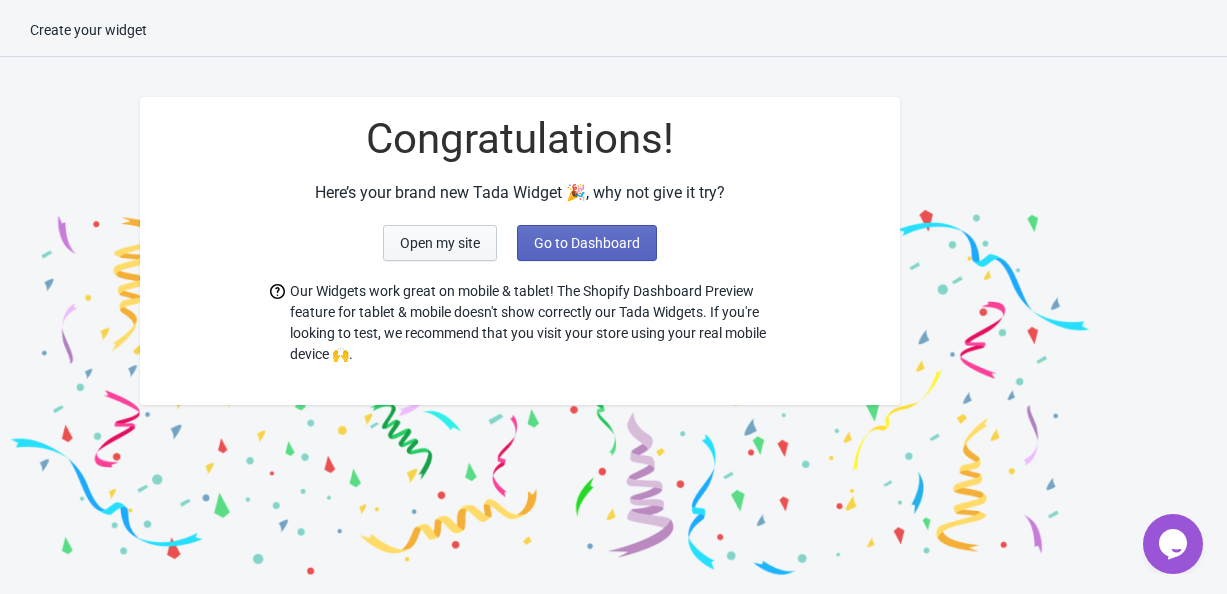 click on "Open my site" at bounding box center (440, 243) 